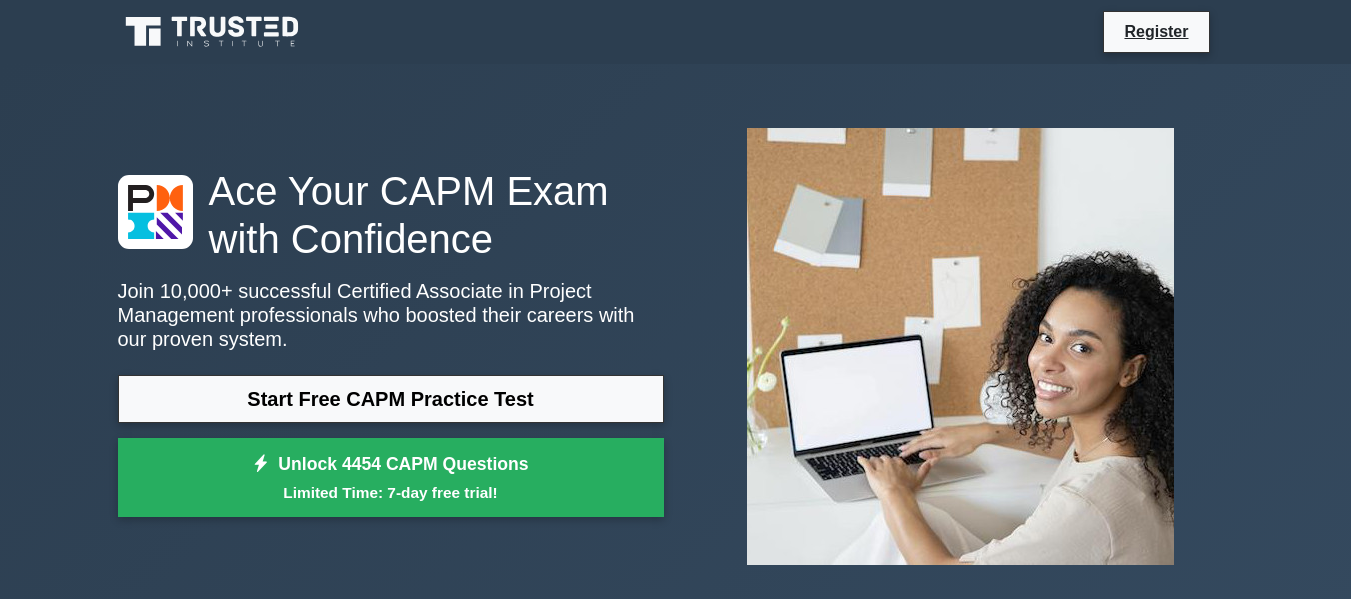 scroll, scrollTop: 0, scrollLeft: 0, axis: both 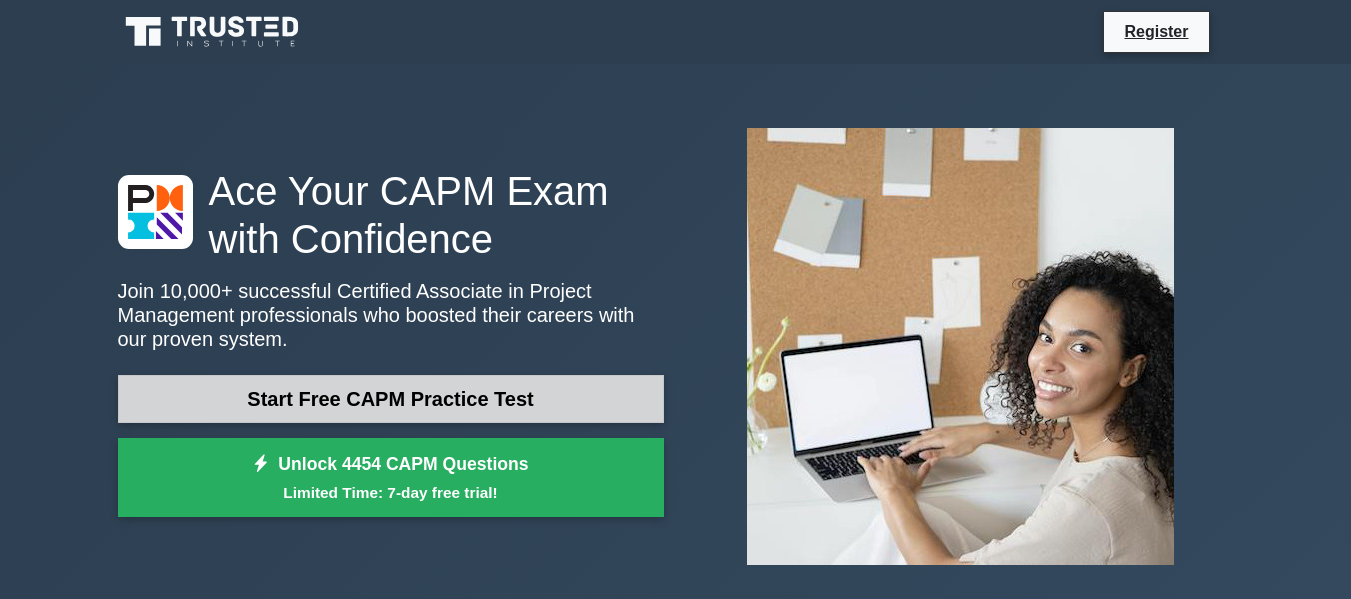 click on "Start Free CAPM Practice Test" at bounding box center (391, 399) 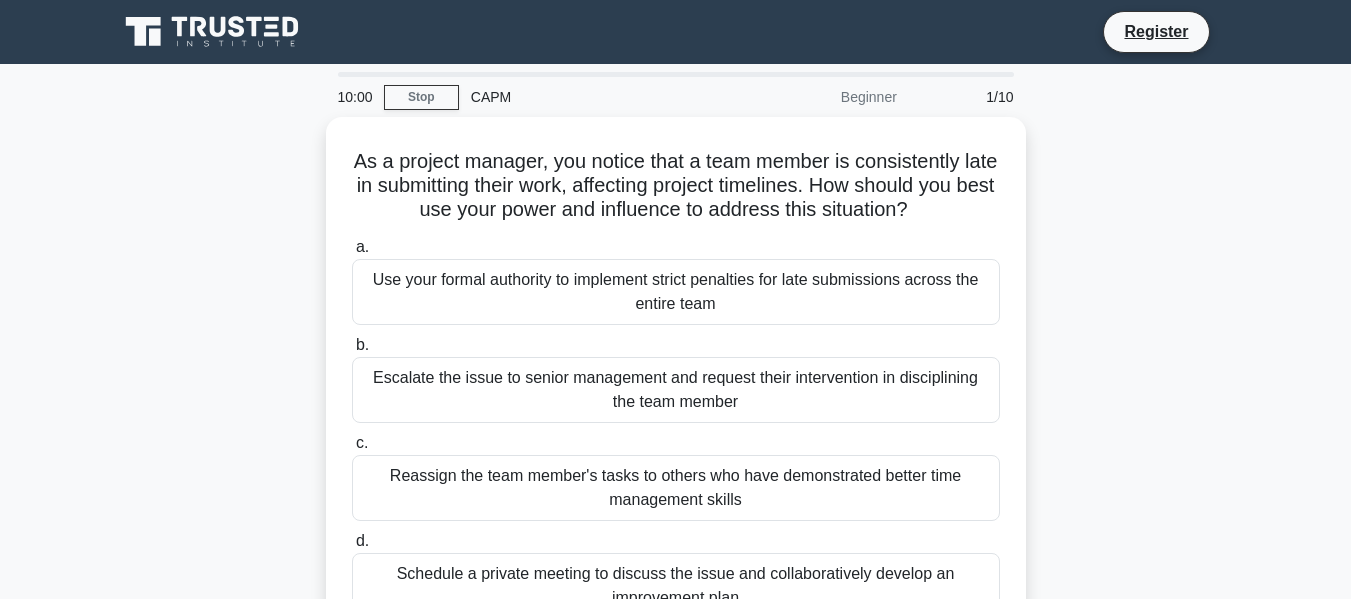 scroll, scrollTop: 0, scrollLeft: 0, axis: both 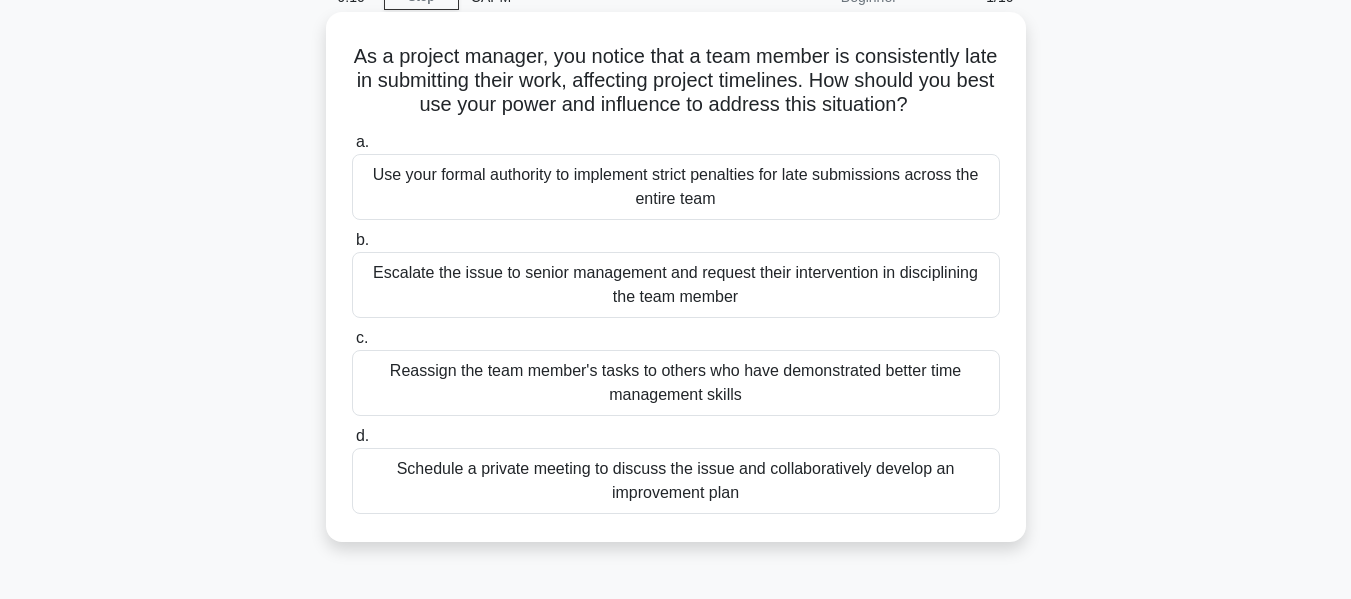 click on "Schedule a private meeting to discuss the issue and collaboratively develop an improvement plan" at bounding box center (676, 481) 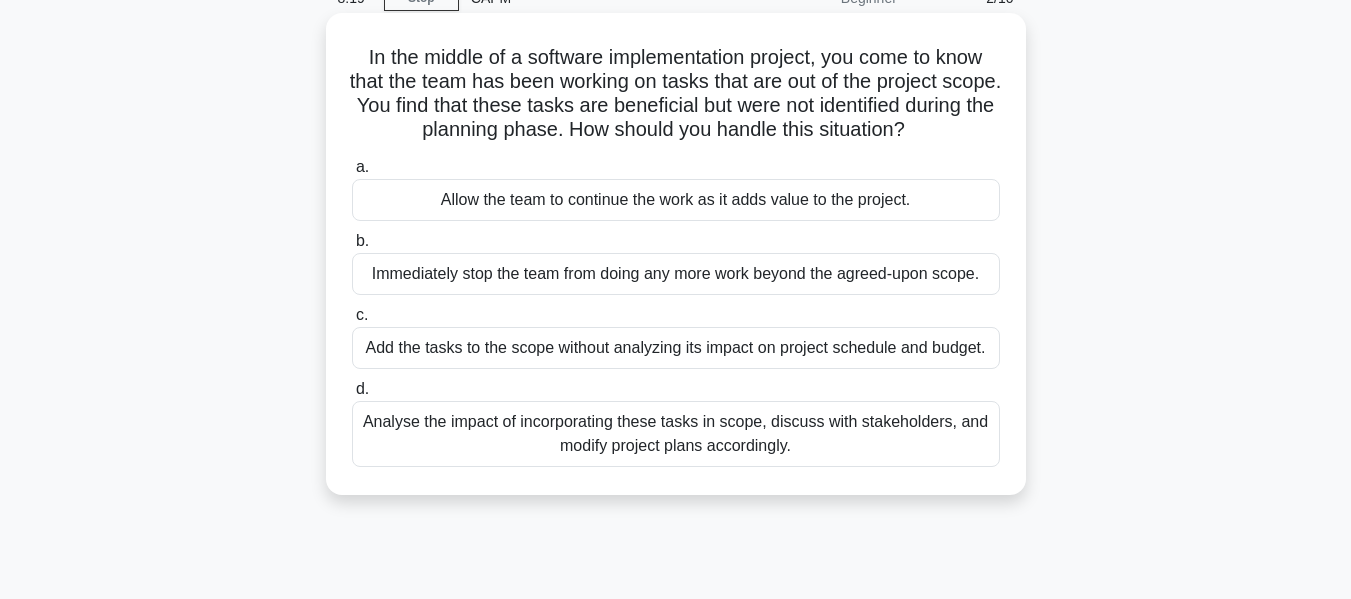 scroll, scrollTop: 100, scrollLeft: 0, axis: vertical 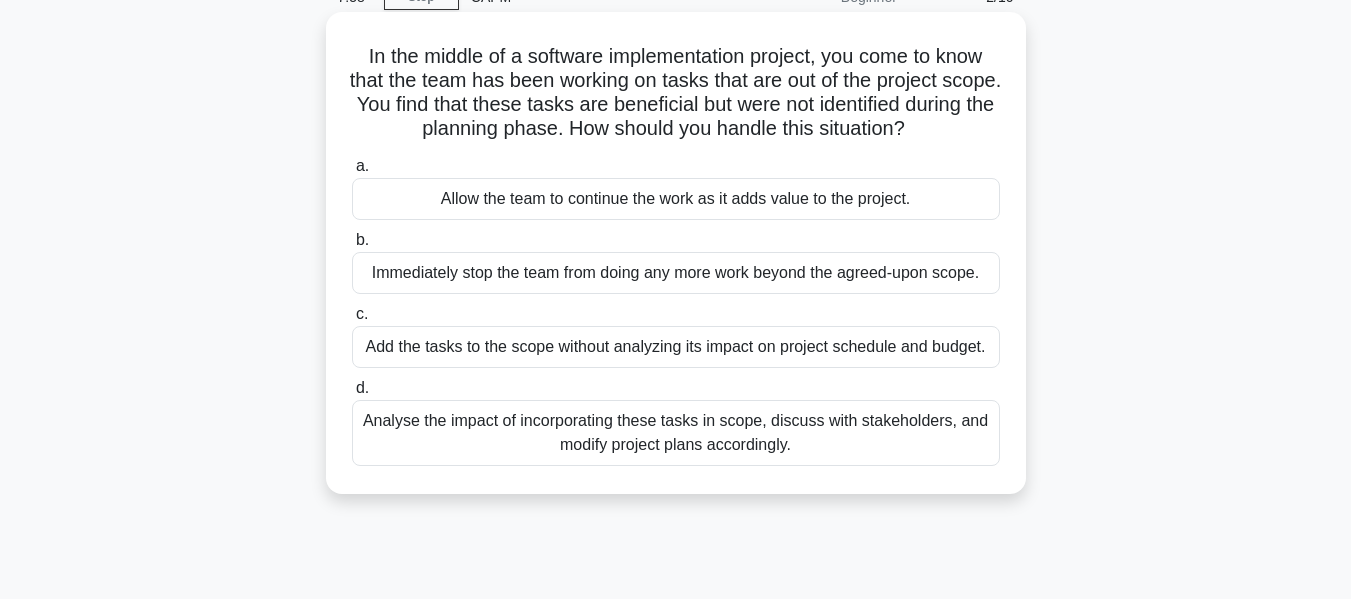 click on "Analyse the impact of incorporating these tasks in scope, discuss with stakeholders, and modify project plans accordingly." at bounding box center [676, 433] 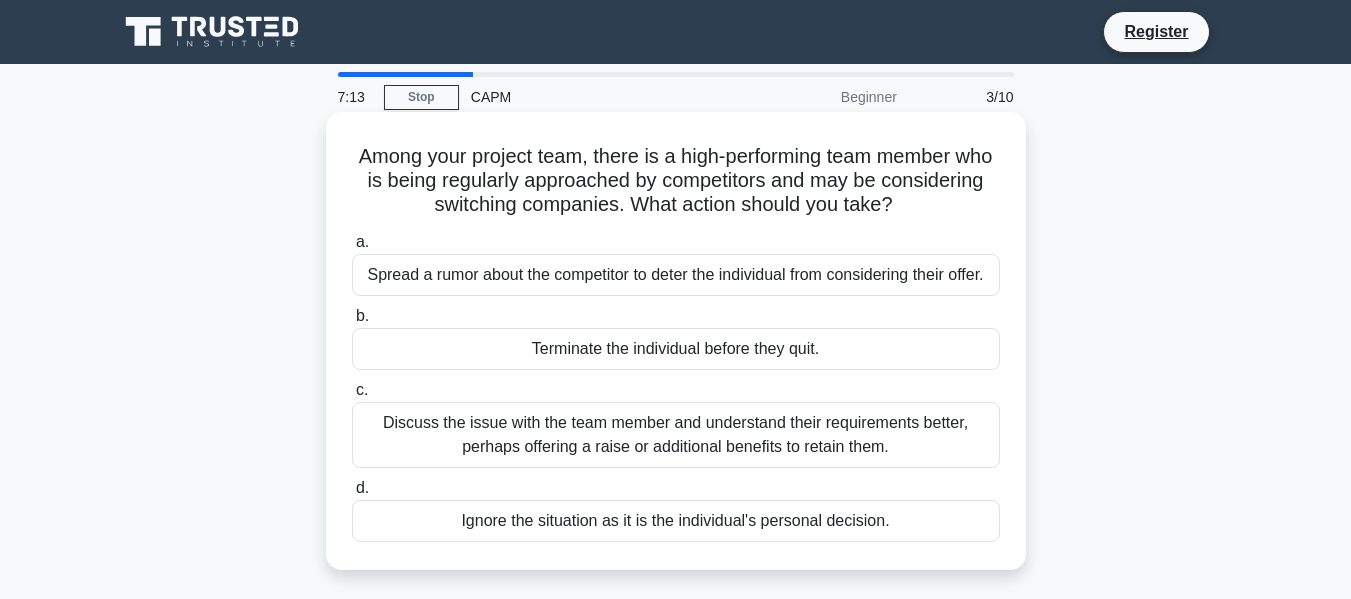scroll, scrollTop: 100, scrollLeft: 0, axis: vertical 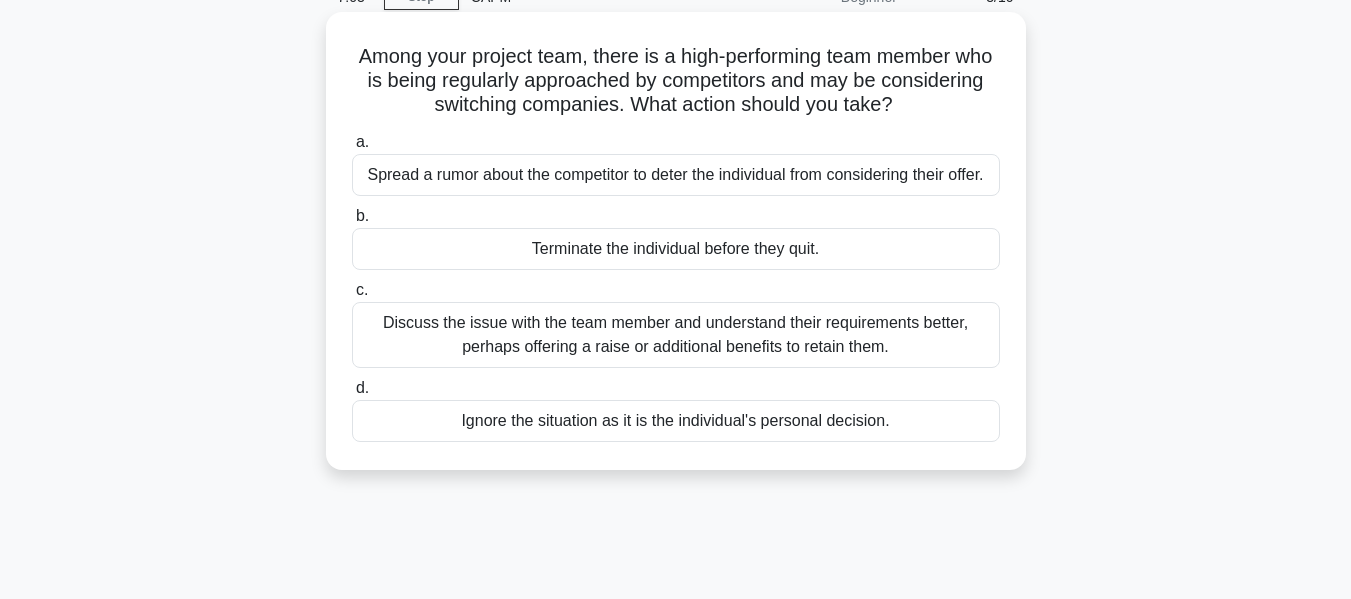 click on "Discuss the issue with the team member and understand their requirements better, perhaps offering a raise or additional benefits to retain them." at bounding box center (676, 335) 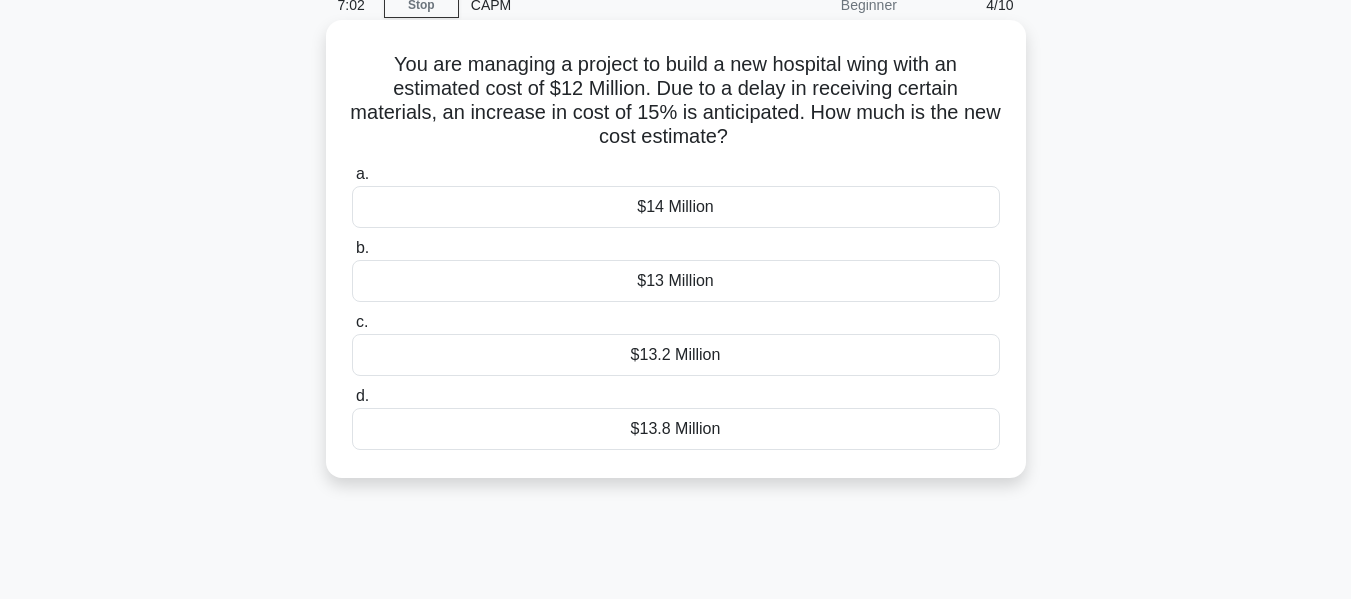 scroll, scrollTop: 0, scrollLeft: 0, axis: both 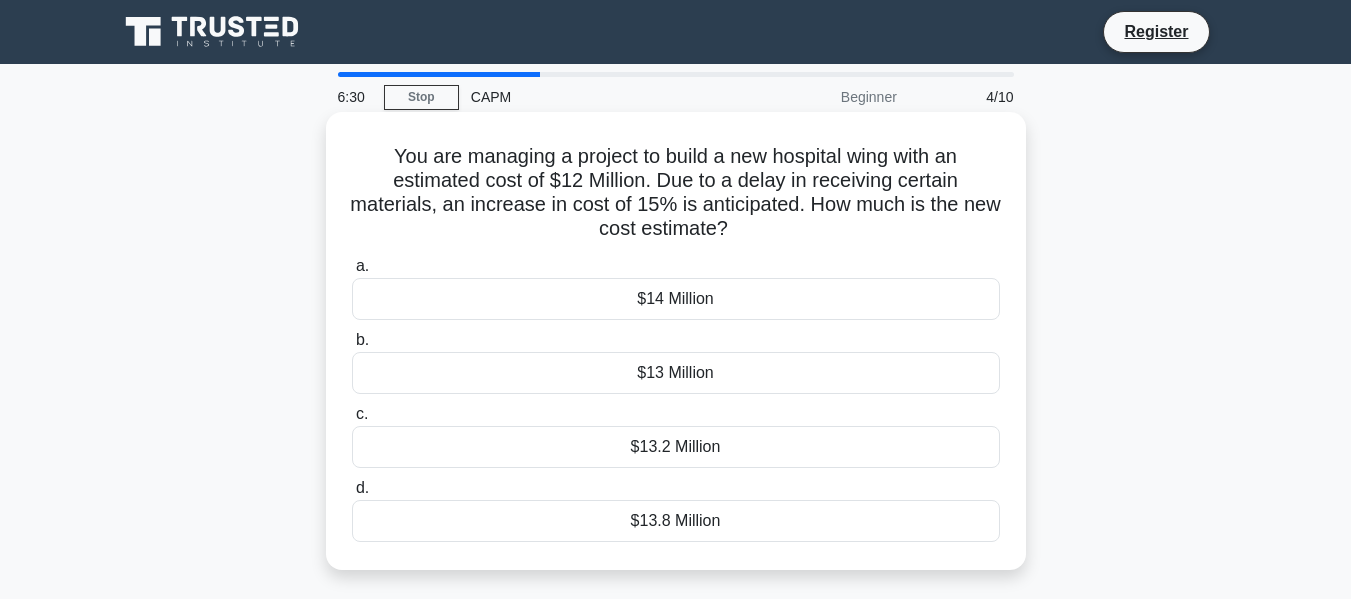 click on "$13.2 Million" at bounding box center (676, 447) 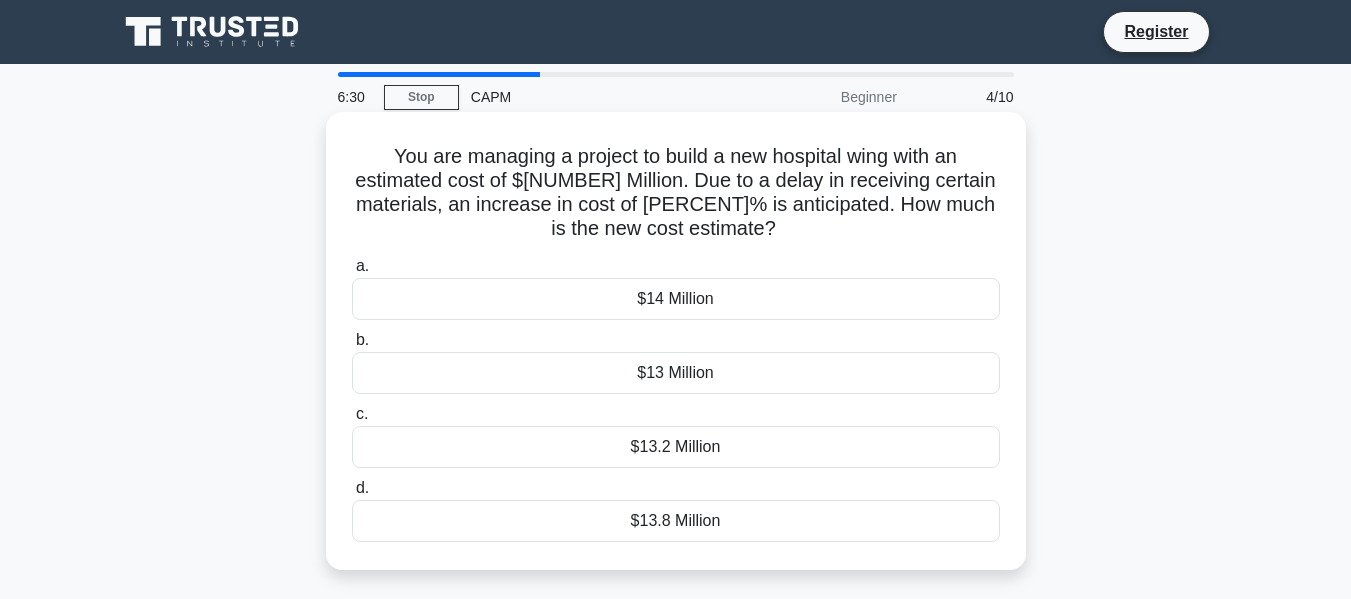 click on "c.
$13.2 Million" 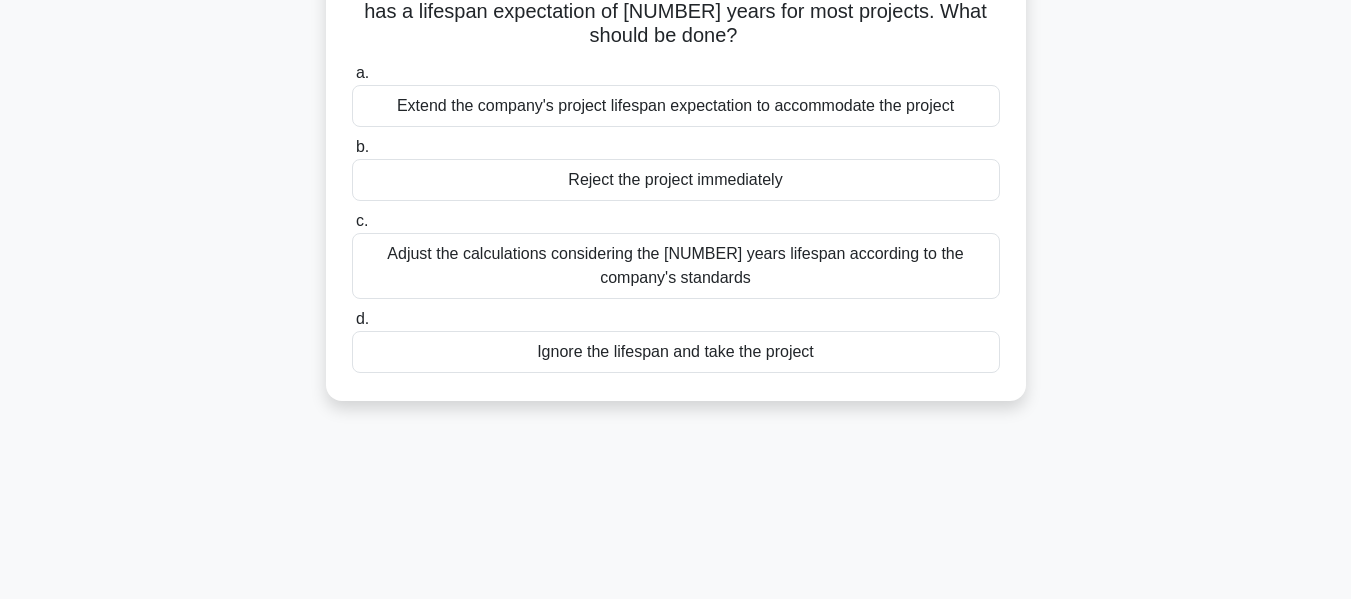 scroll, scrollTop: 200, scrollLeft: 0, axis: vertical 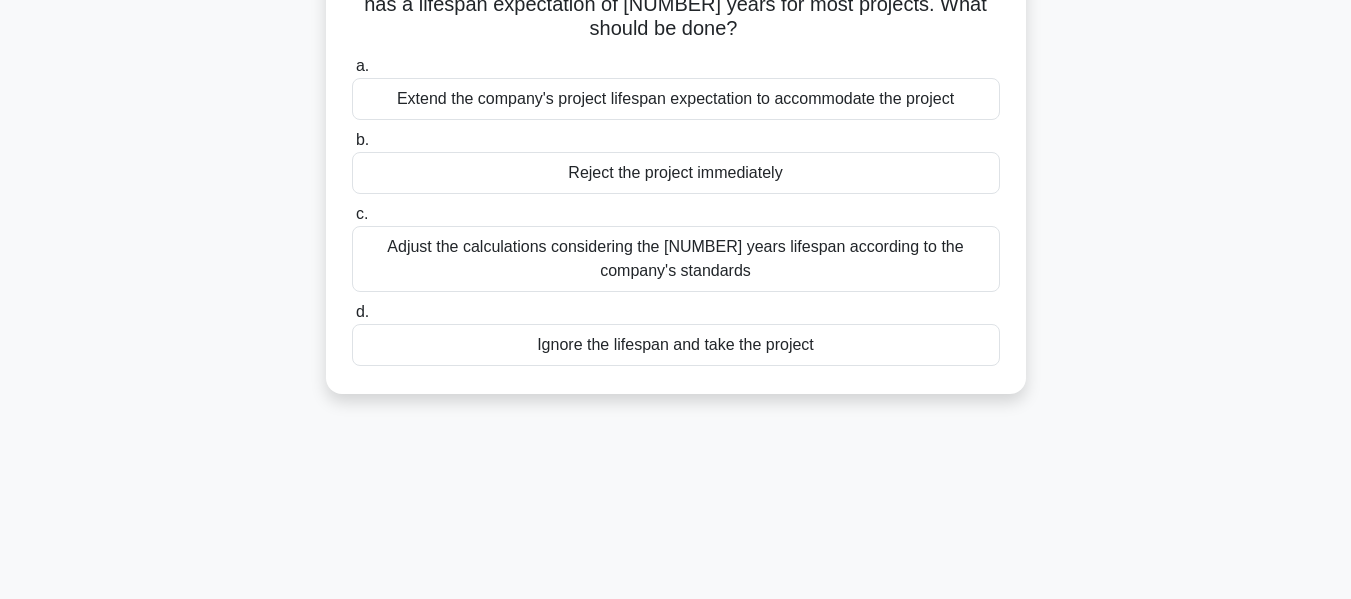 click on "Adjust the calculations considering the 7 years lifespan according to the company's standards" 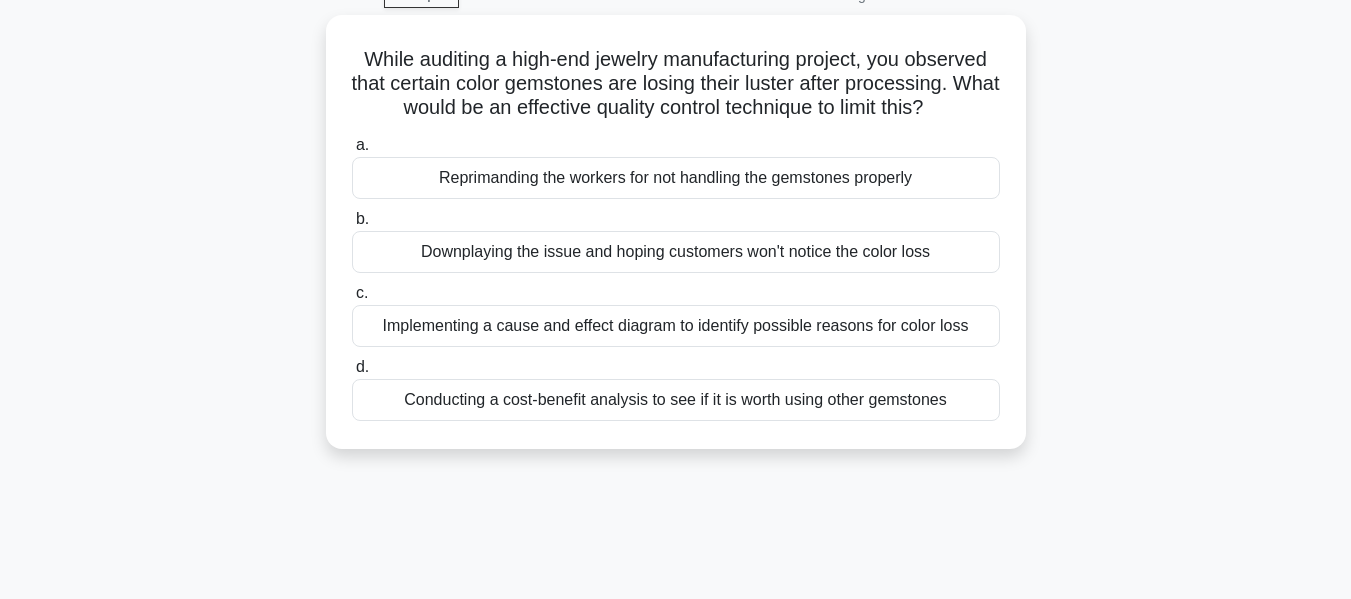 scroll, scrollTop: 0, scrollLeft: 0, axis: both 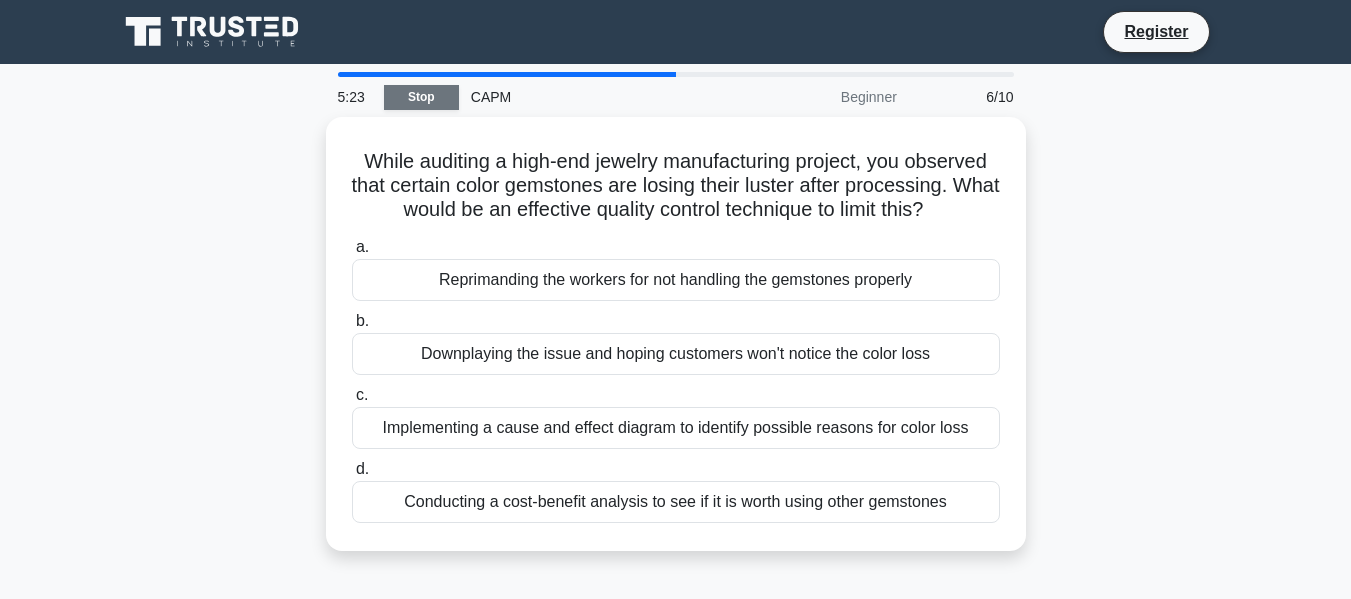 click on "Stop" 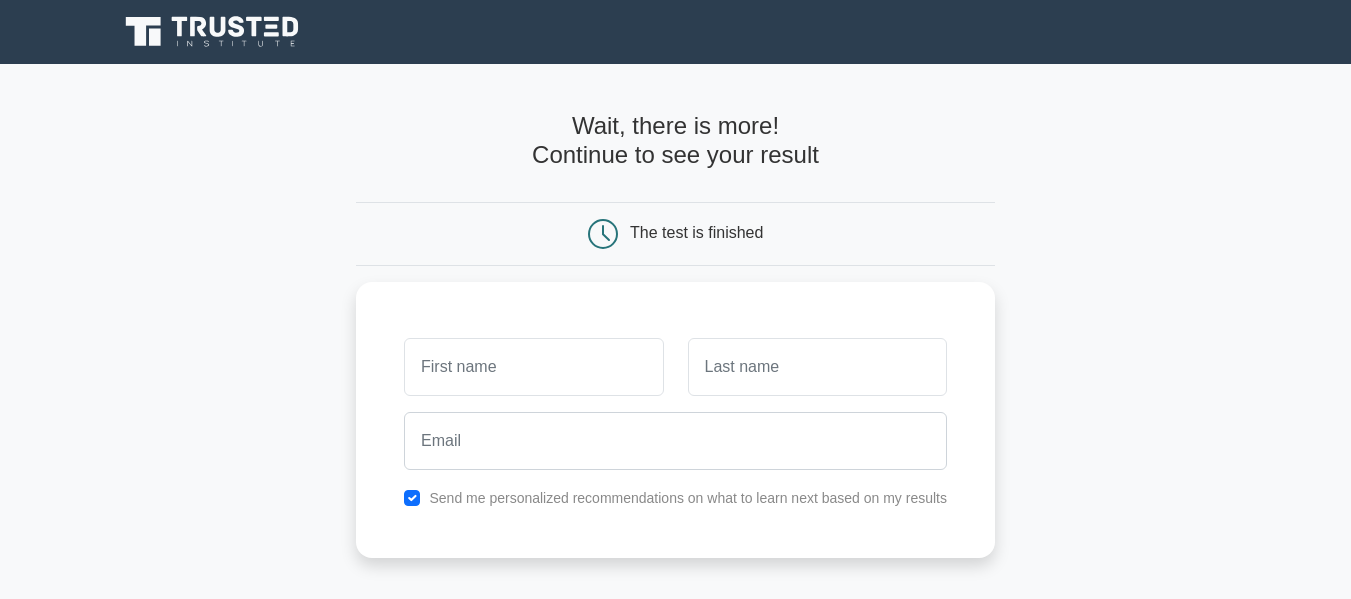 scroll, scrollTop: 0, scrollLeft: 0, axis: both 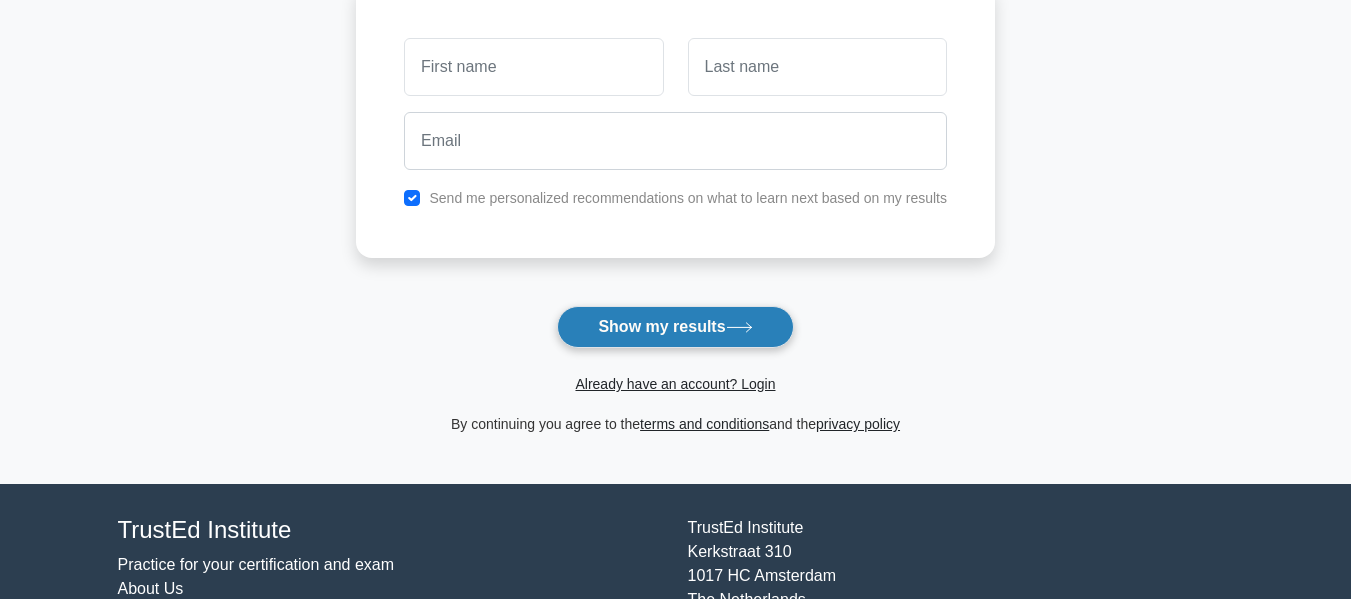 click on "Show my results" at bounding box center [675, 327] 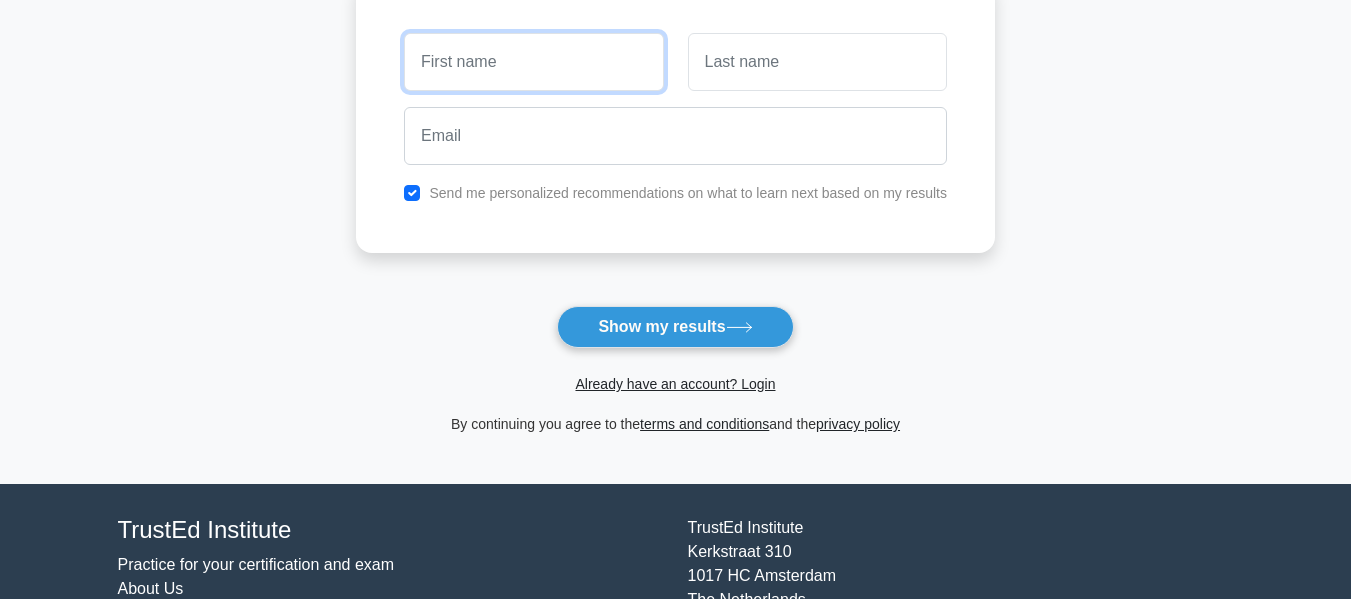 click at bounding box center [533, 62] 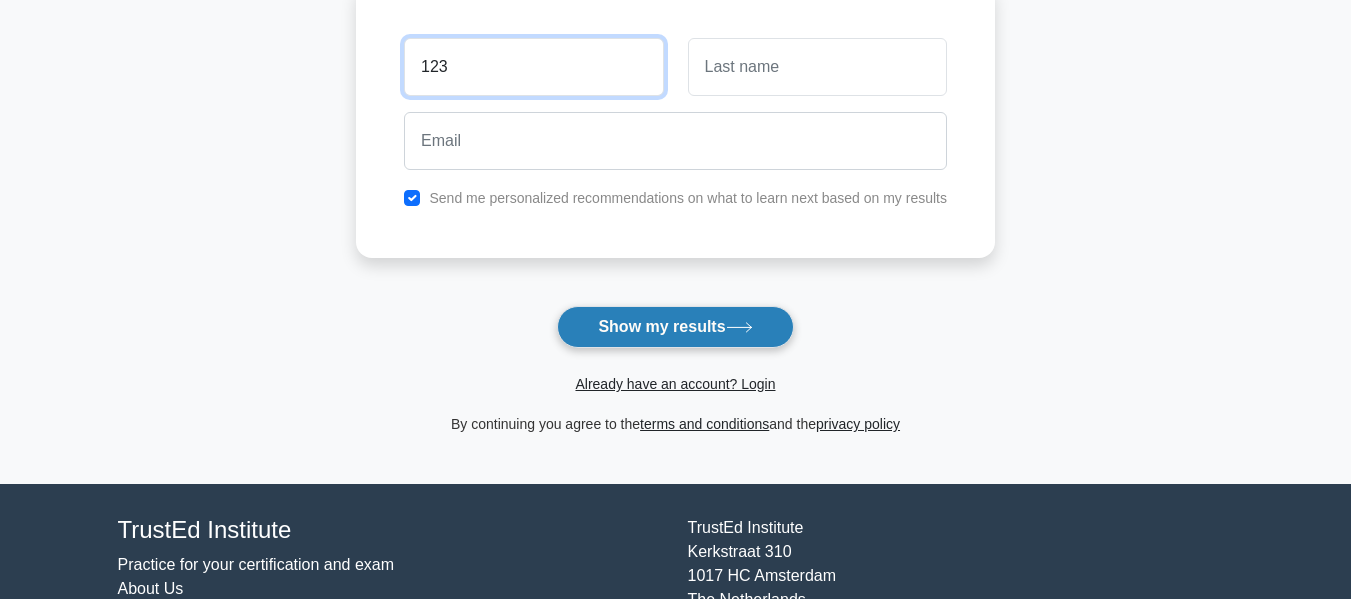 type on "123" 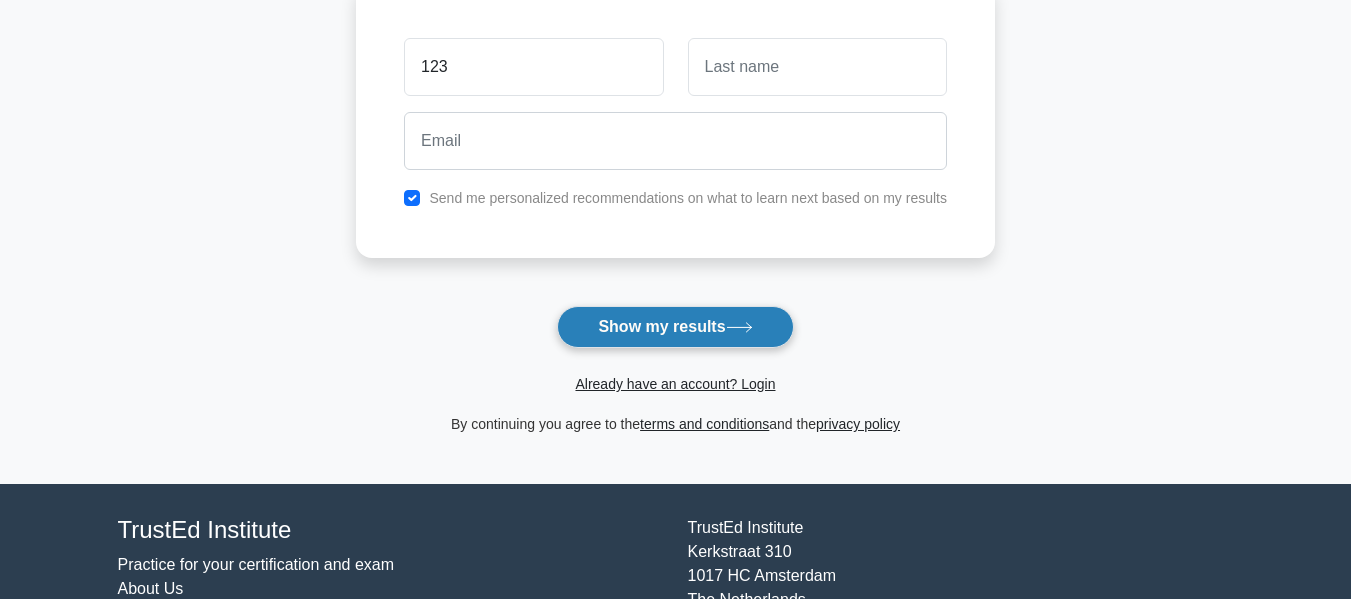 click on "Show my results" at bounding box center [675, 327] 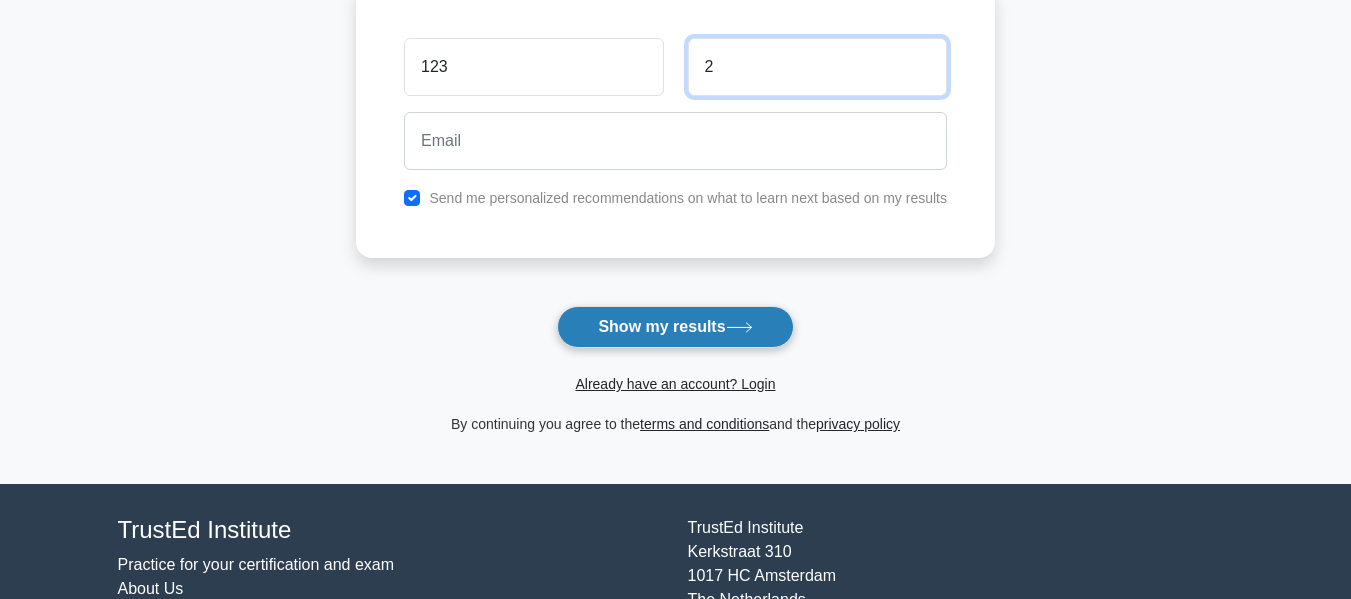 type on "2" 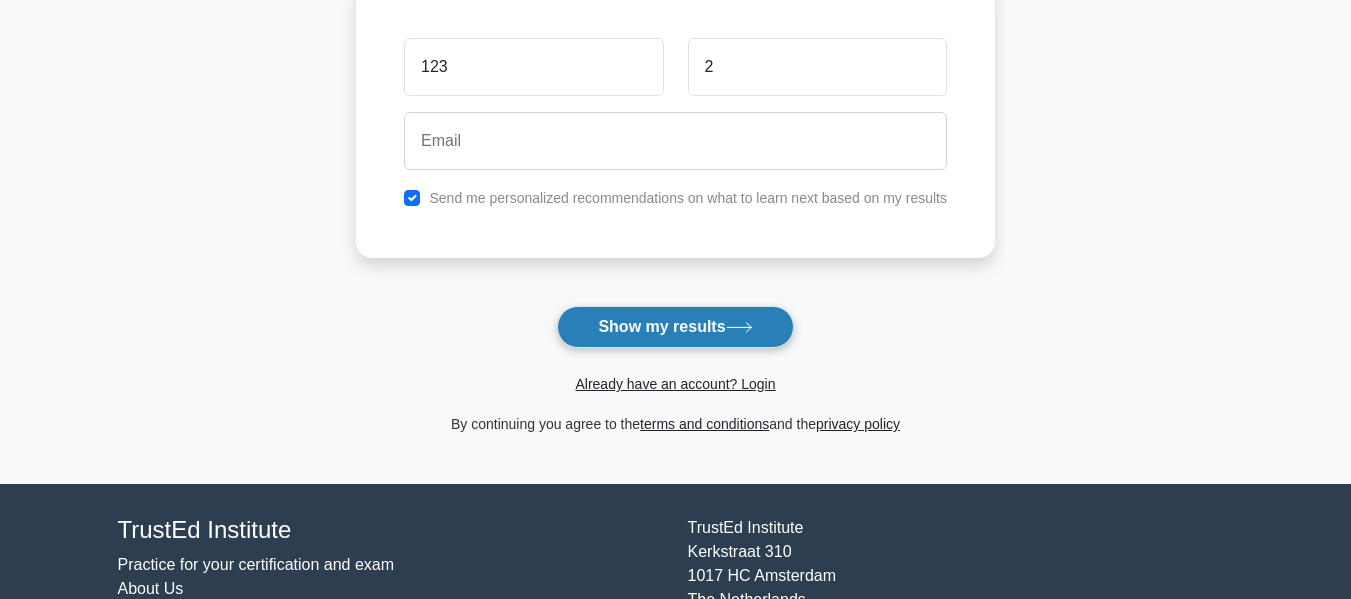 click on "Show my results" at bounding box center [675, 327] 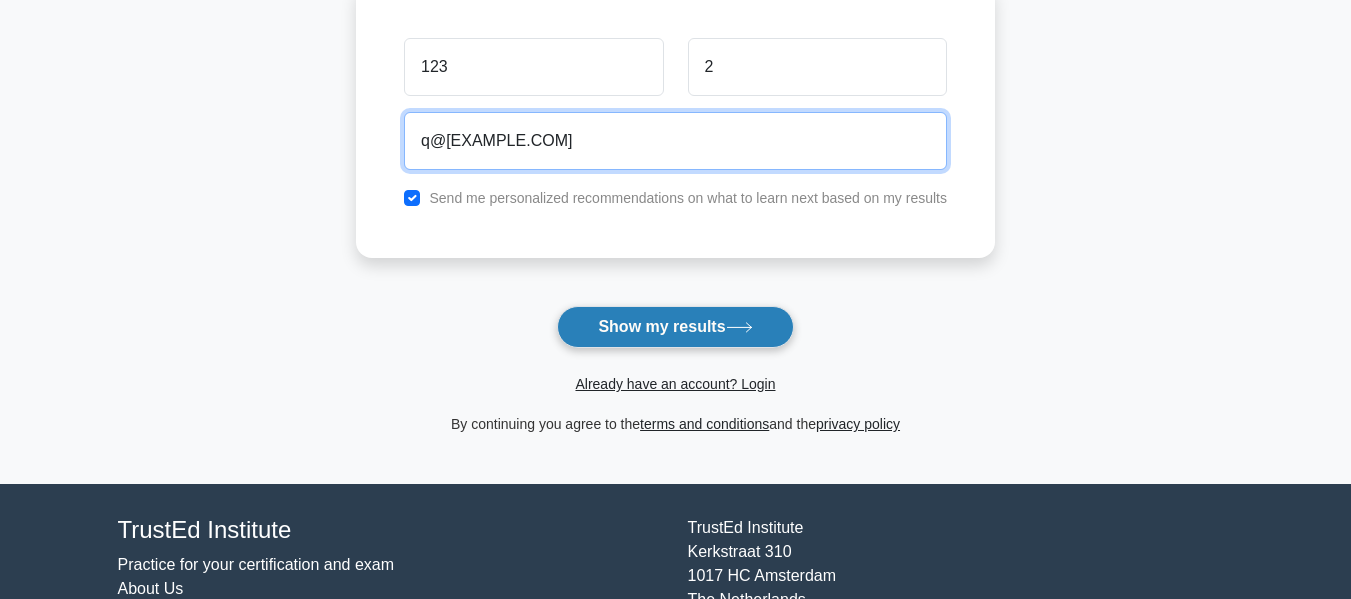 type on "[EMAIL]" 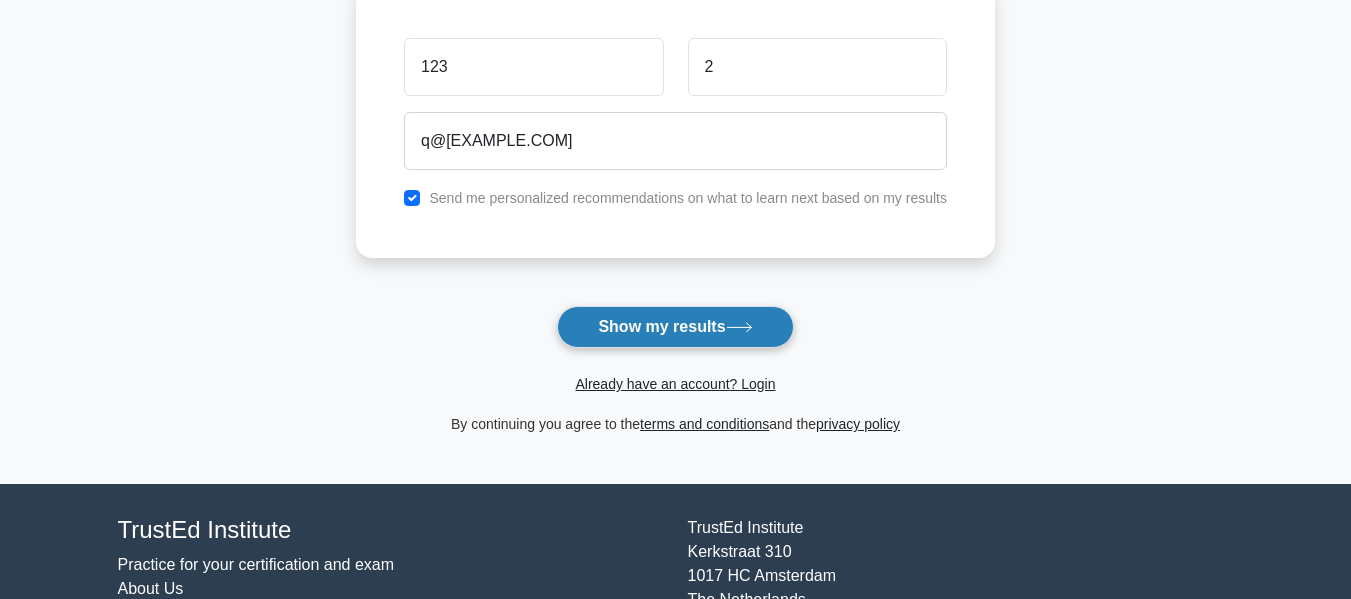 click on "Show my results" at bounding box center [675, 327] 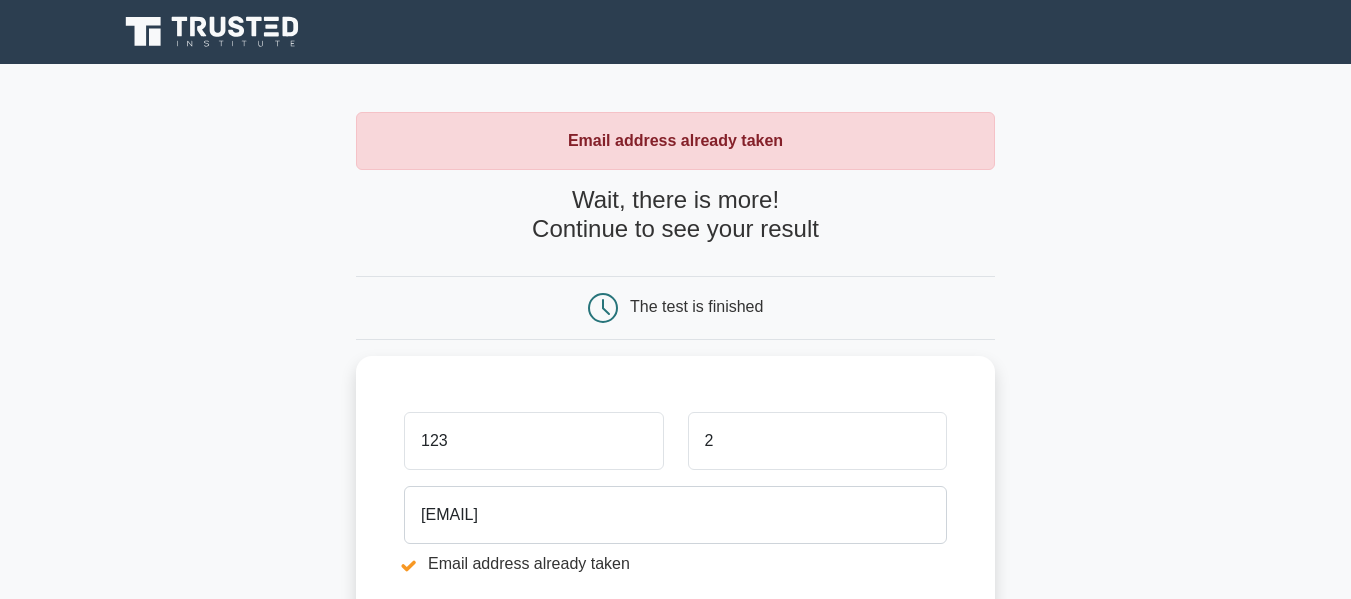 scroll, scrollTop: 0, scrollLeft: 0, axis: both 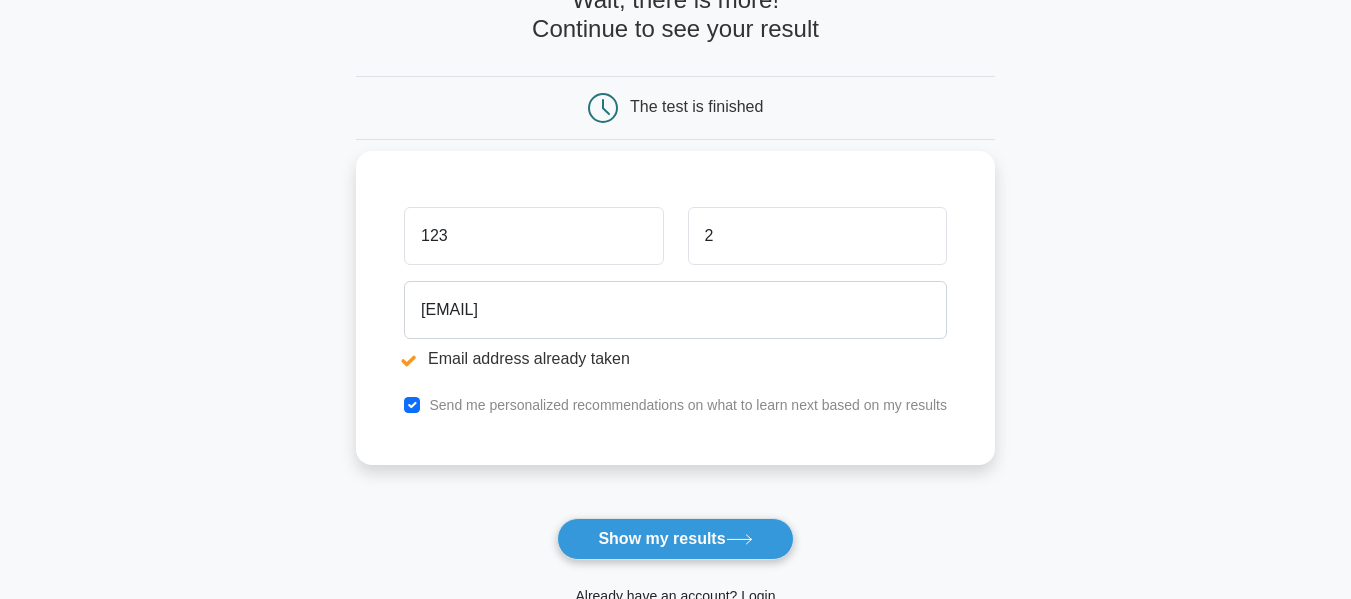 click on "123" at bounding box center (533, 236) 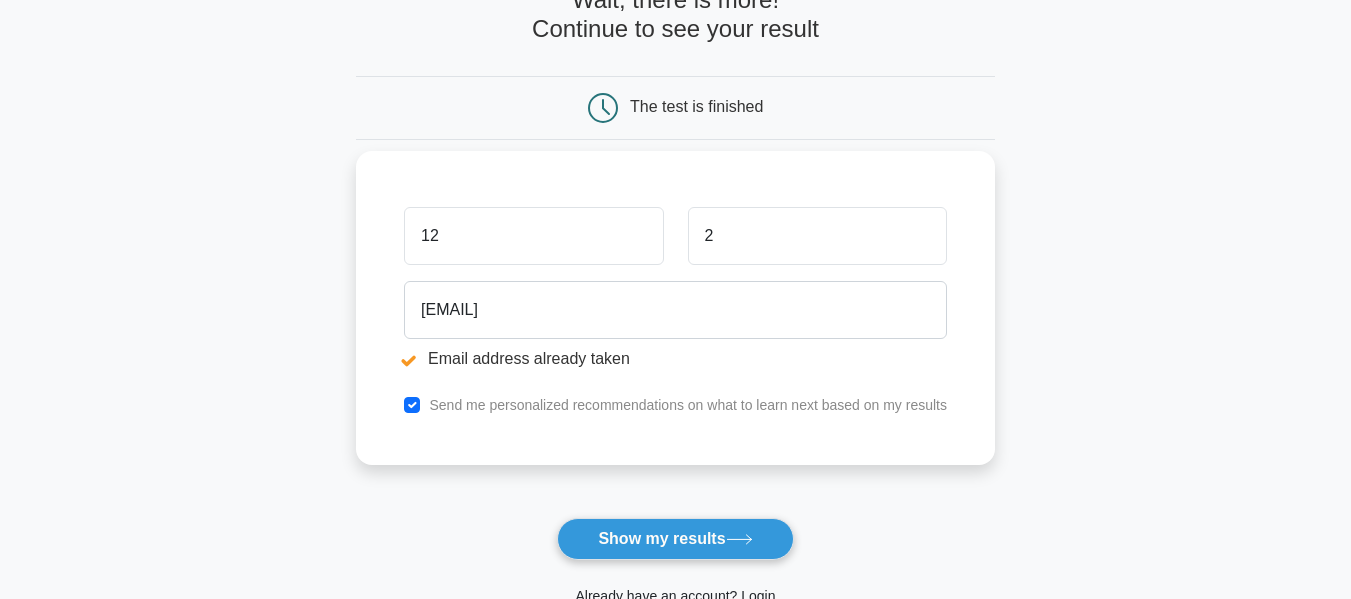 type on "1" 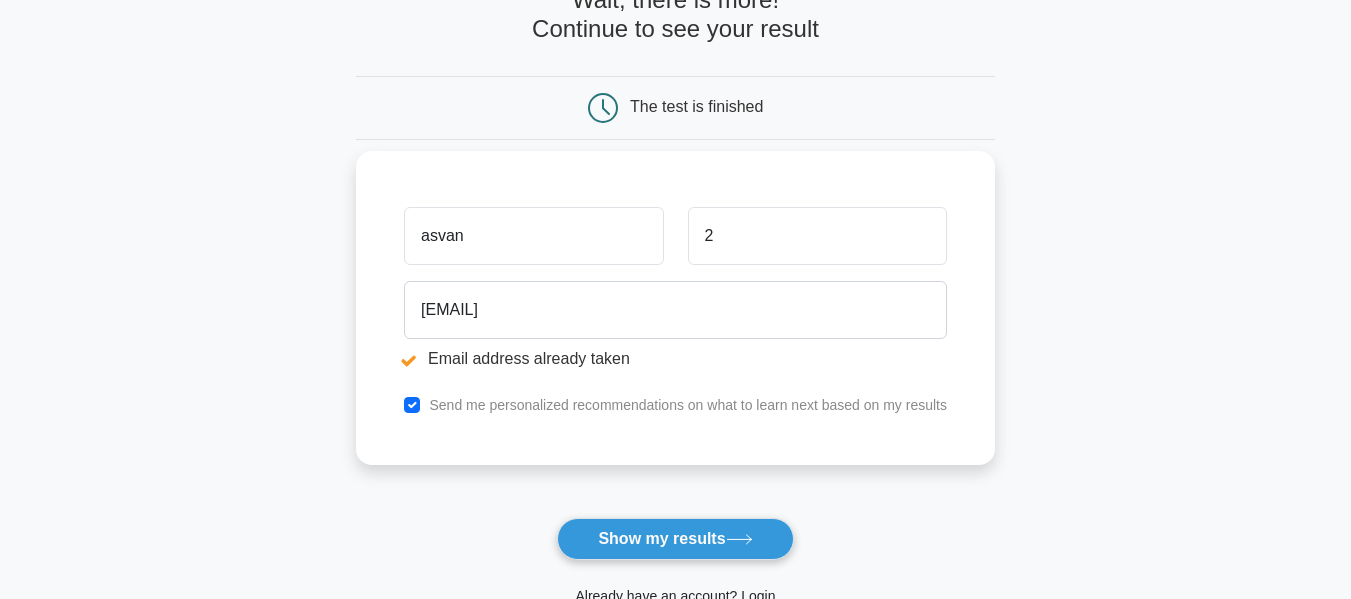 type on "asvan" 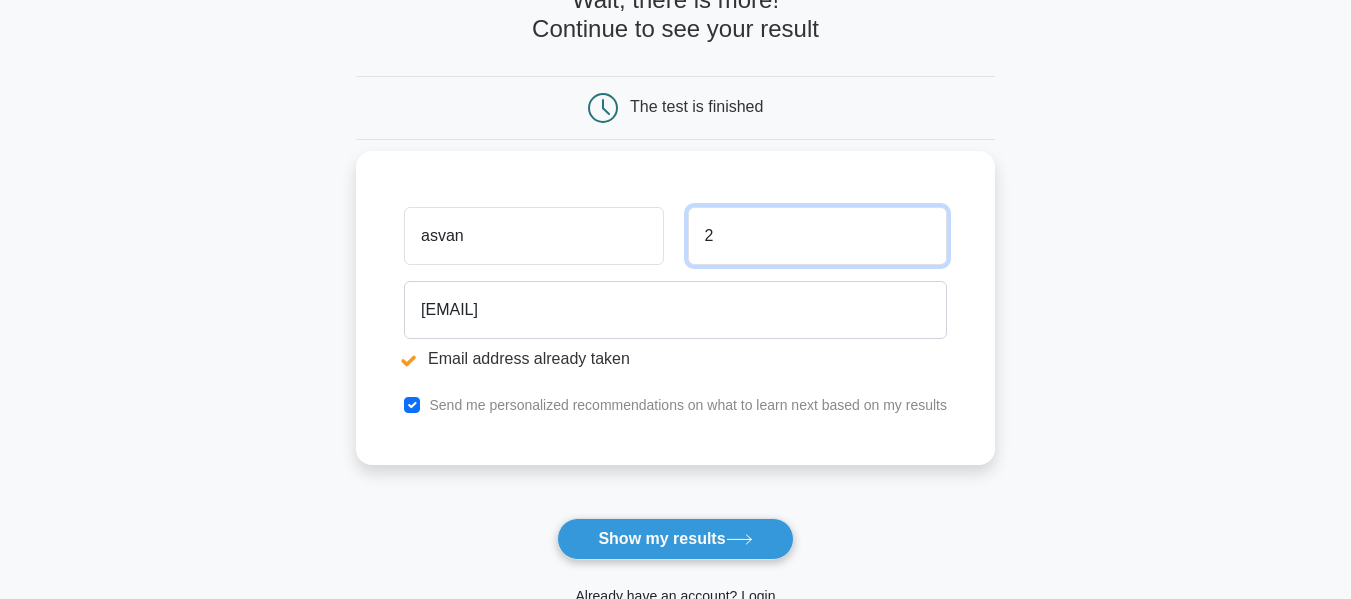 click on "2" at bounding box center (817, 236) 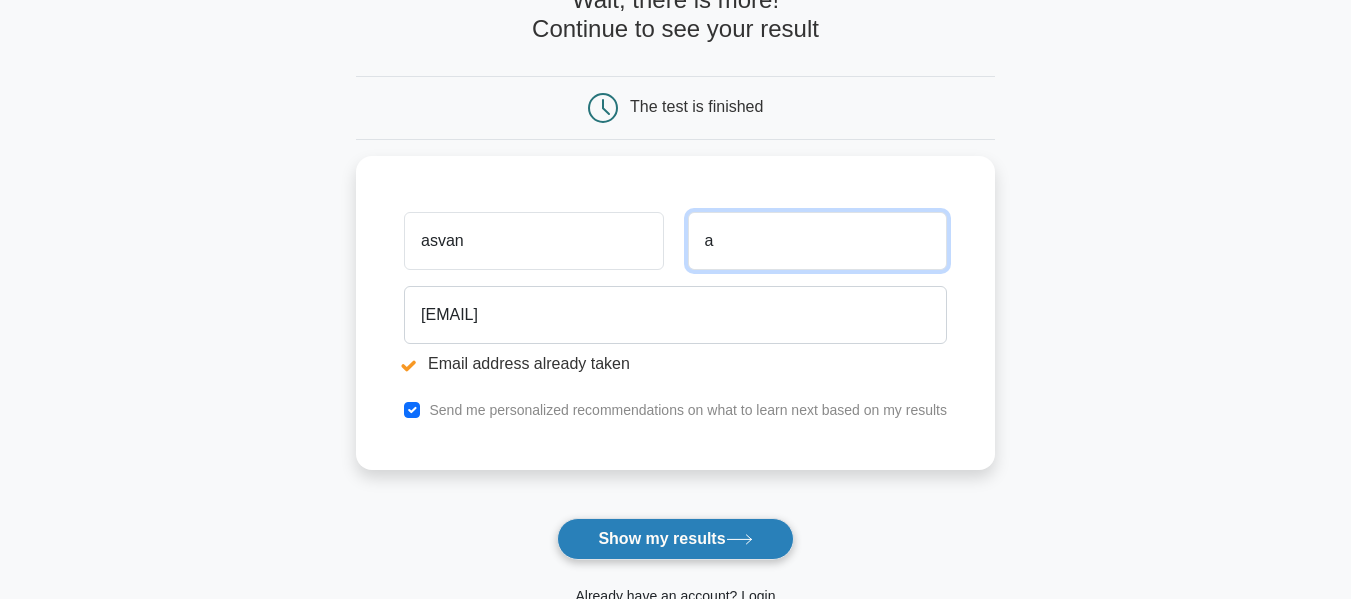 type on "a" 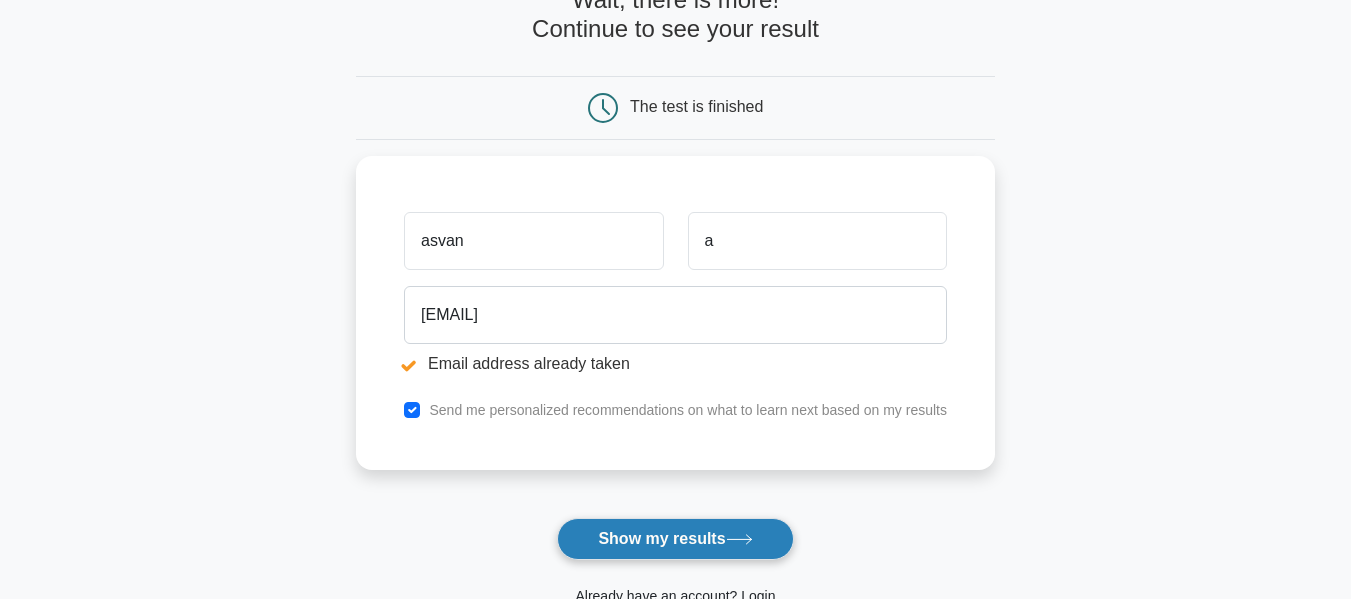 click on "Show my results" at bounding box center [675, 539] 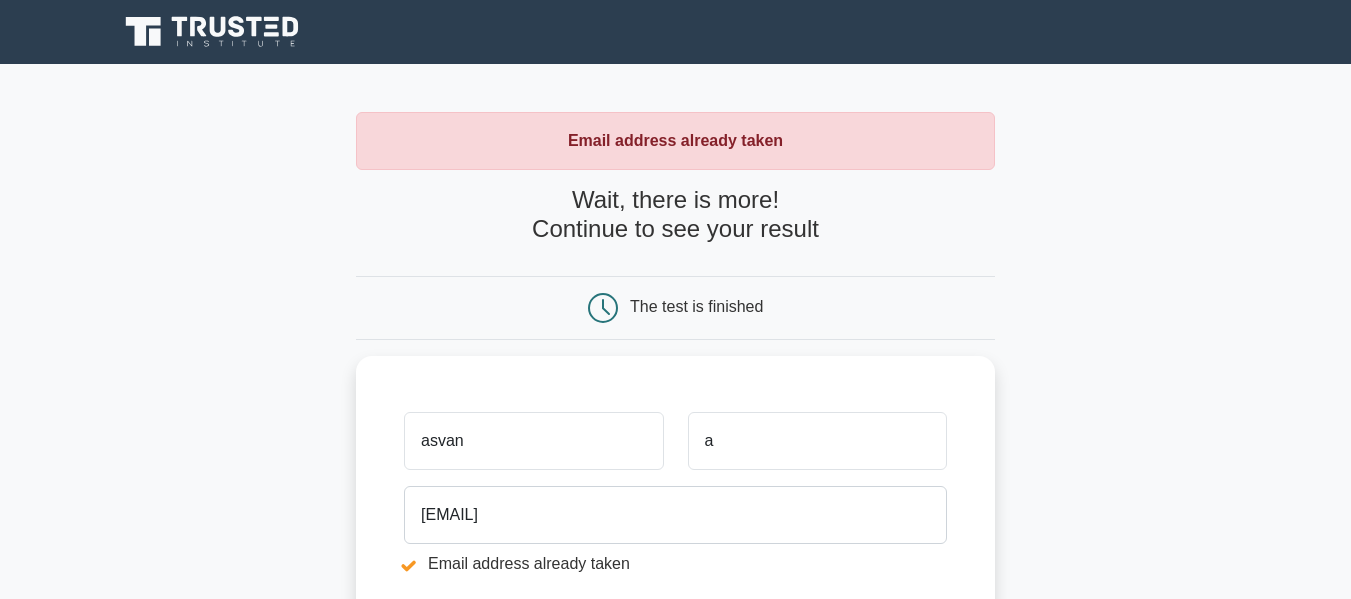 scroll, scrollTop: 0, scrollLeft: 0, axis: both 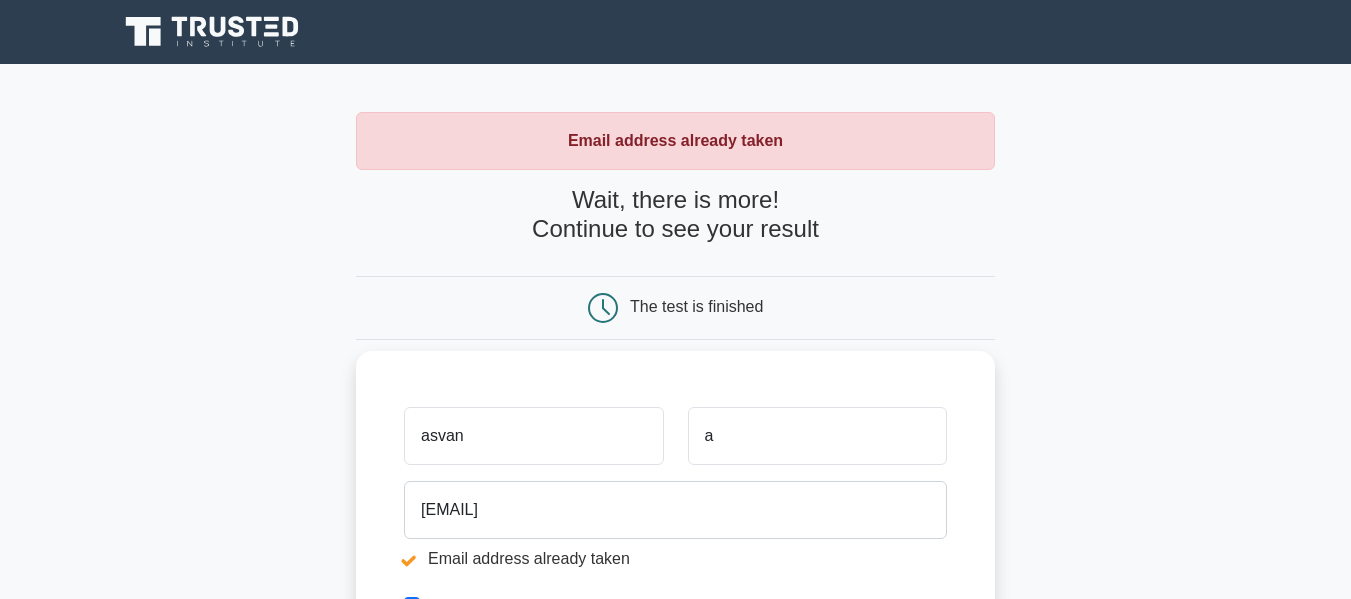 click on "asvan" at bounding box center [533, 436] 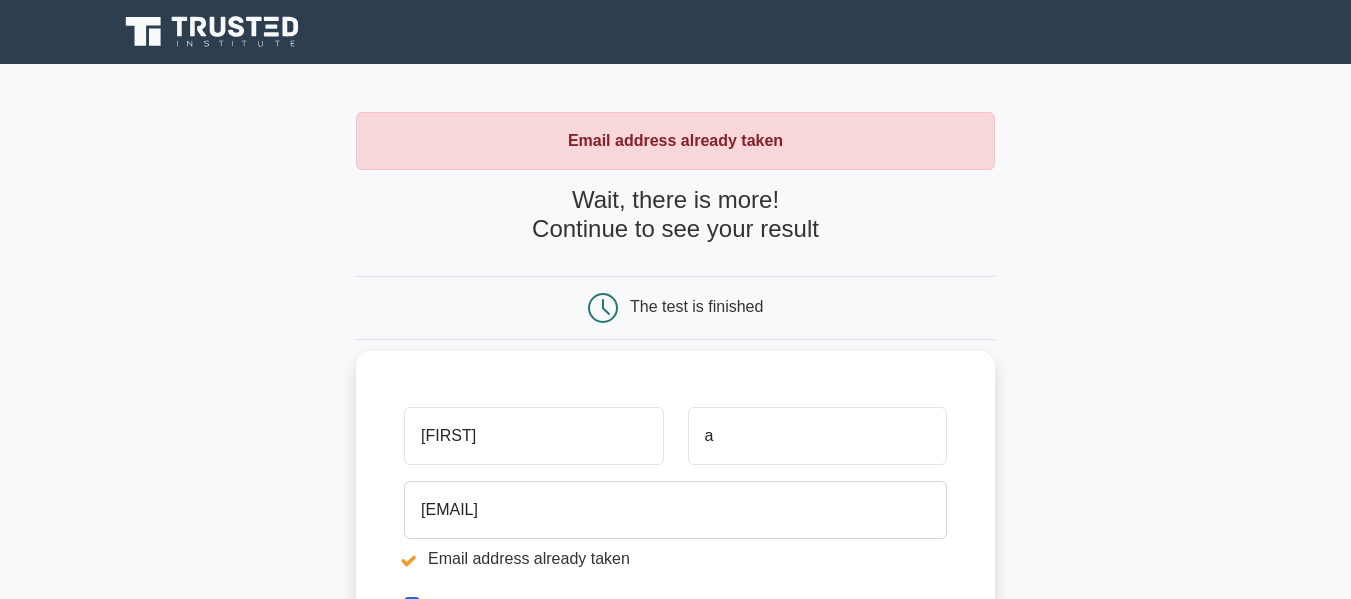 click on "Rasvan" at bounding box center (533, 436) 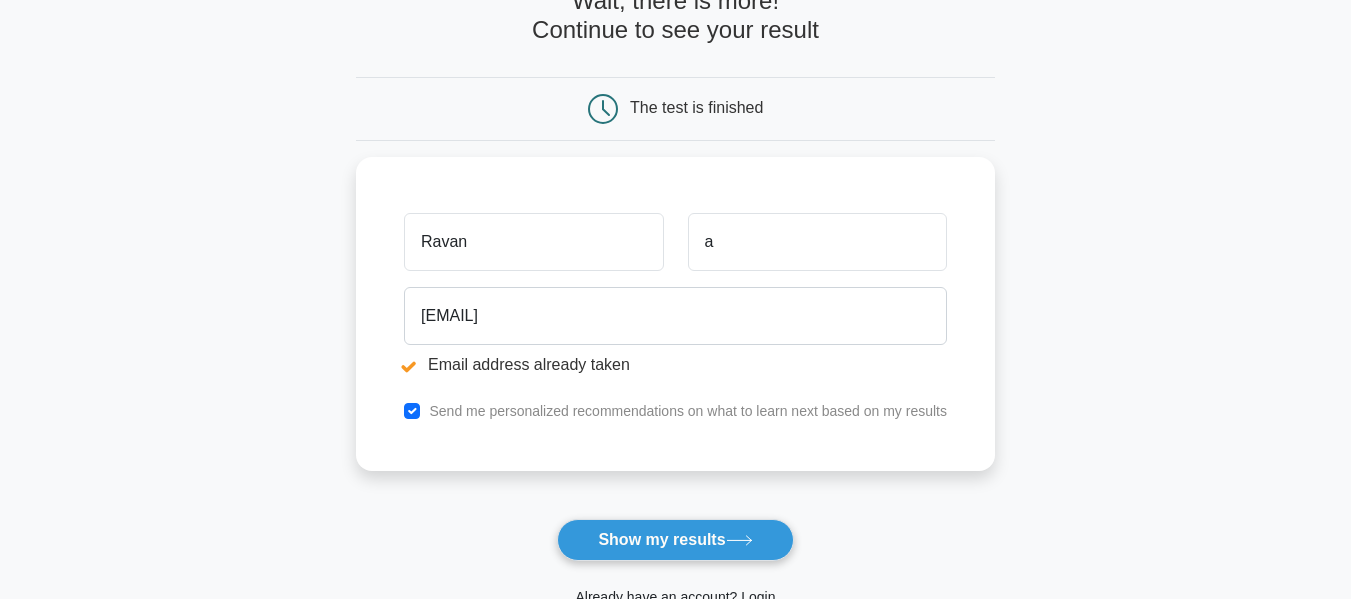scroll, scrollTop: 200, scrollLeft: 0, axis: vertical 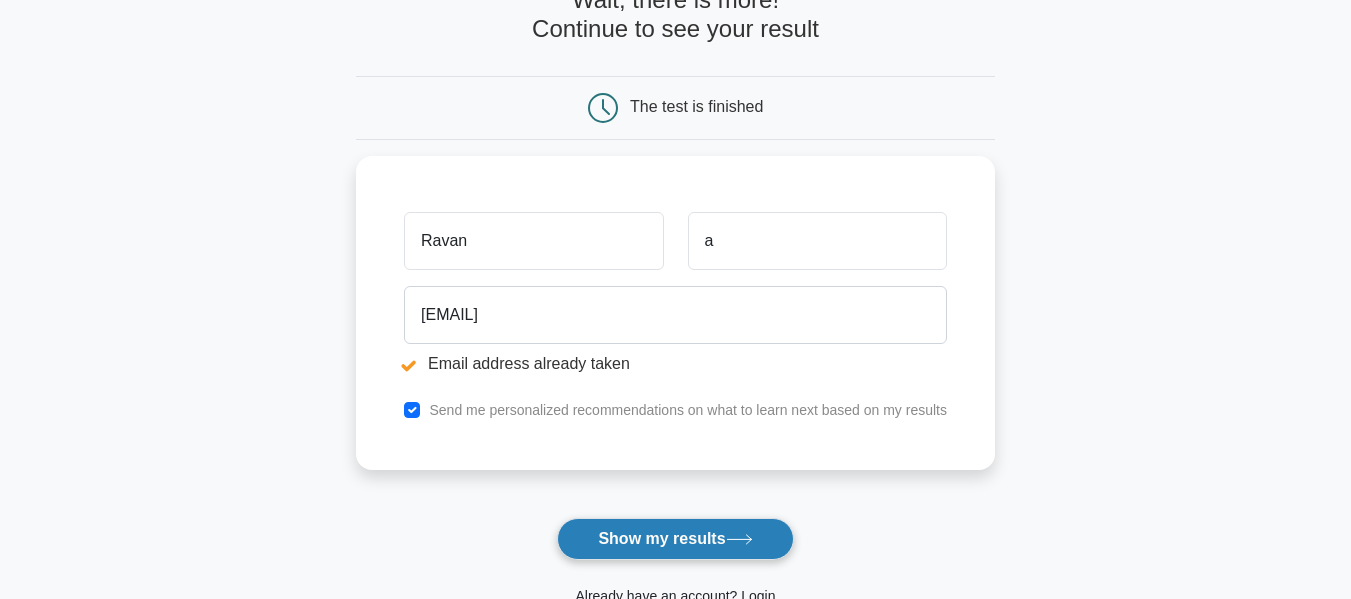 type on "Ravan" 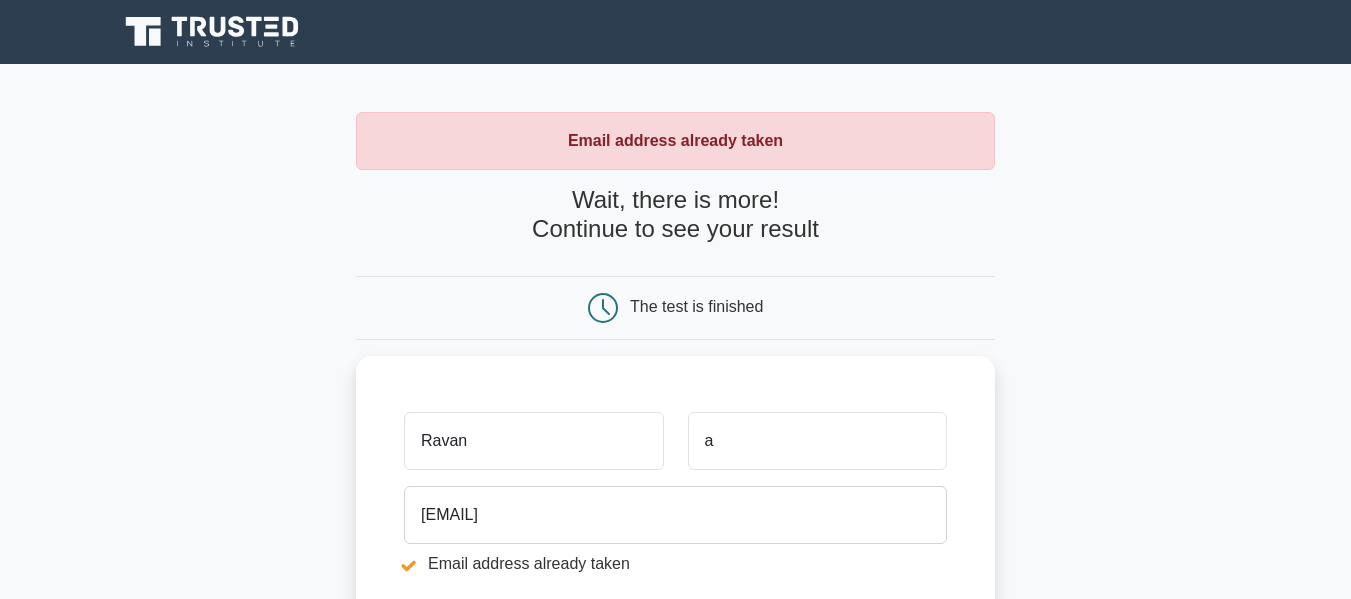 scroll, scrollTop: 0, scrollLeft: 0, axis: both 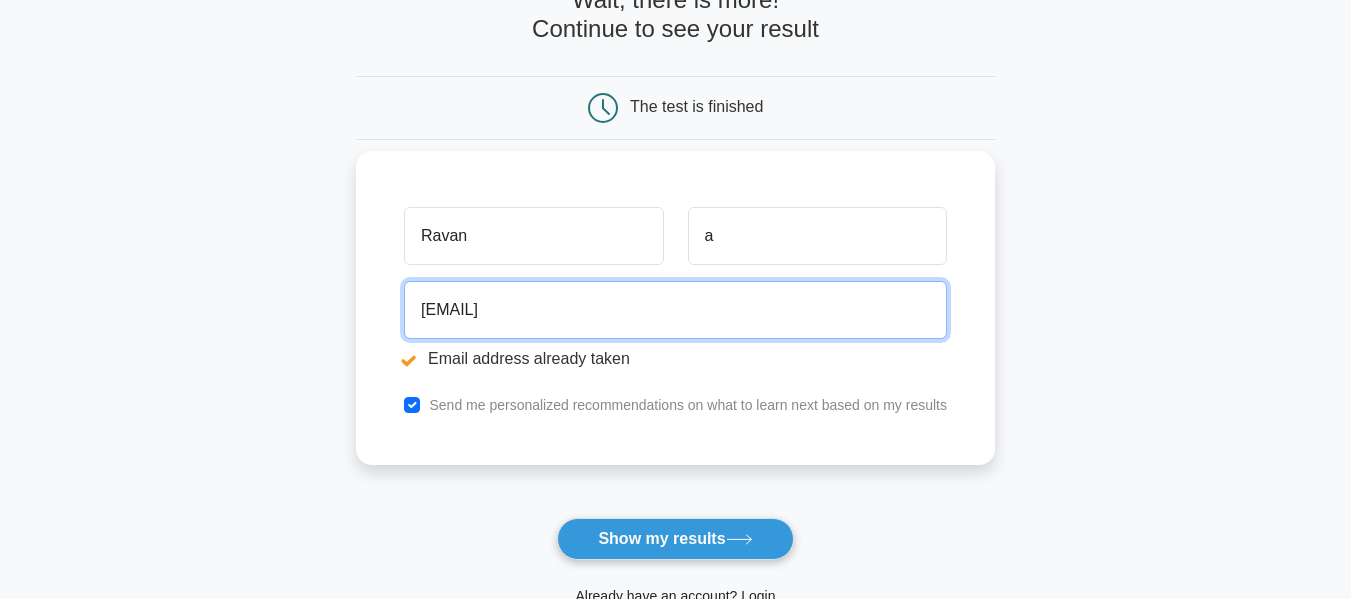 click on "[EMAIL]" at bounding box center (675, 310) 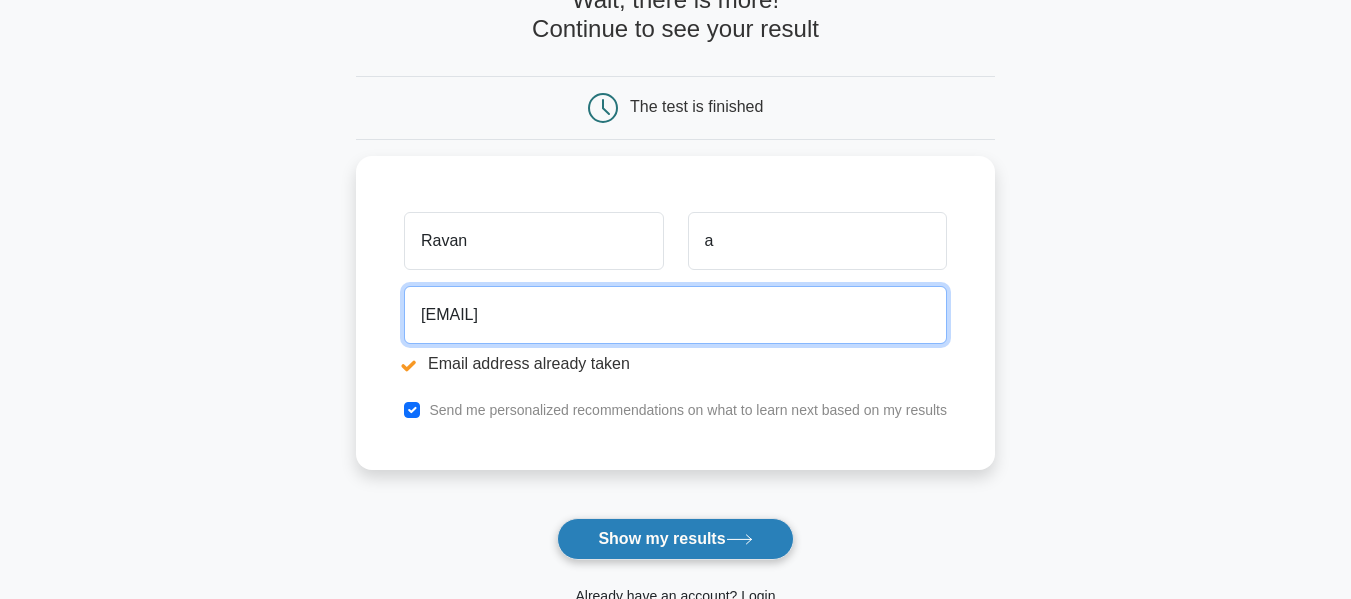 type on "[EMAIL]" 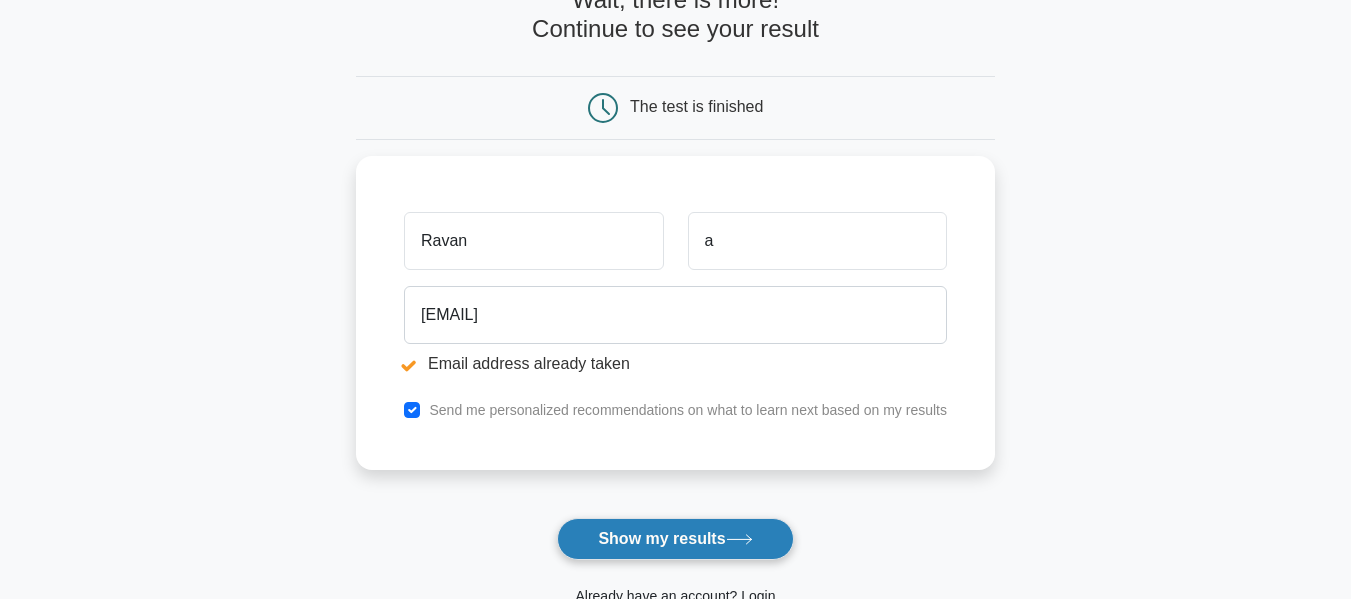 click on "Show my results" at bounding box center (675, 539) 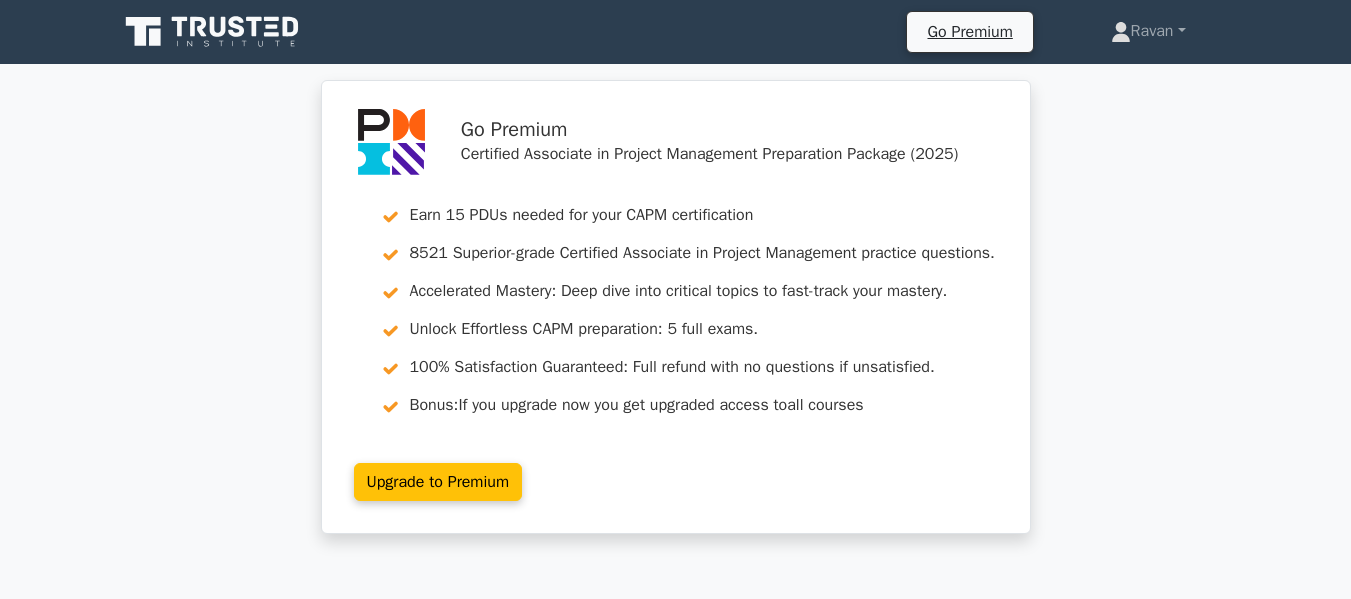 scroll, scrollTop: 0, scrollLeft: 0, axis: both 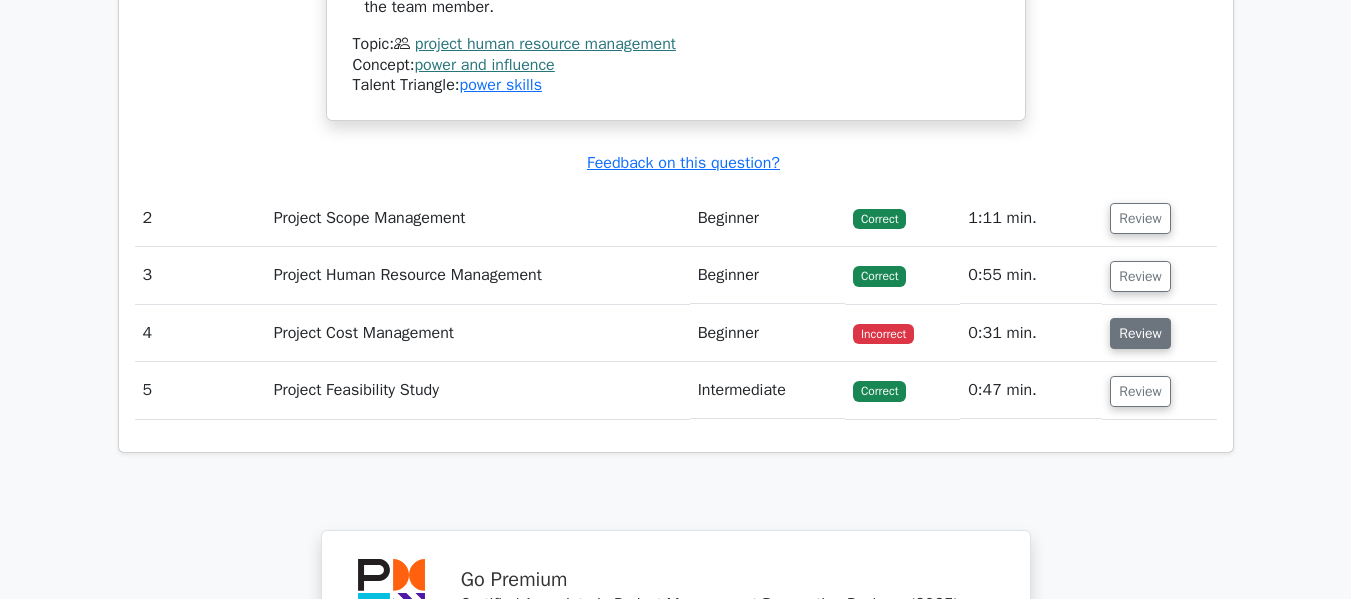 click on "Review" at bounding box center [1140, 333] 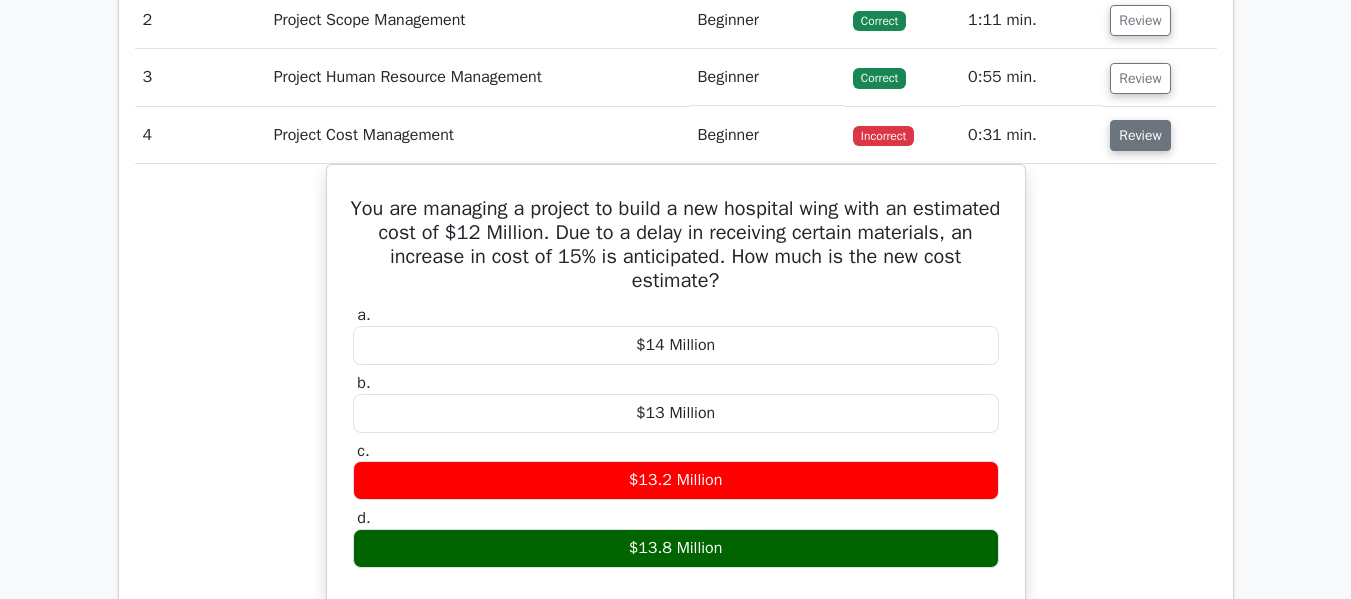 scroll, scrollTop: 2800, scrollLeft: 0, axis: vertical 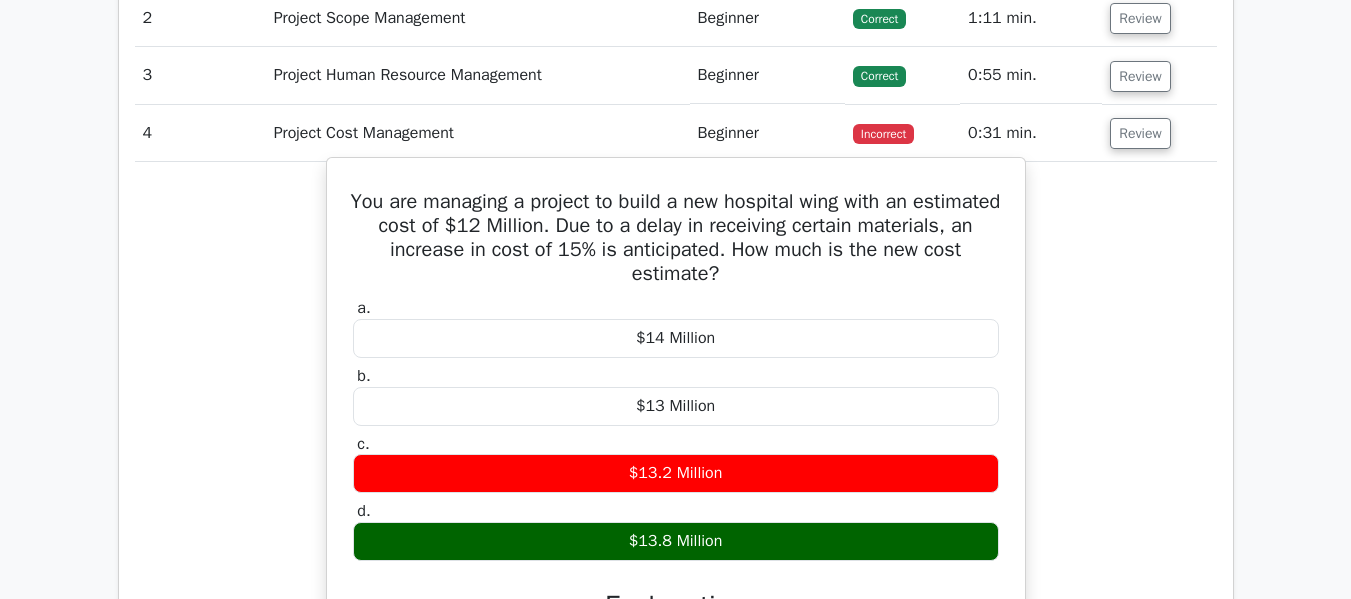 type 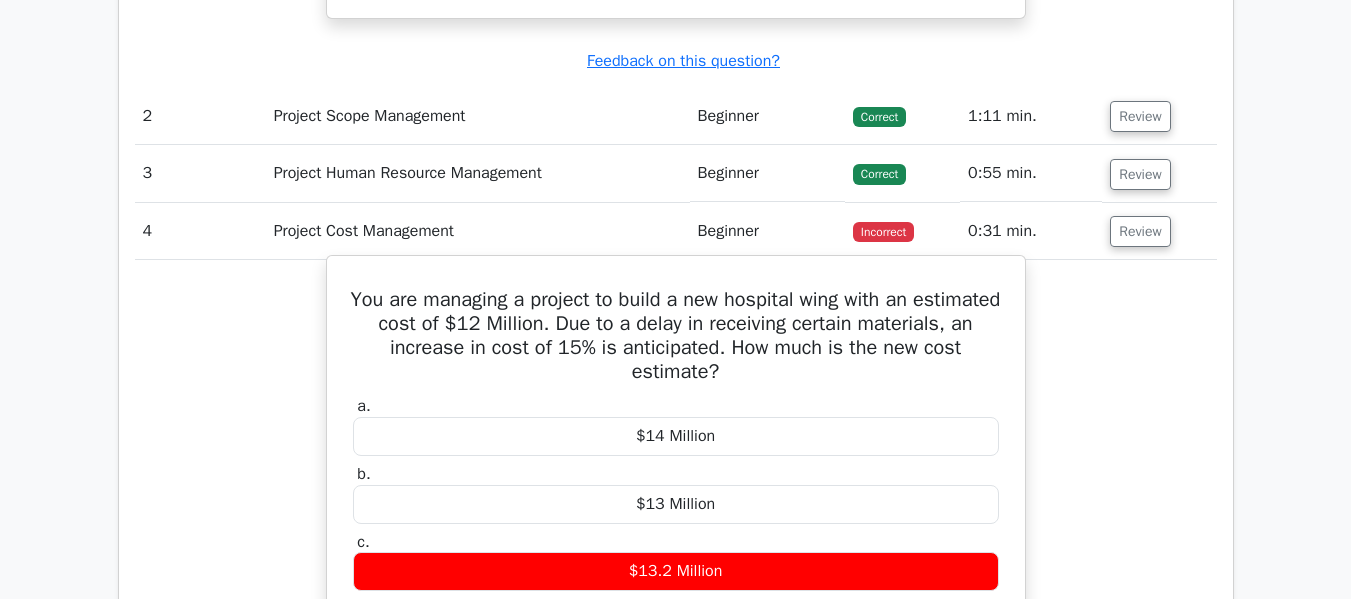 scroll, scrollTop: 2700, scrollLeft: 0, axis: vertical 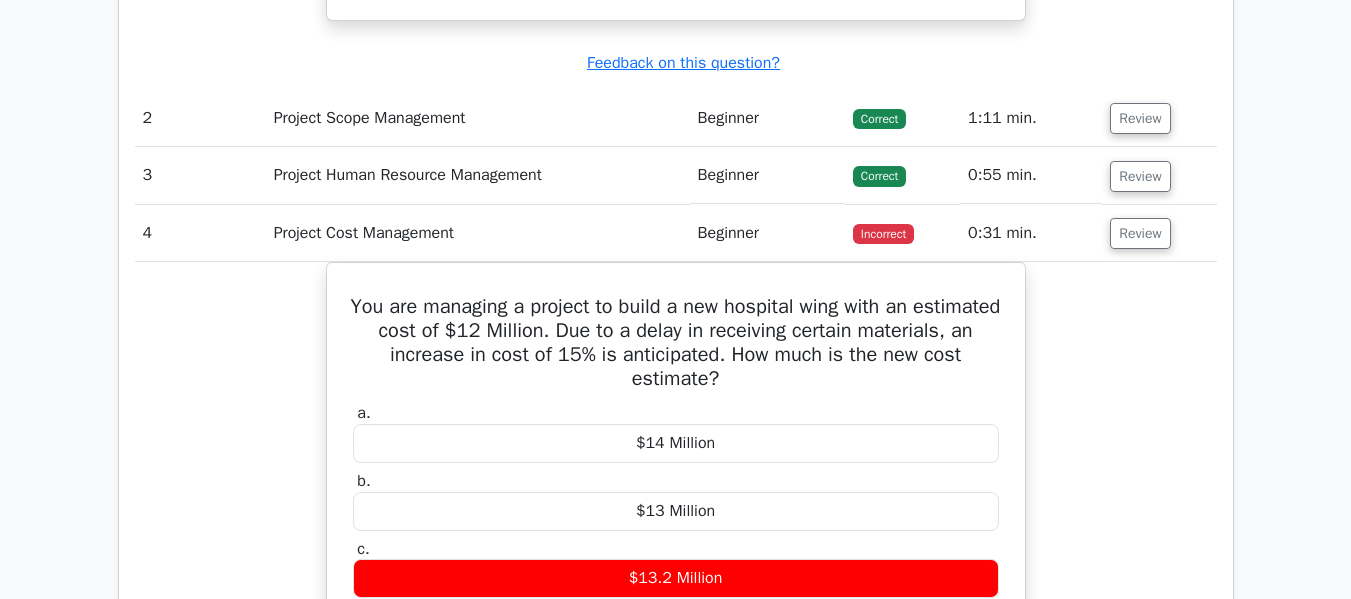 click on "Project Cost Management" at bounding box center (478, 233) 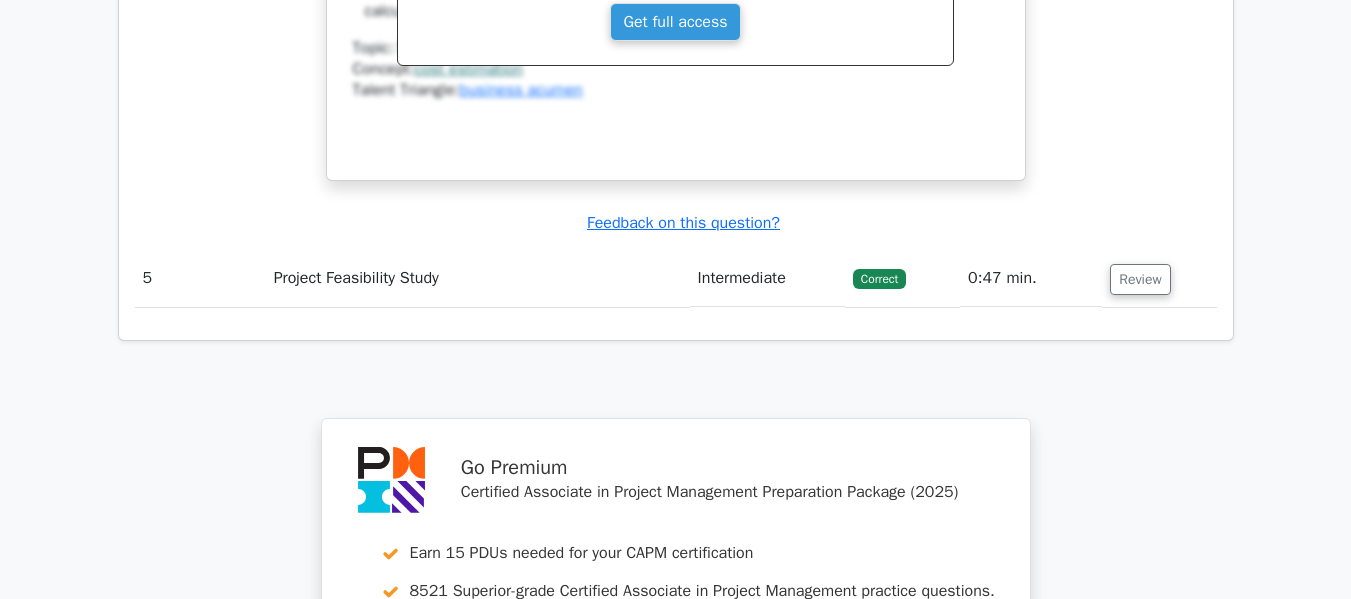 scroll, scrollTop: 3600, scrollLeft: 0, axis: vertical 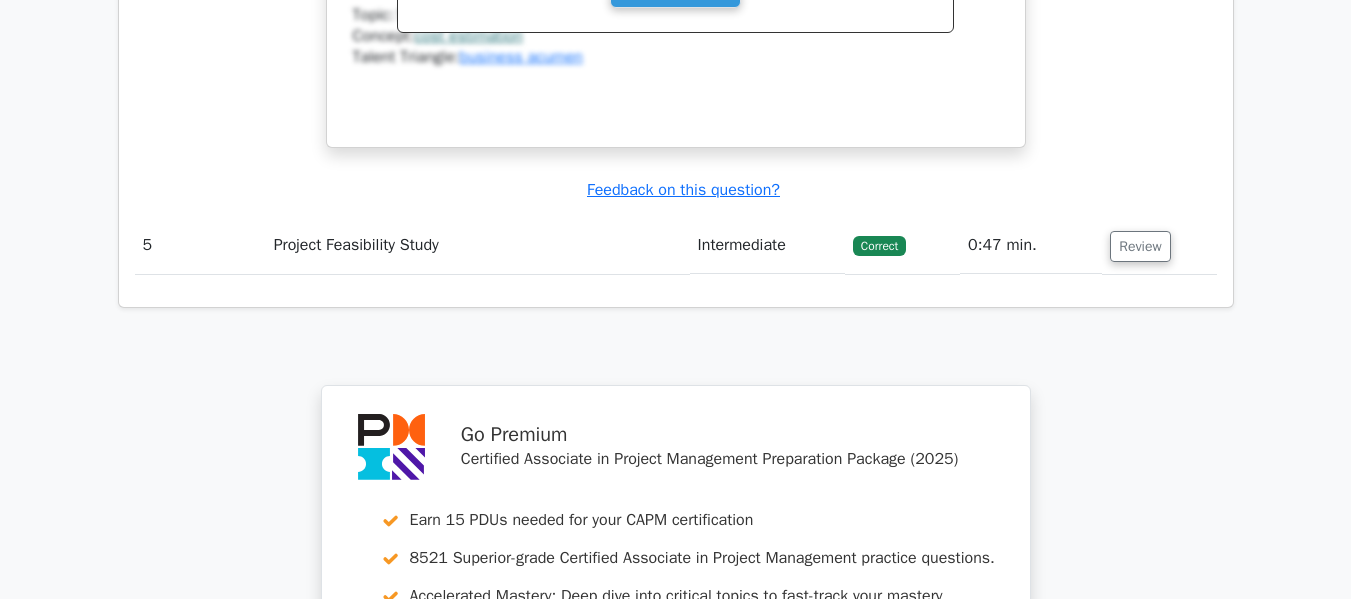 click on "Project Feasibility Study" at bounding box center (478, 245) 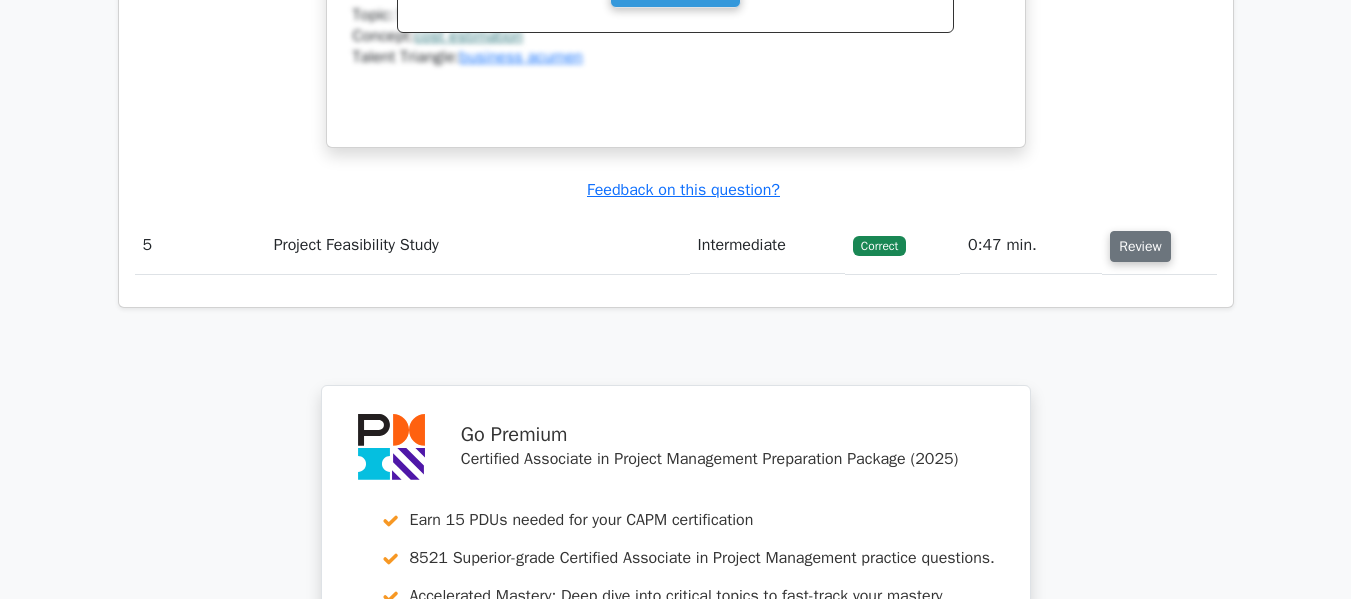 click on "Review" at bounding box center (1140, 246) 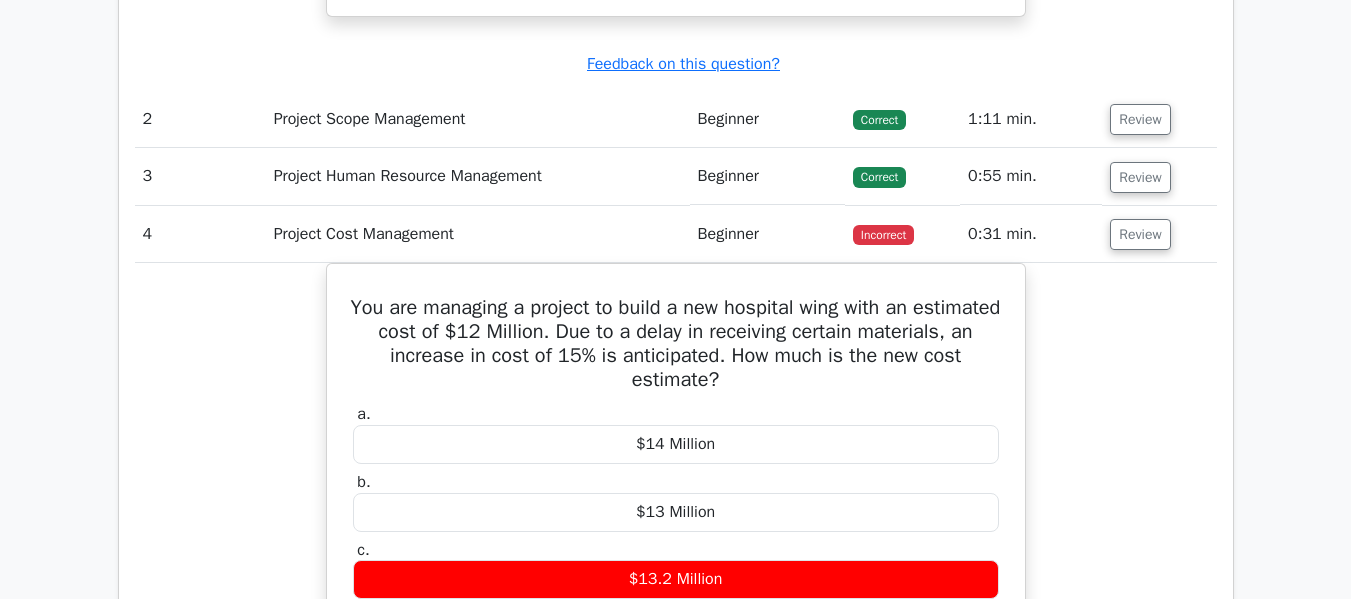 scroll, scrollTop: 2700, scrollLeft: 0, axis: vertical 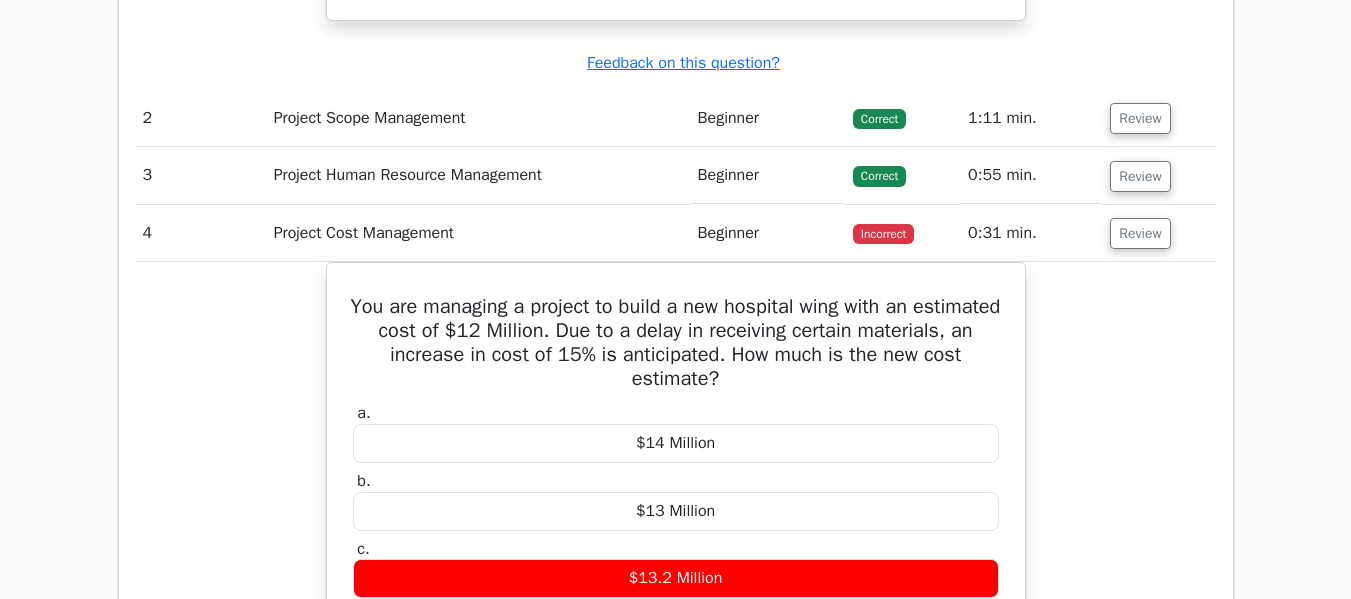 click on "Project Human Resource Management" at bounding box center (478, 175) 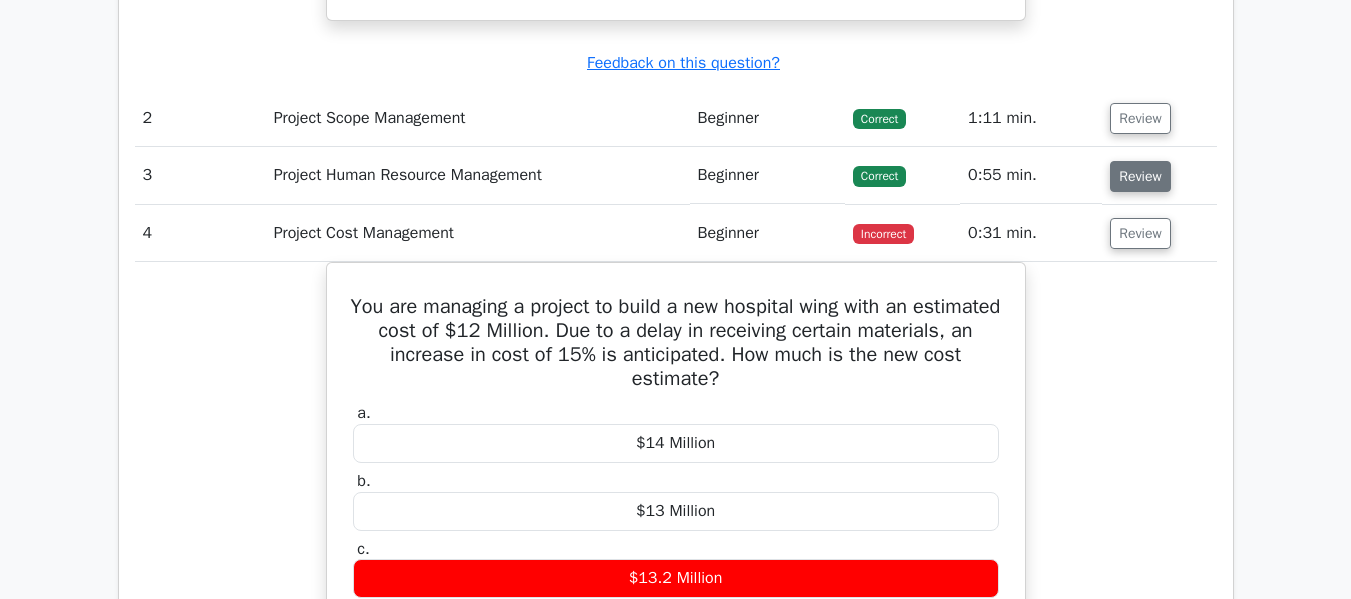 click on "Review" at bounding box center [1140, 176] 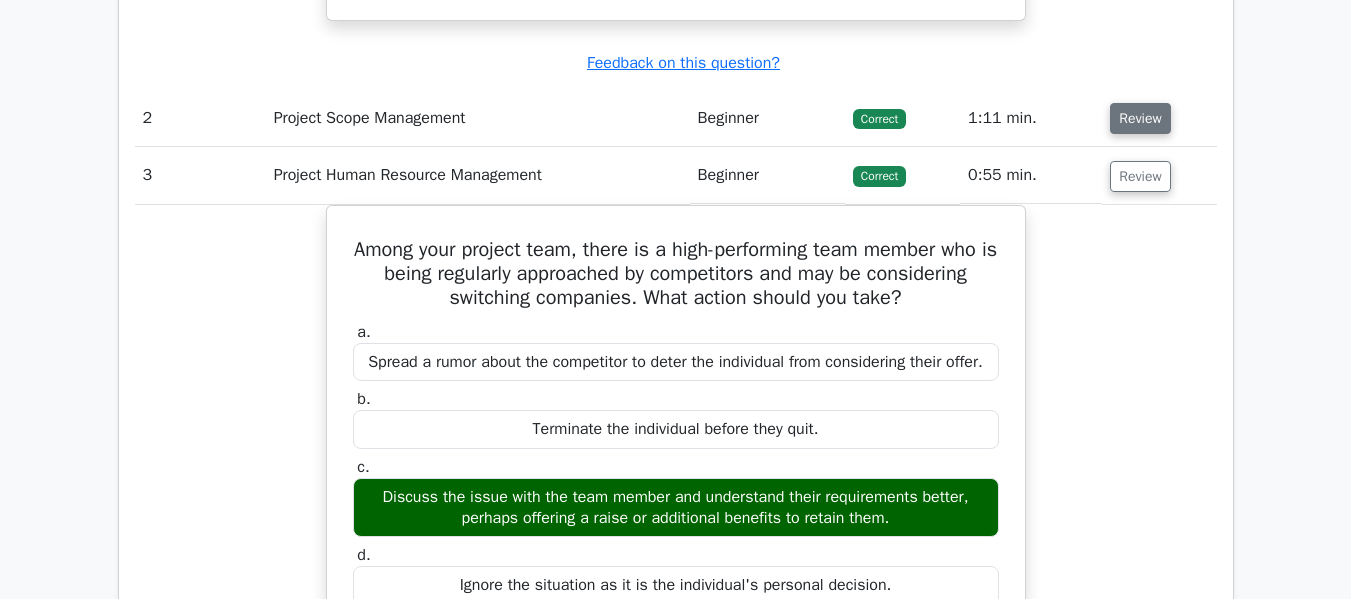 click on "Review" at bounding box center [1140, 118] 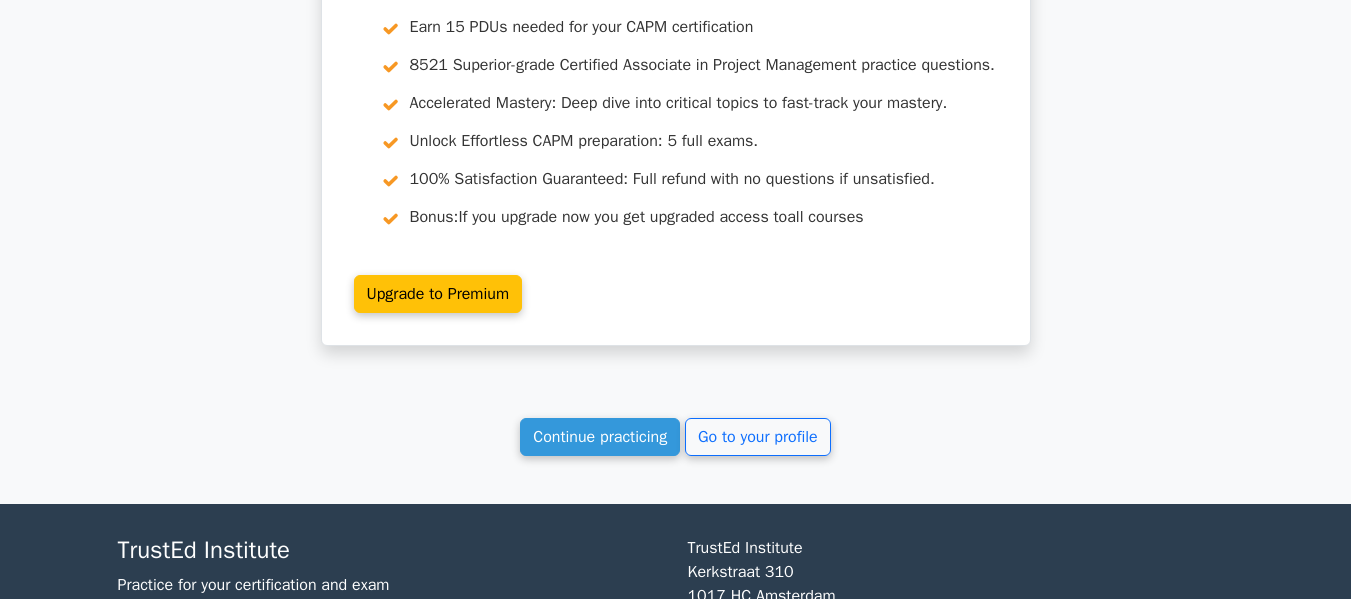 scroll, scrollTop: 6665, scrollLeft: 0, axis: vertical 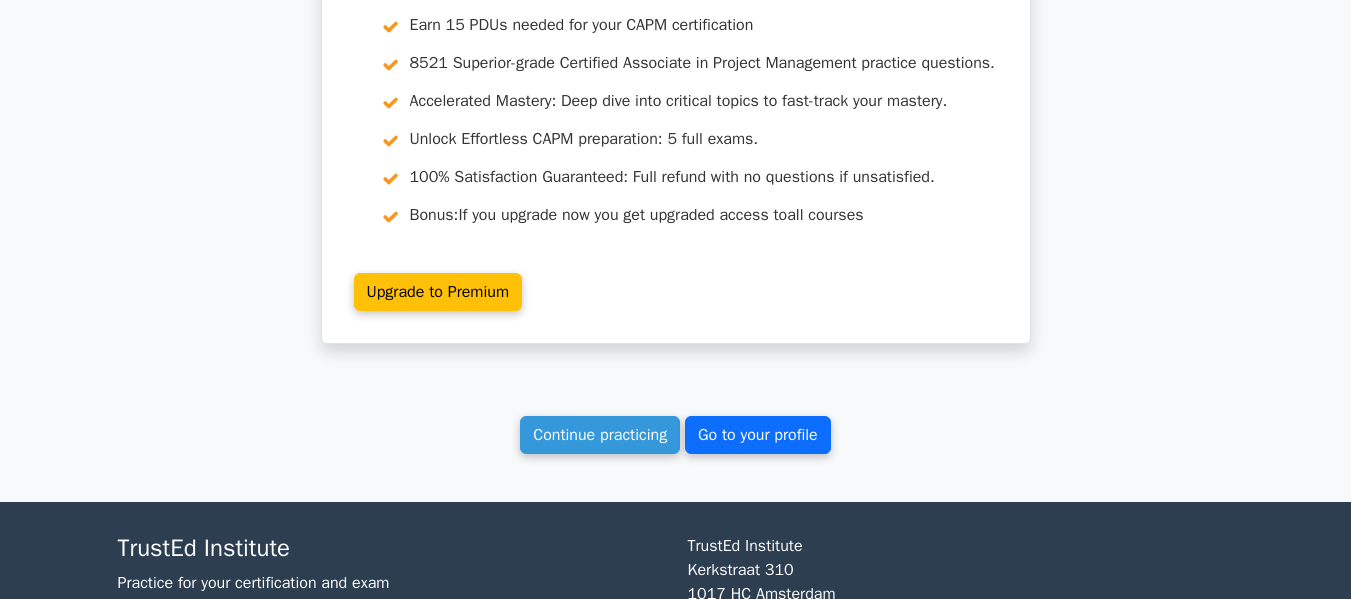 click on "Go to your profile" at bounding box center [758, 435] 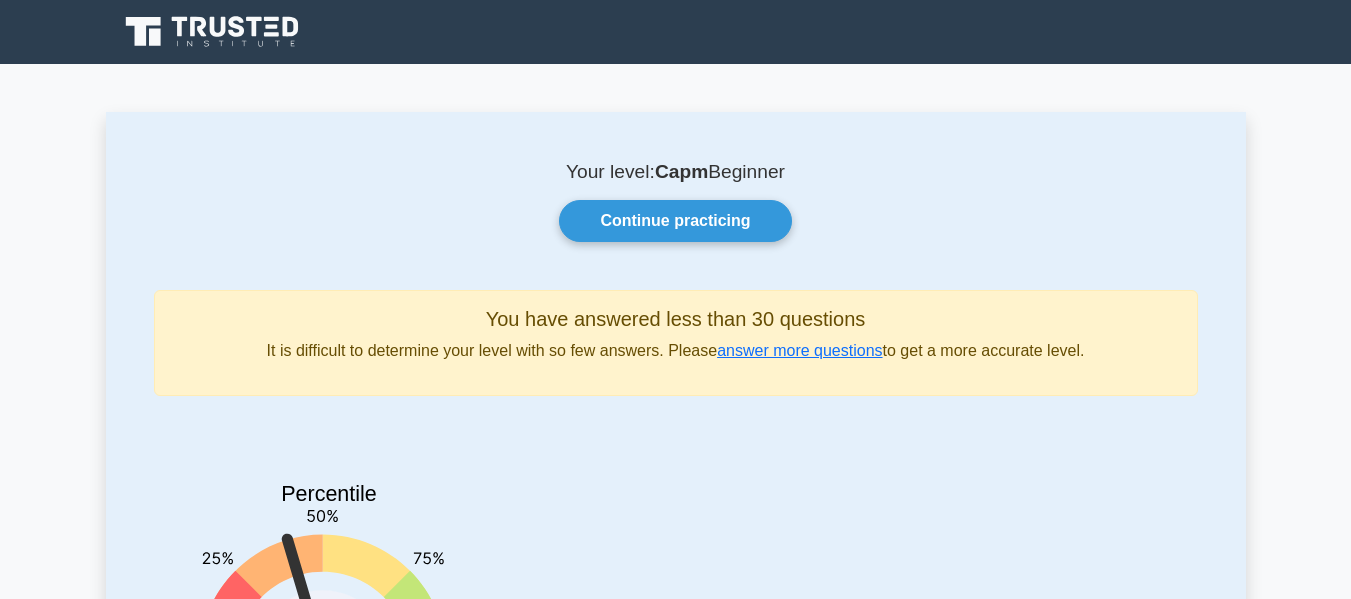 scroll, scrollTop: 0, scrollLeft: 0, axis: both 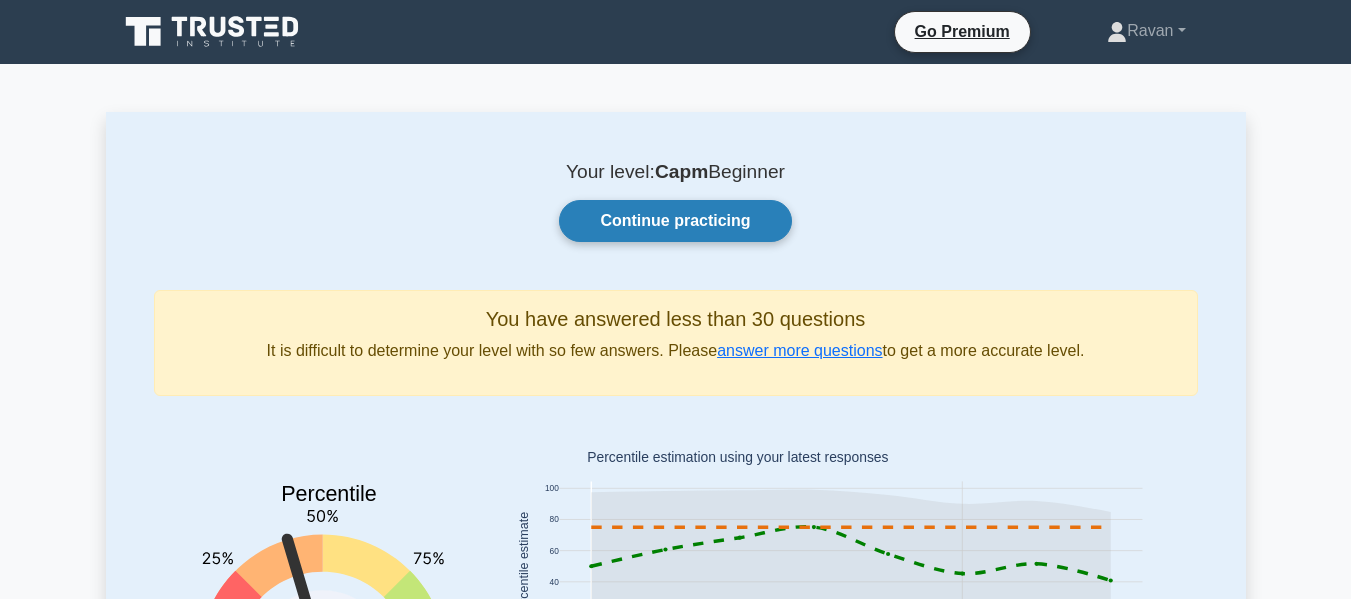 click on "Continue practicing" at bounding box center (675, 221) 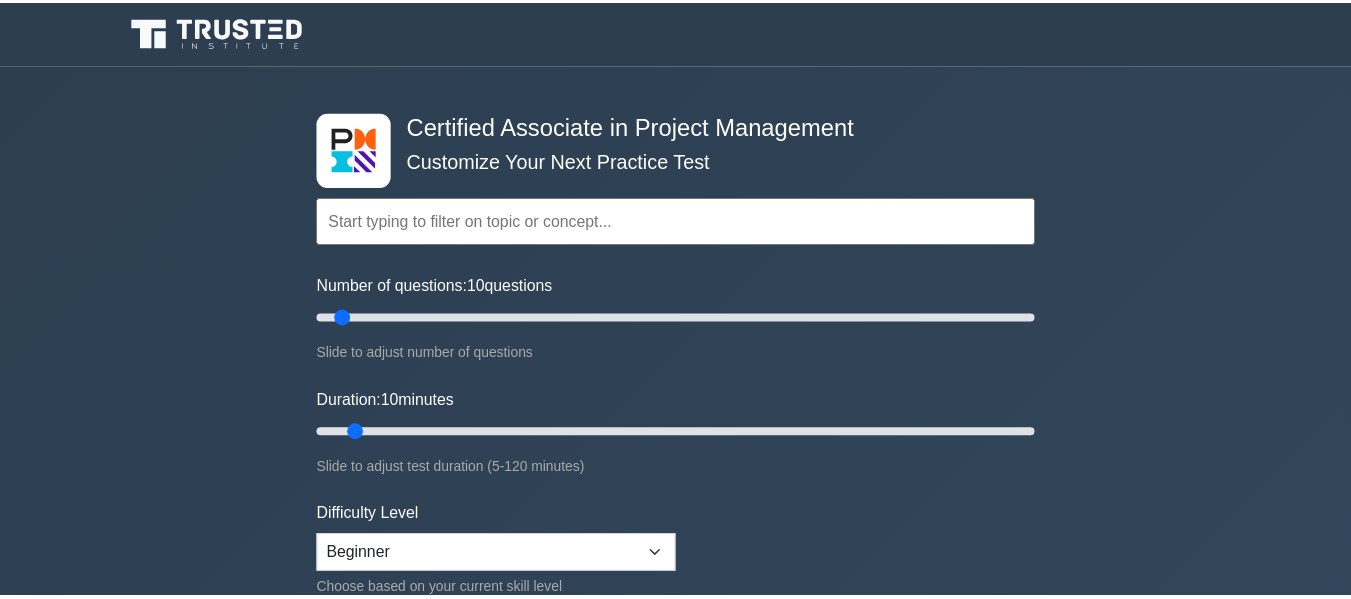 scroll, scrollTop: 0, scrollLeft: 0, axis: both 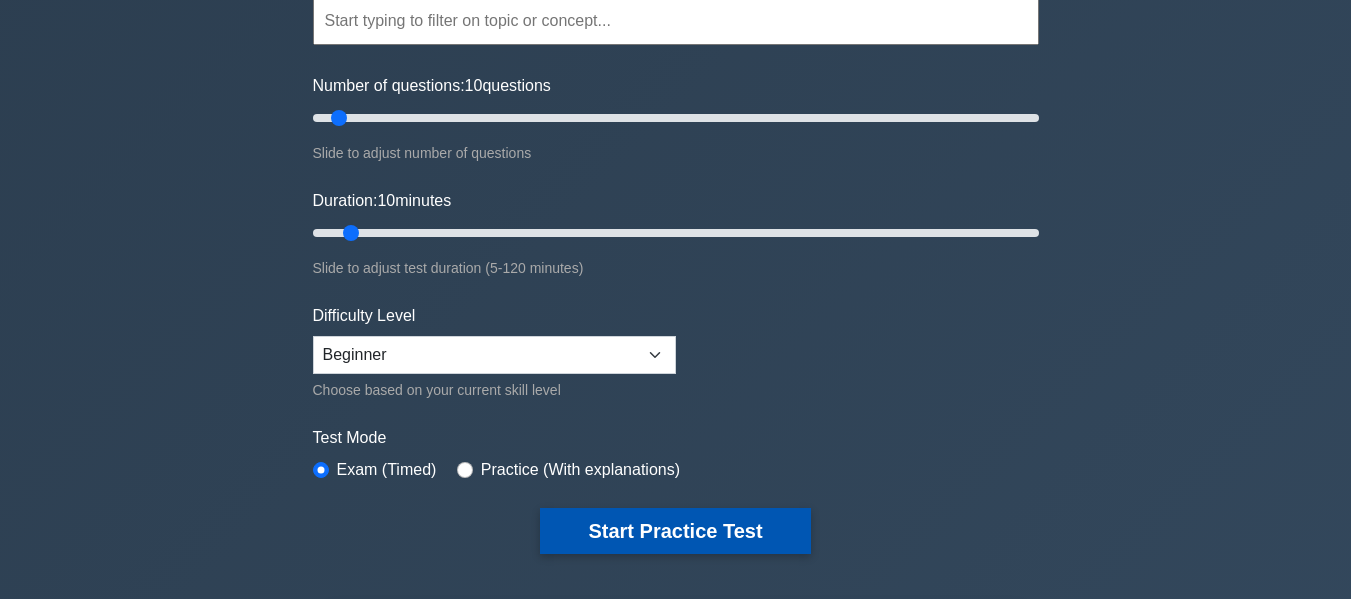 click on "Start Practice Test" at bounding box center (675, 531) 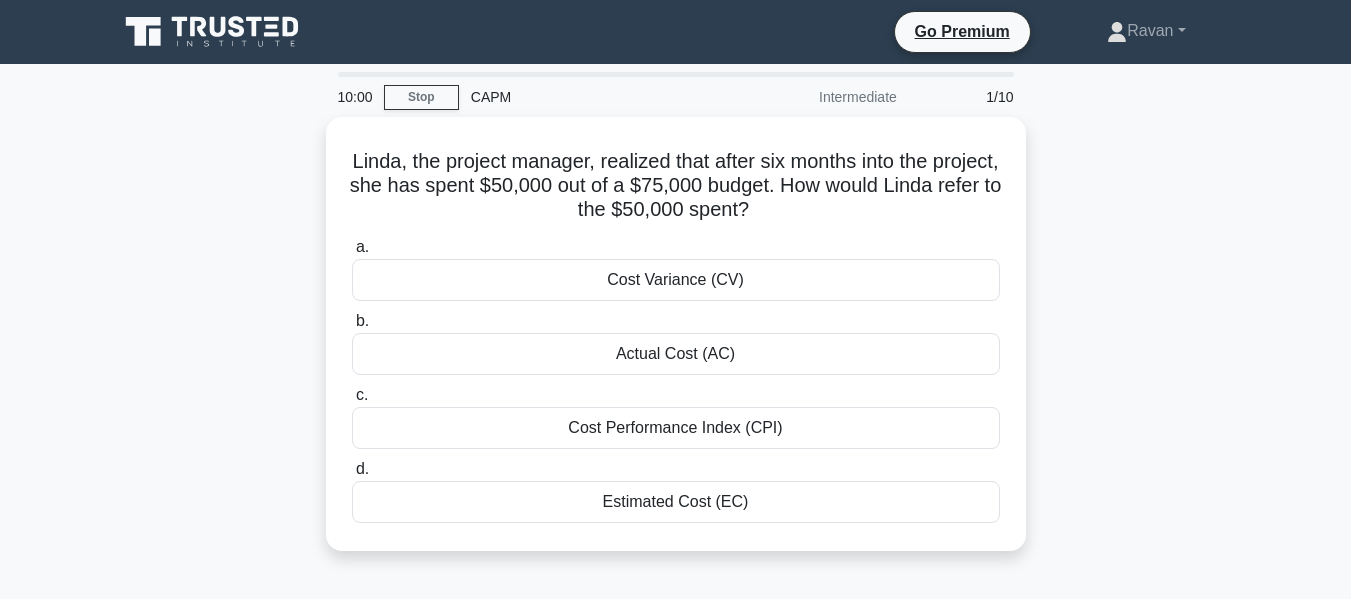 scroll, scrollTop: 0, scrollLeft: 0, axis: both 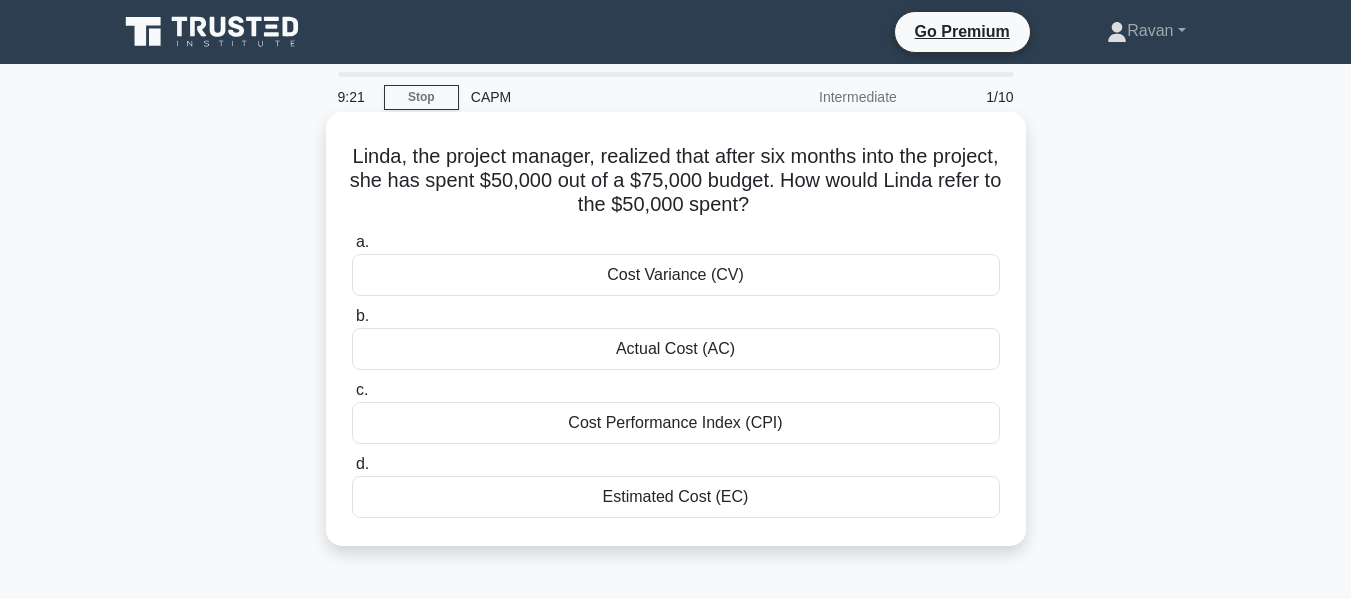 click on "Cost Variance (CV)" at bounding box center (676, 275) 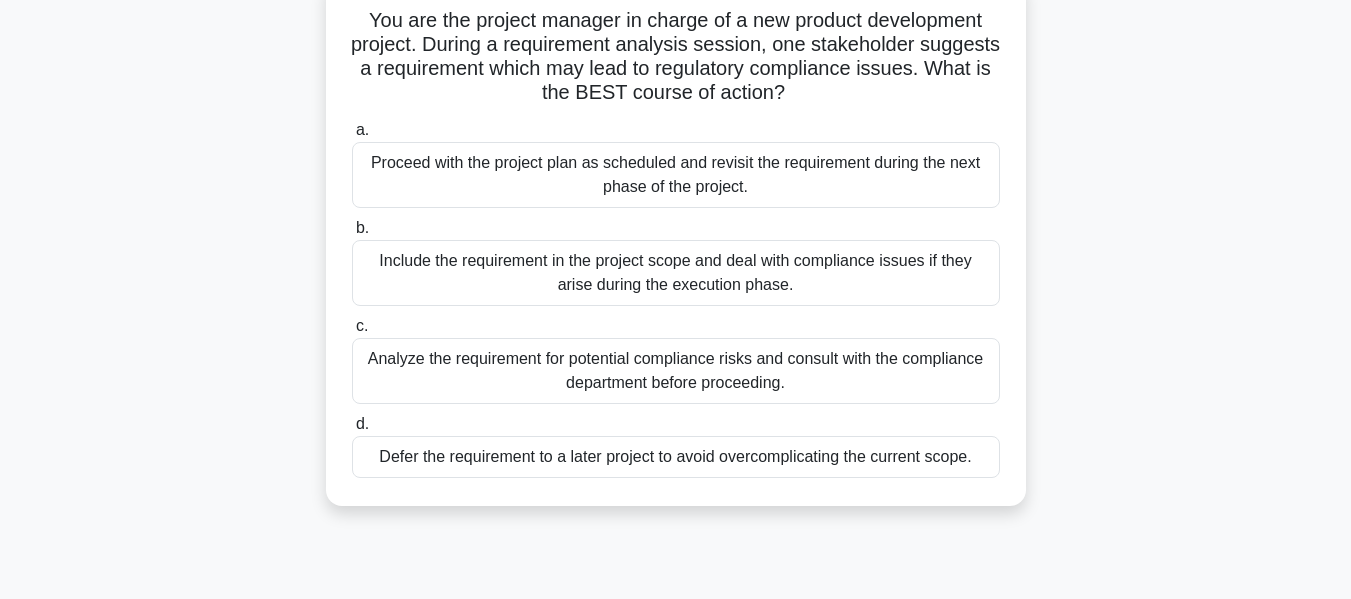 scroll, scrollTop: 100, scrollLeft: 0, axis: vertical 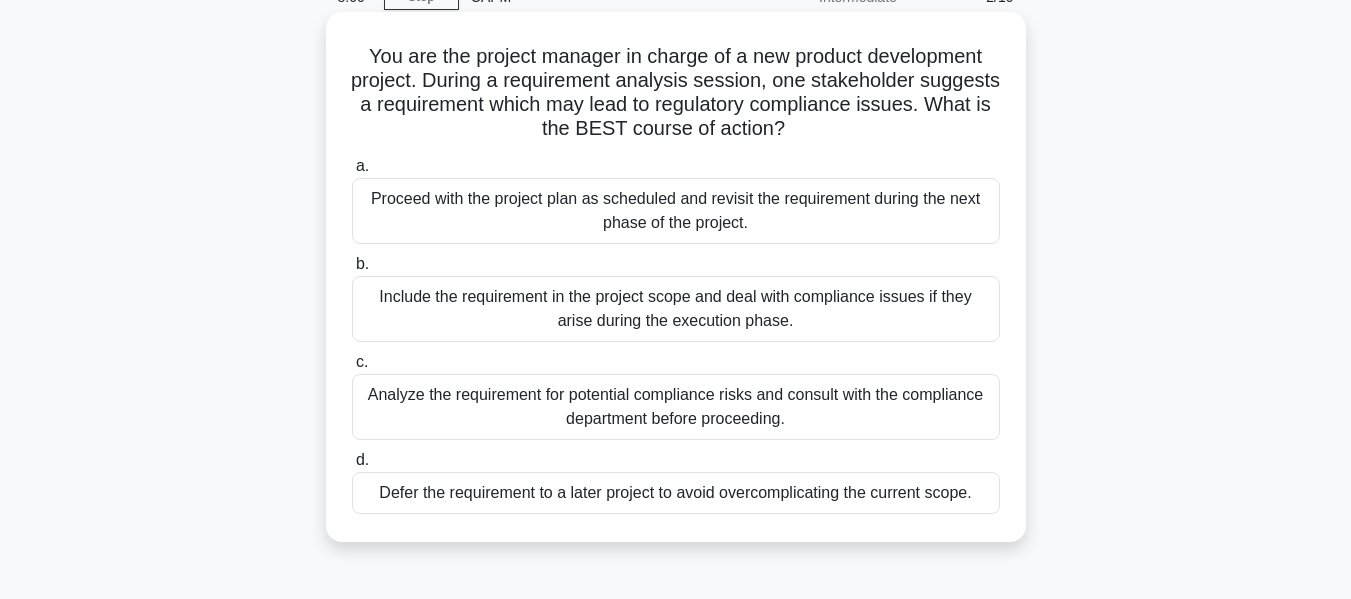 click on "Analyze the requirement for potential compliance risks and consult with the compliance department before proceeding." at bounding box center [676, 407] 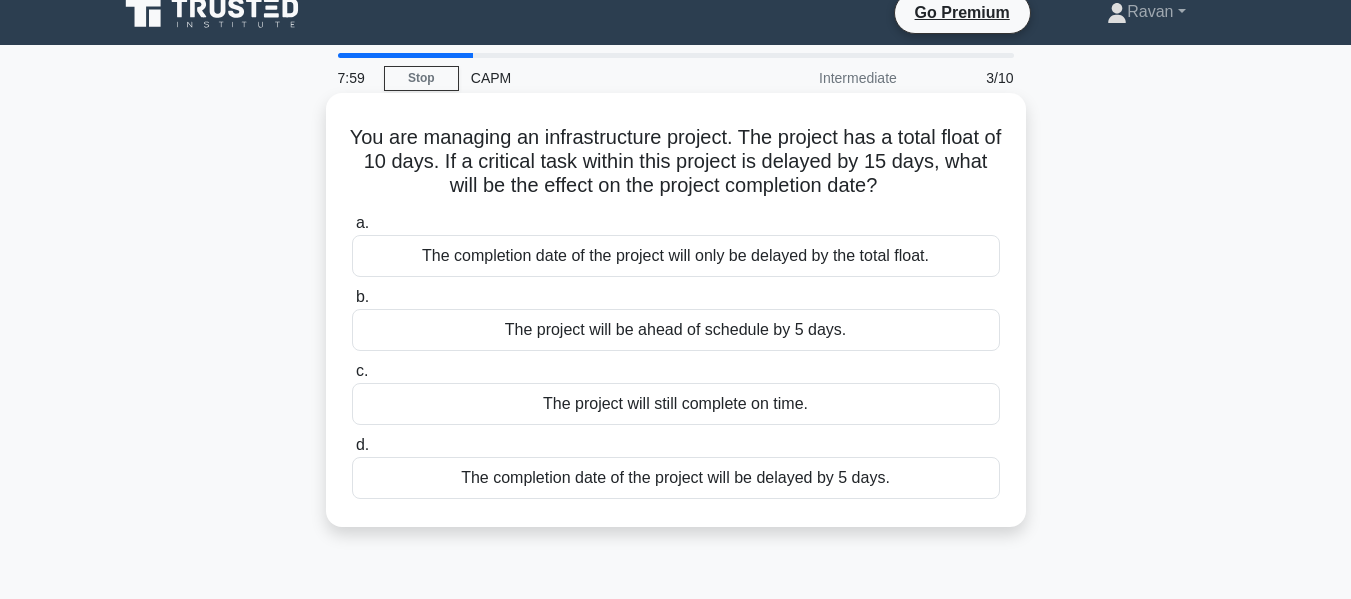 scroll, scrollTop: 0, scrollLeft: 0, axis: both 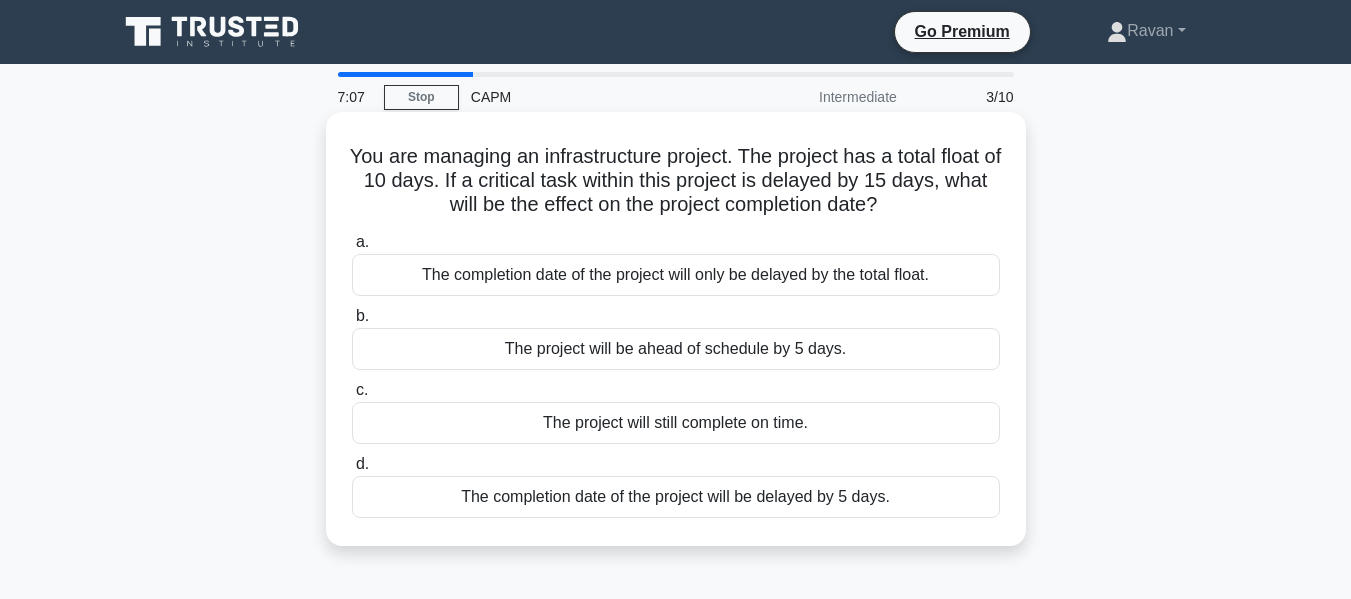 click on "The completion date of the project will be delayed by 5 days." at bounding box center (676, 497) 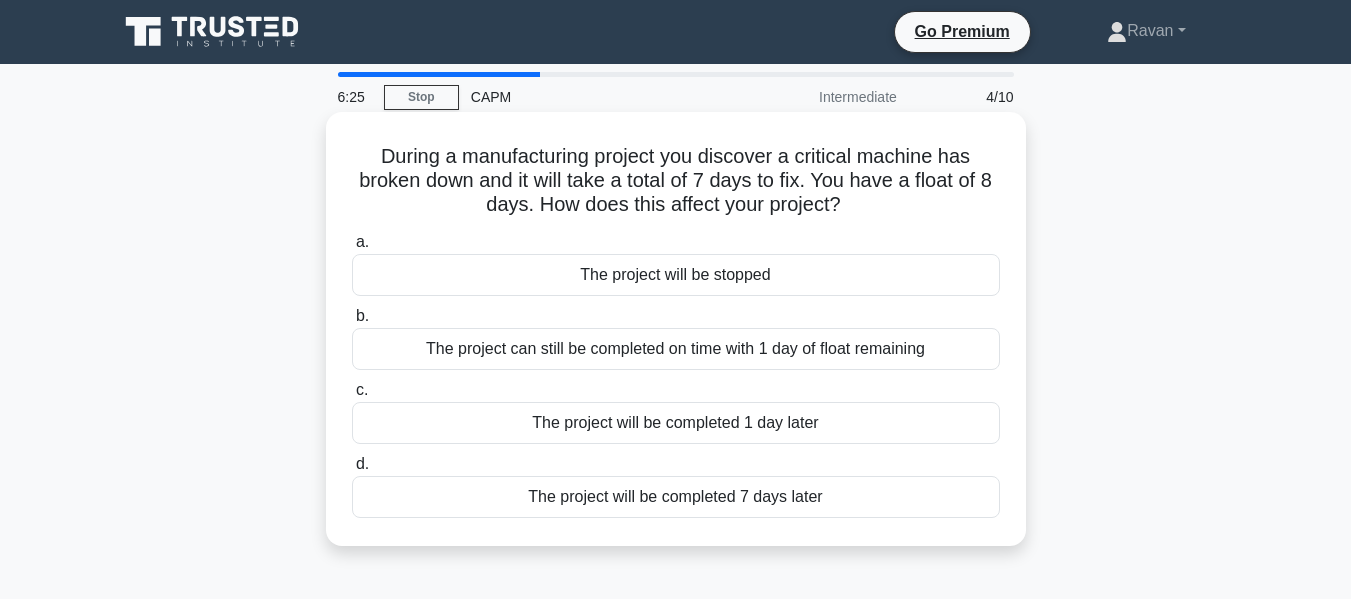 click on "The project will be completed 7 days later" at bounding box center [676, 497] 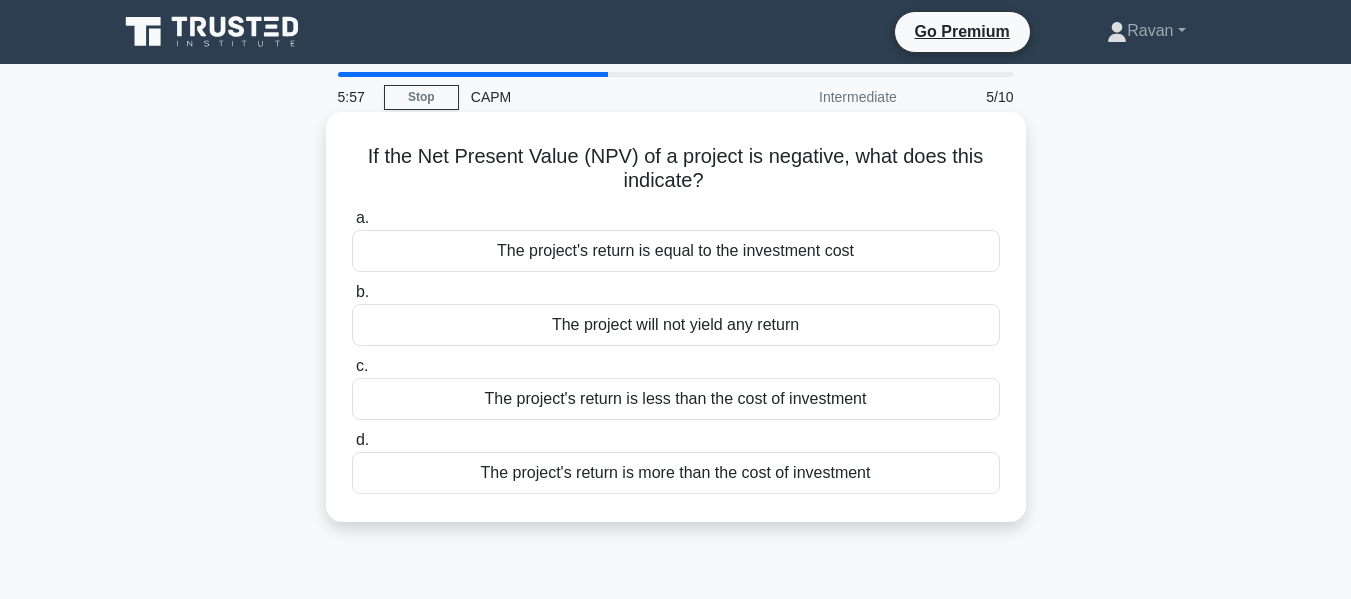 click on "The project's return is less than the cost of investment" at bounding box center [676, 399] 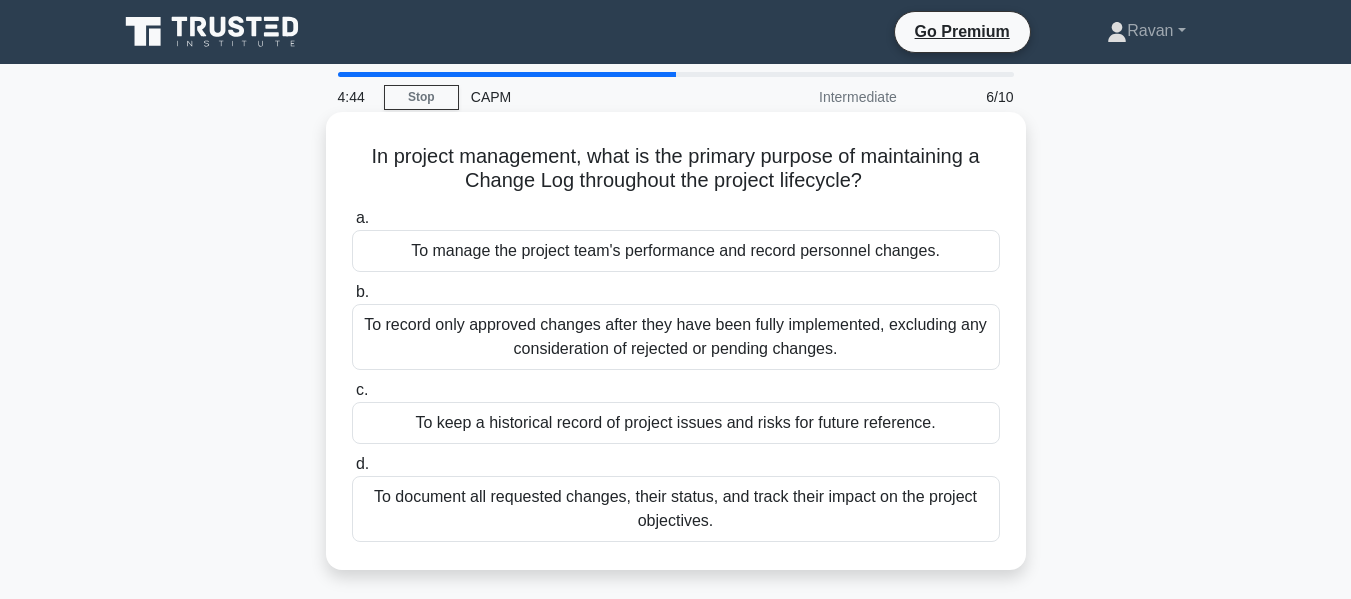 click on "To document all requested changes, their status, and track their impact on the project objectives." at bounding box center (676, 509) 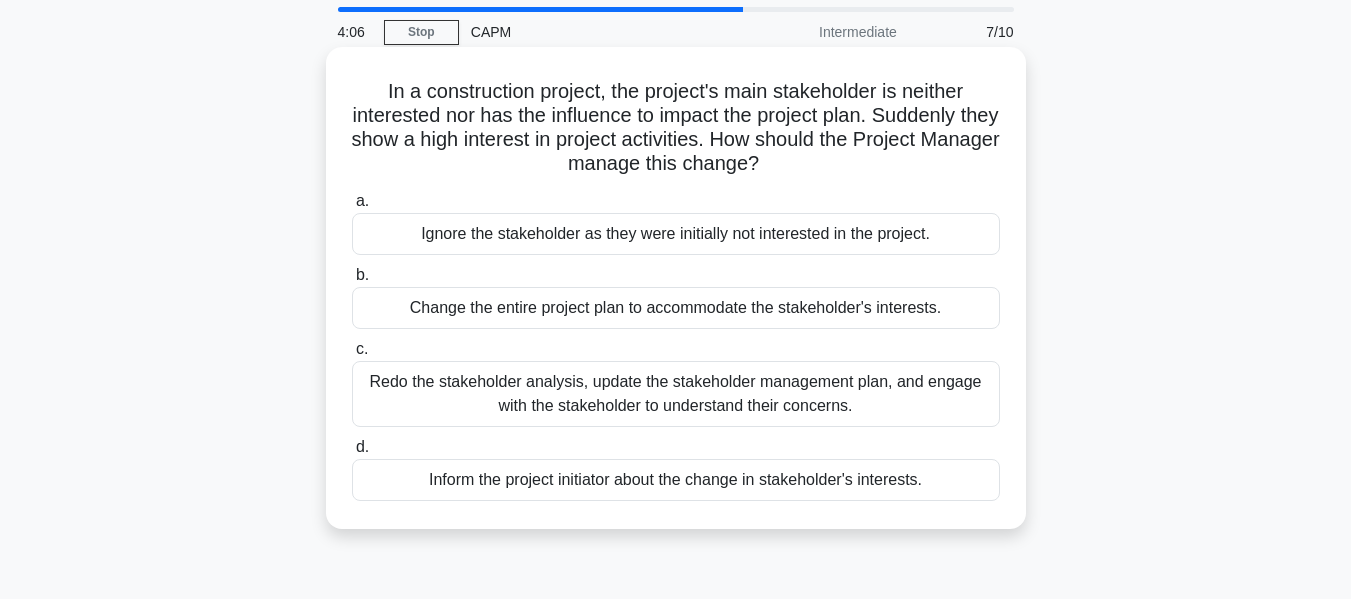 scroll, scrollTop: 100, scrollLeft: 0, axis: vertical 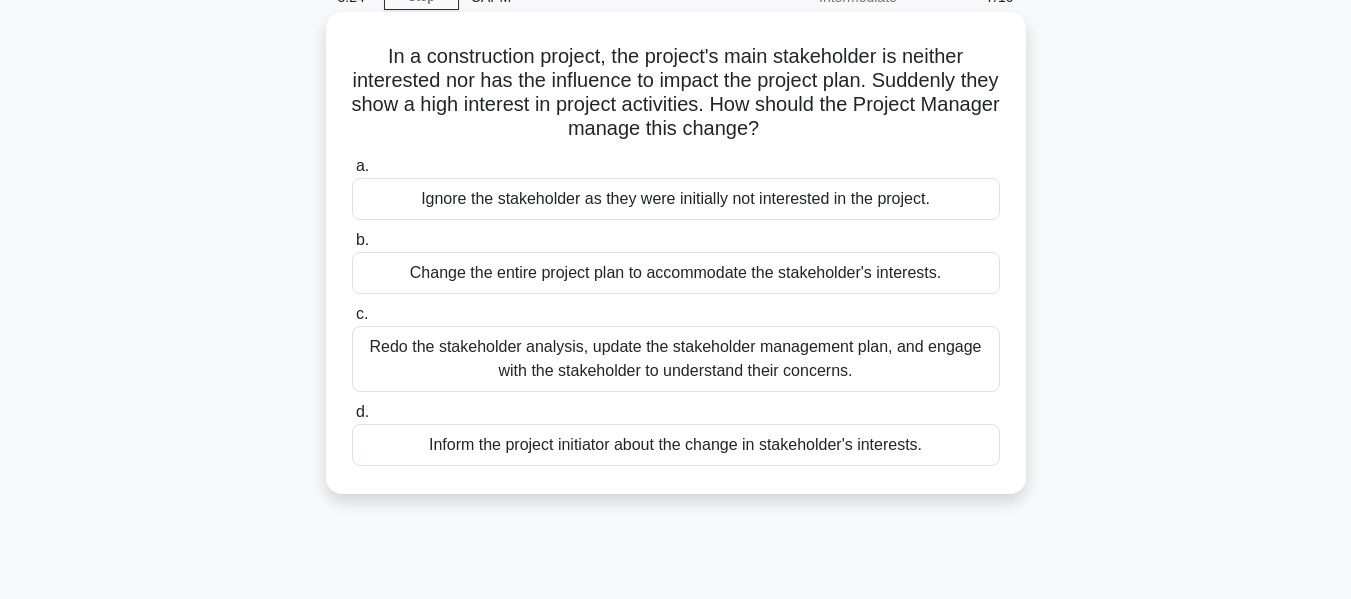 click on "Redo the stakeholder analysis, update the stakeholder management plan, and engage with the stakeholder to understand their concerns." at bounding box center [676, 359] 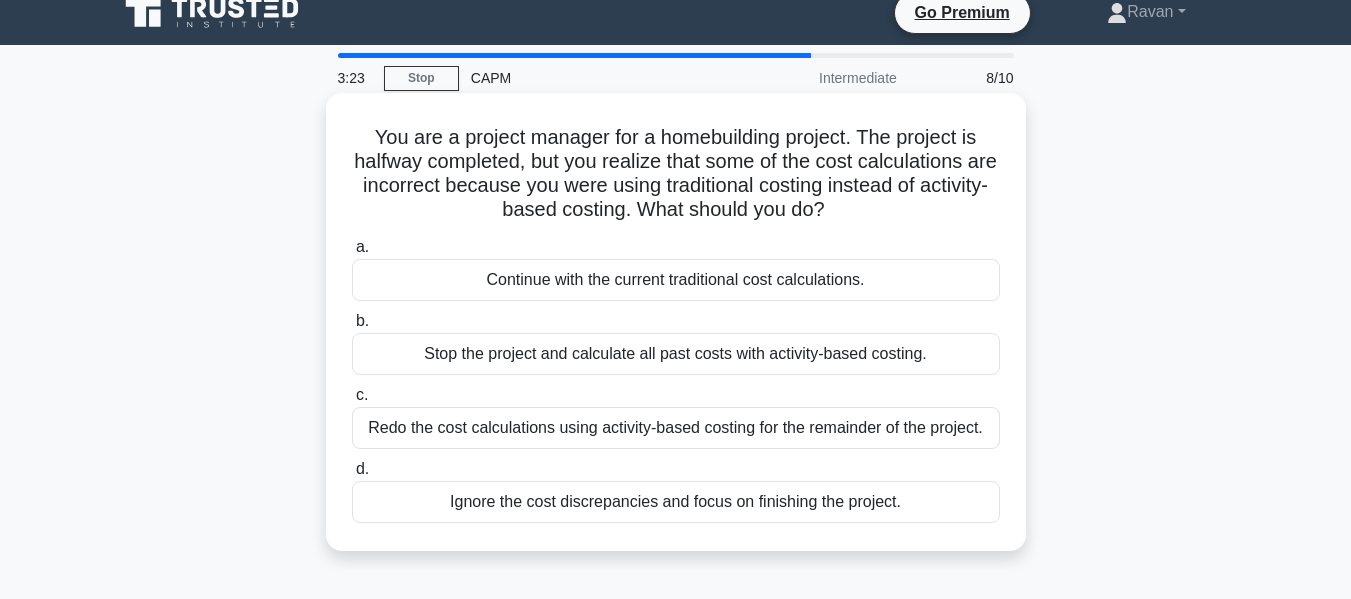 scroll, scrollTop: 0, scrollLeft: 0, axis: both 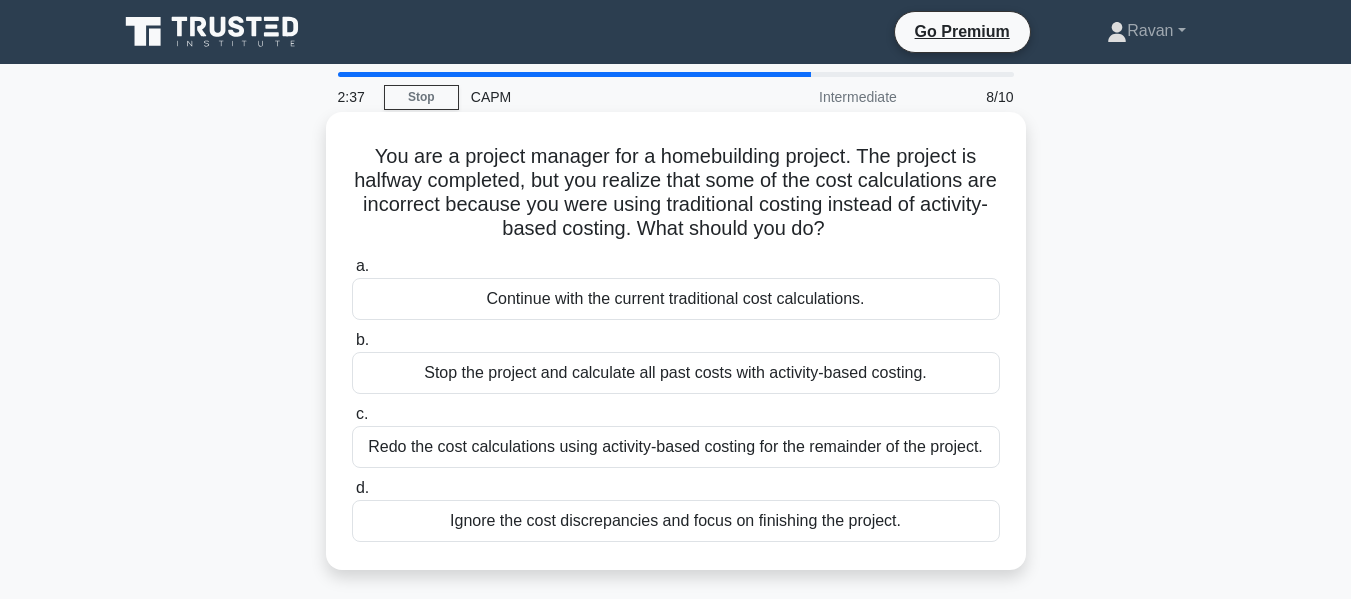 click on "Redo the cost calculations using activity-based costing for the remainder of the project." at bounding box center [676, 447] 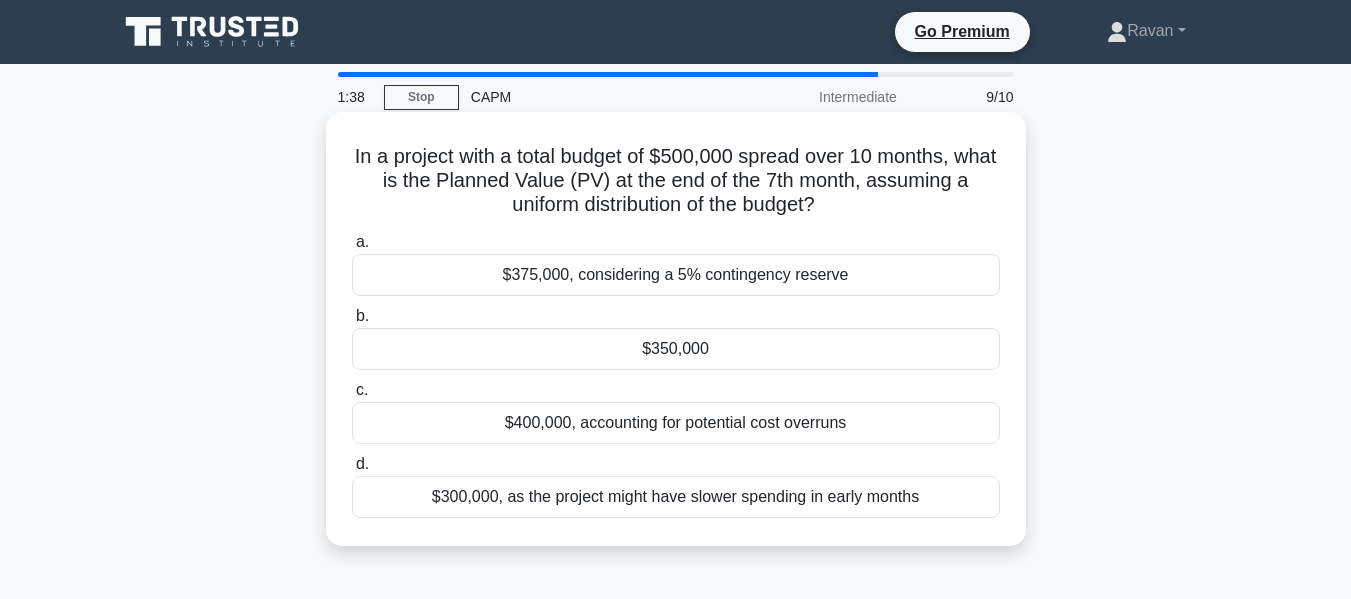 click on "$300,000, as the project might have slower spending in early months" at bounding box center (676, 497) 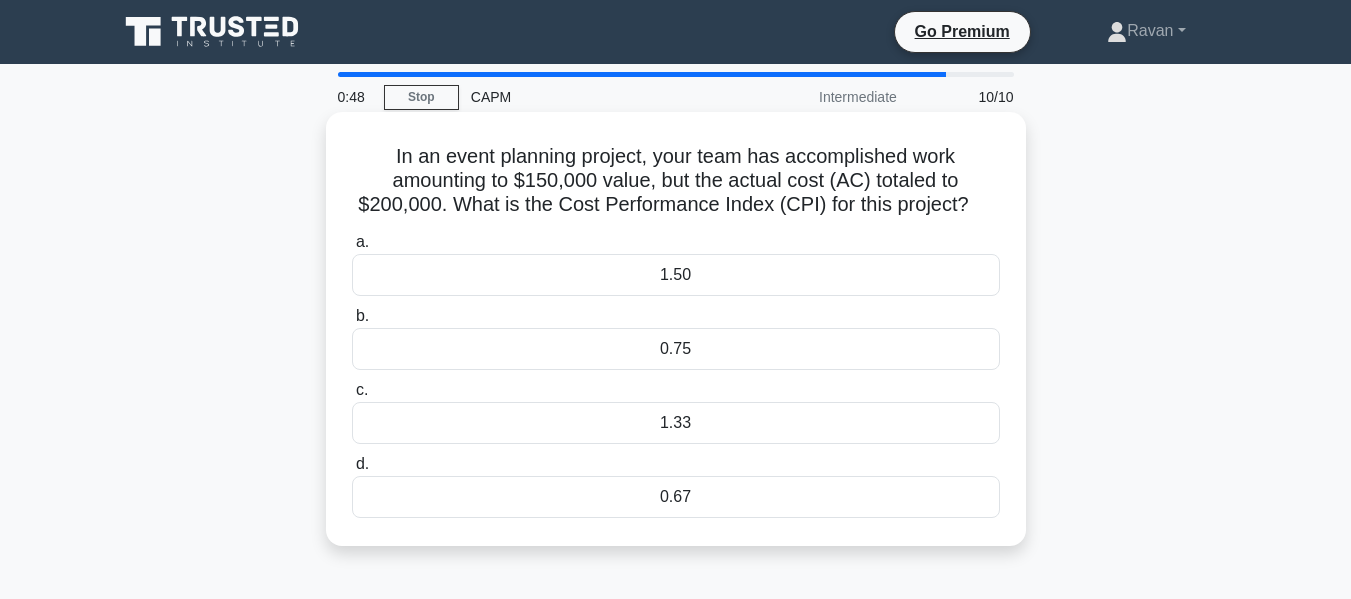 click on "0.67" at bounding box center (676, 497) 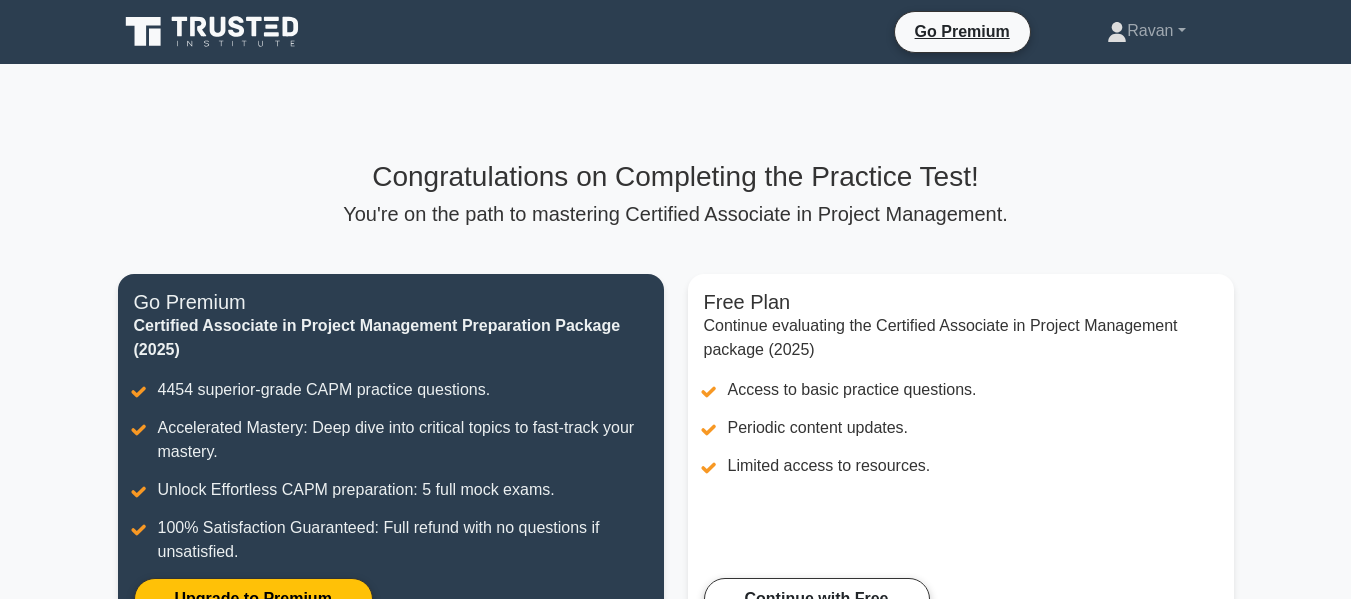 scroll, scrollTop: 0, scrollLeft: 0, axis: both 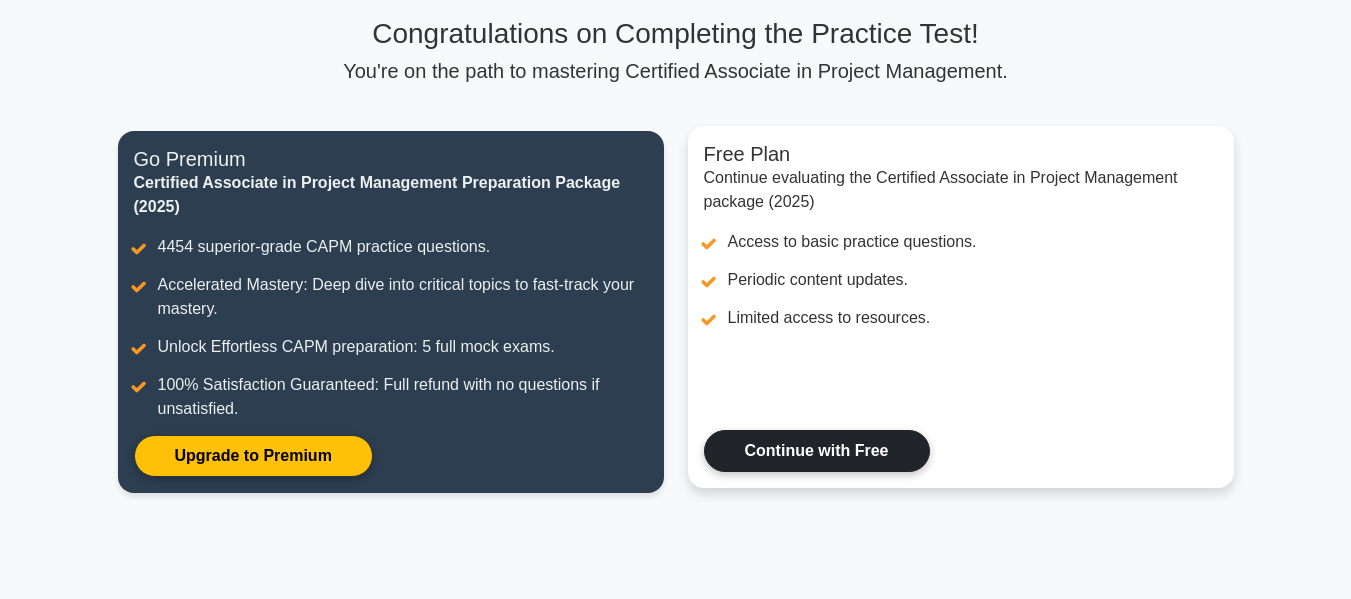 click on "Continue with Free" at bounding box center (817, 451) 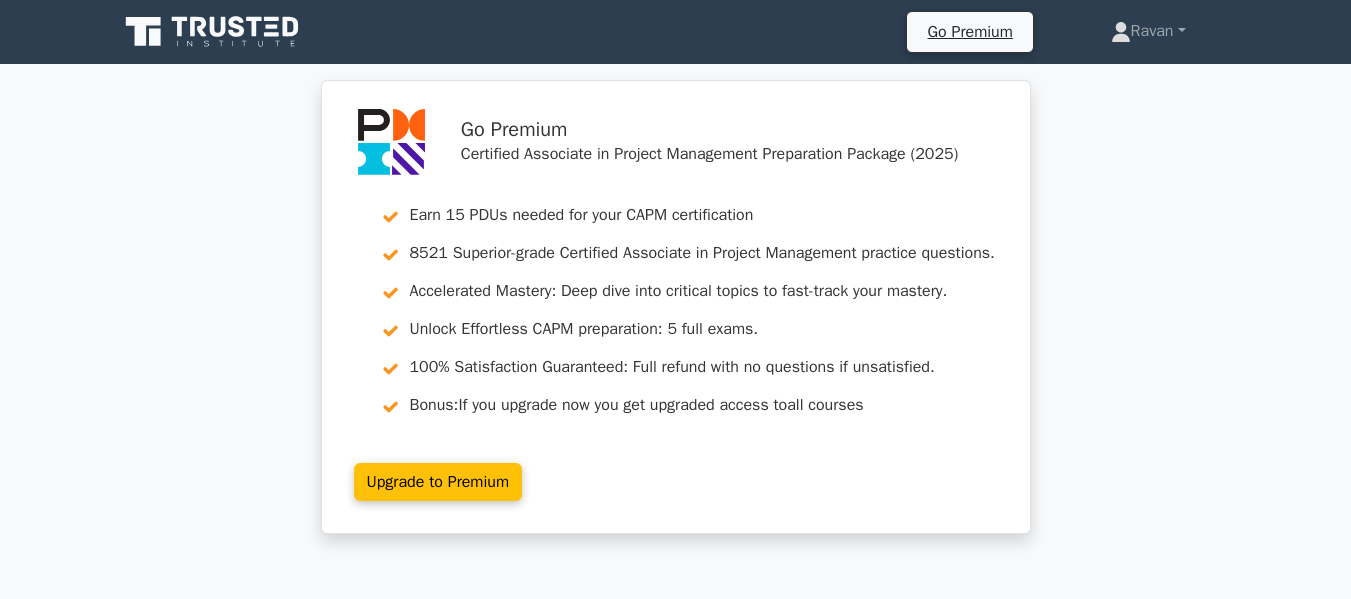 scroll, scrollTop: 0, scrollLeft: 0, axis: both 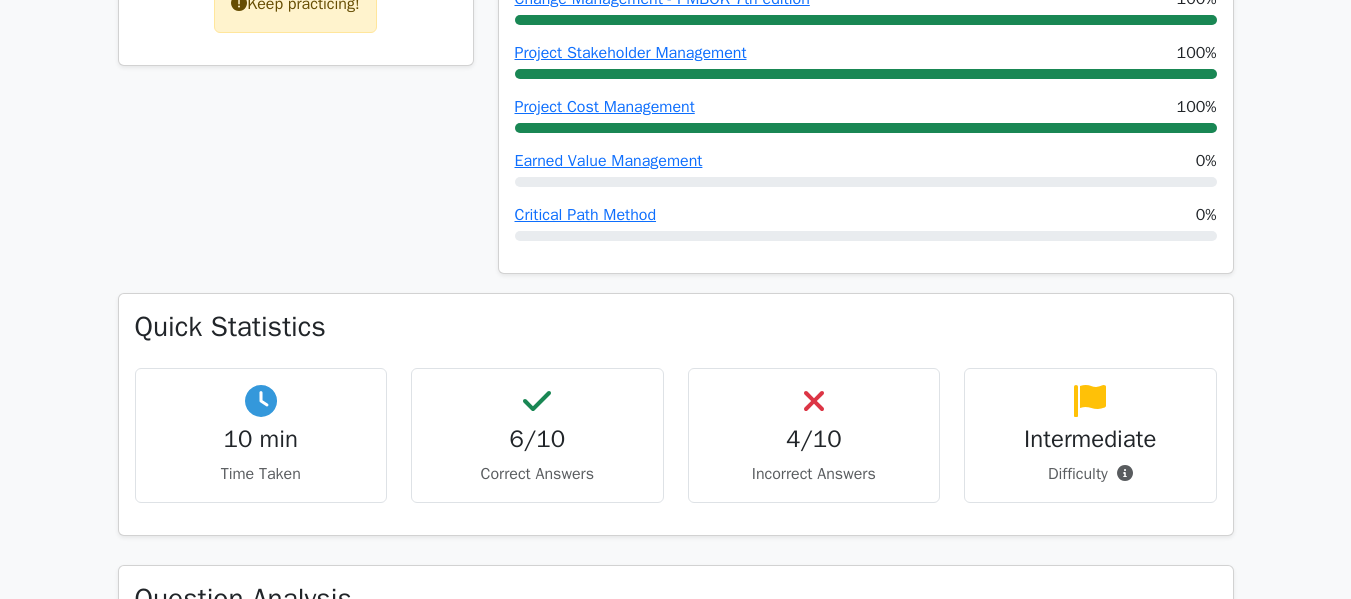 click on "6/10" at bounding box center [537, 439] 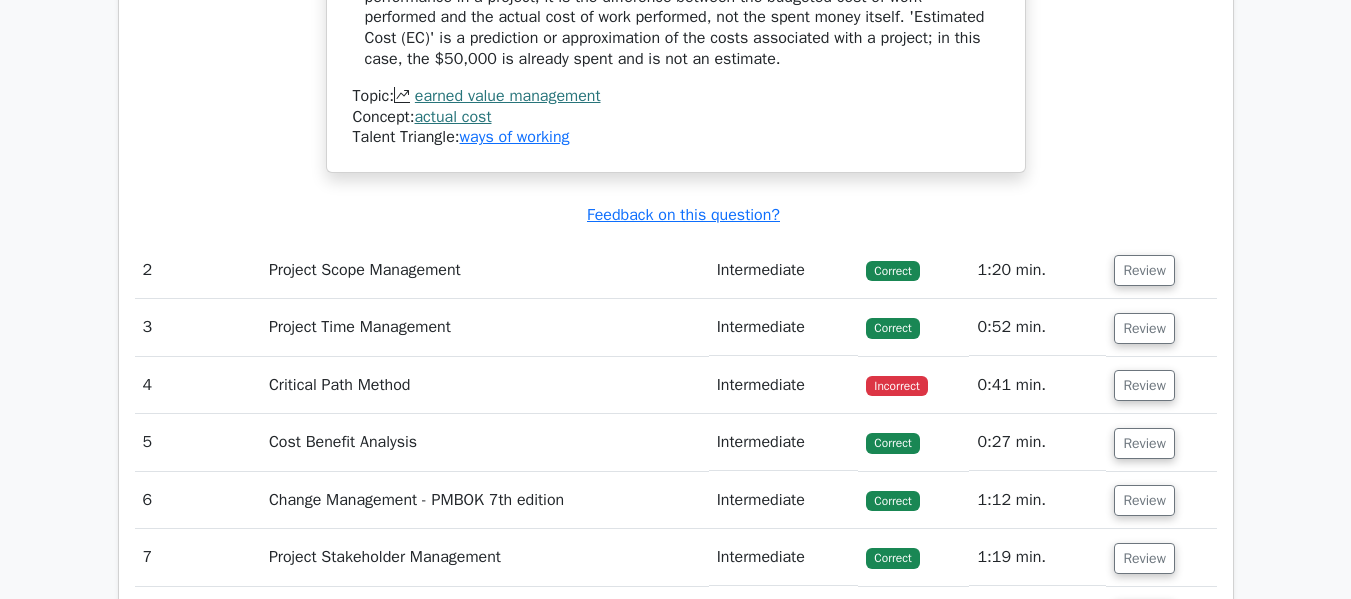scroll, scrollTop: 2352, scrollLeft: 0, axis: vertical 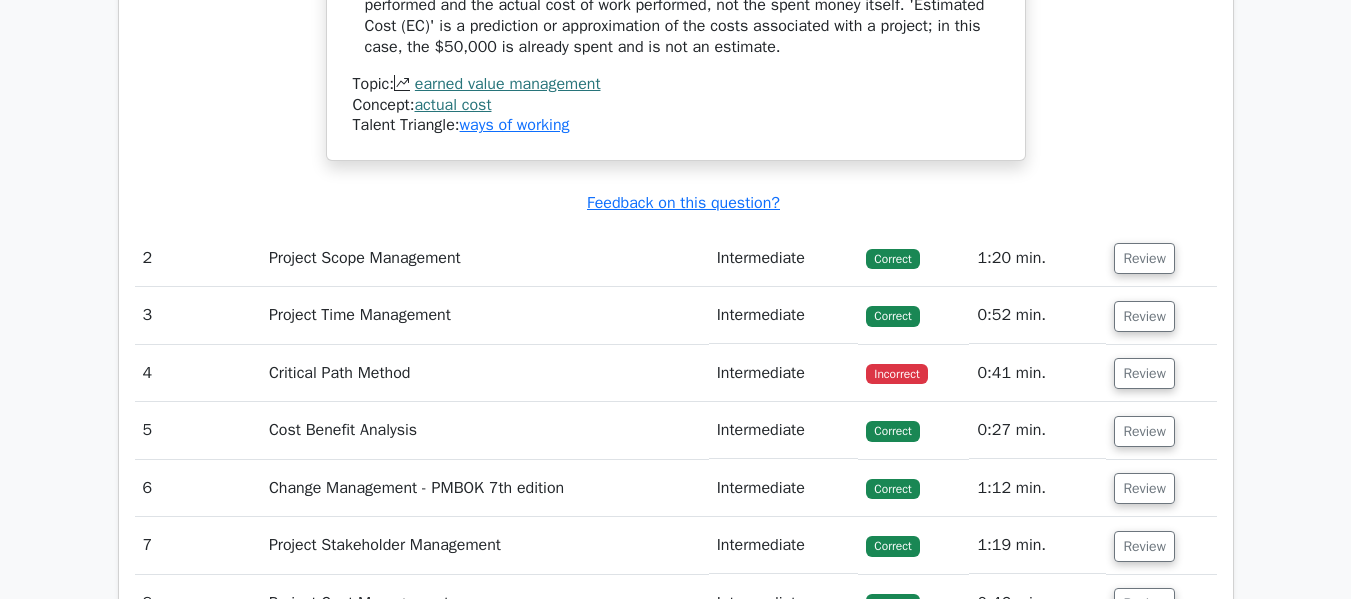 click on "Project Time Management" at bounding box center (485, 315) 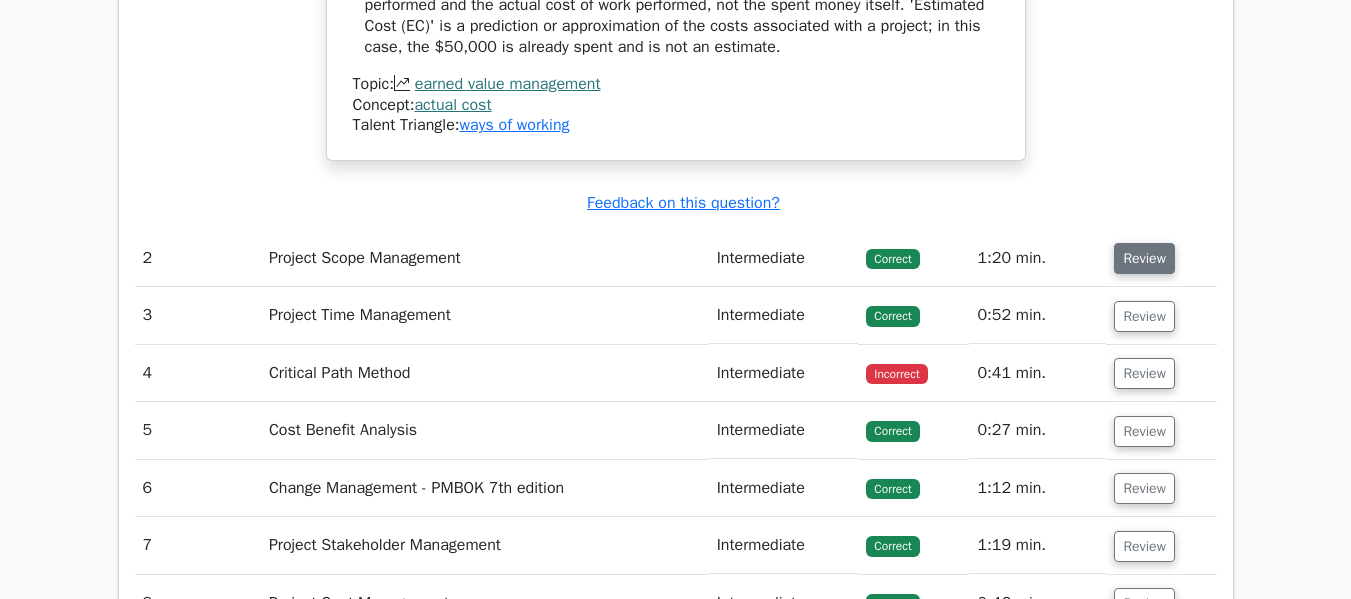 click on "Review" at bounding box center [1144, 258] 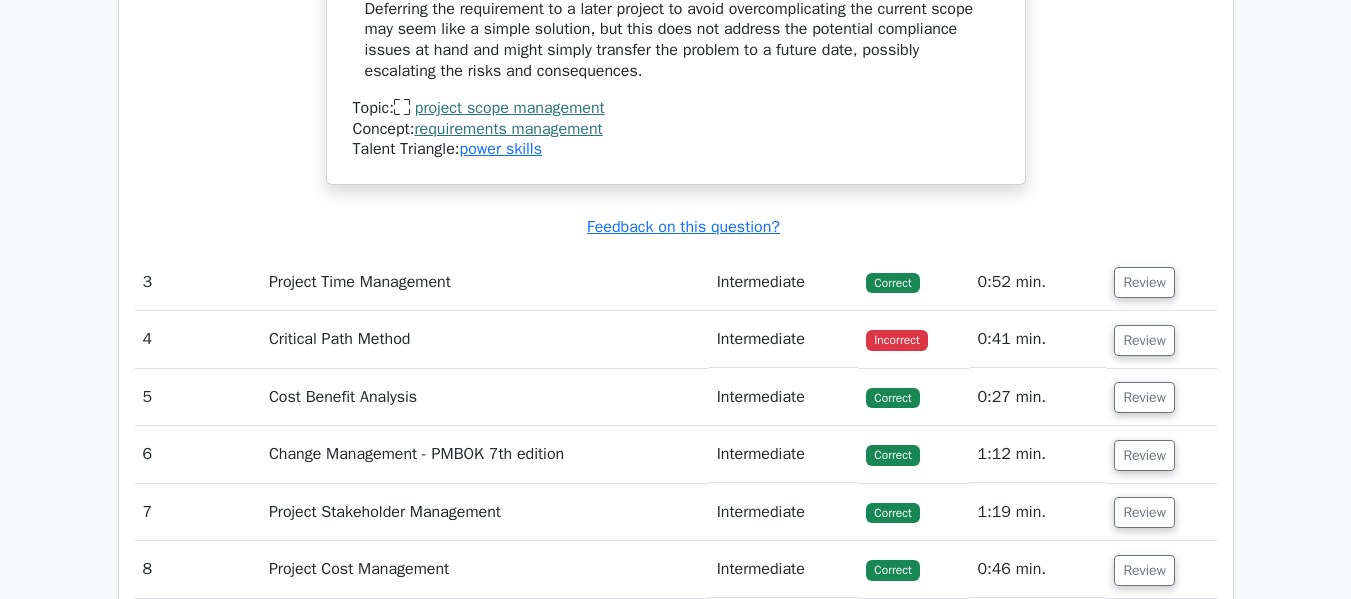 scroll, scrollTop: 3518, scrollLeft: 0, axis: vertical 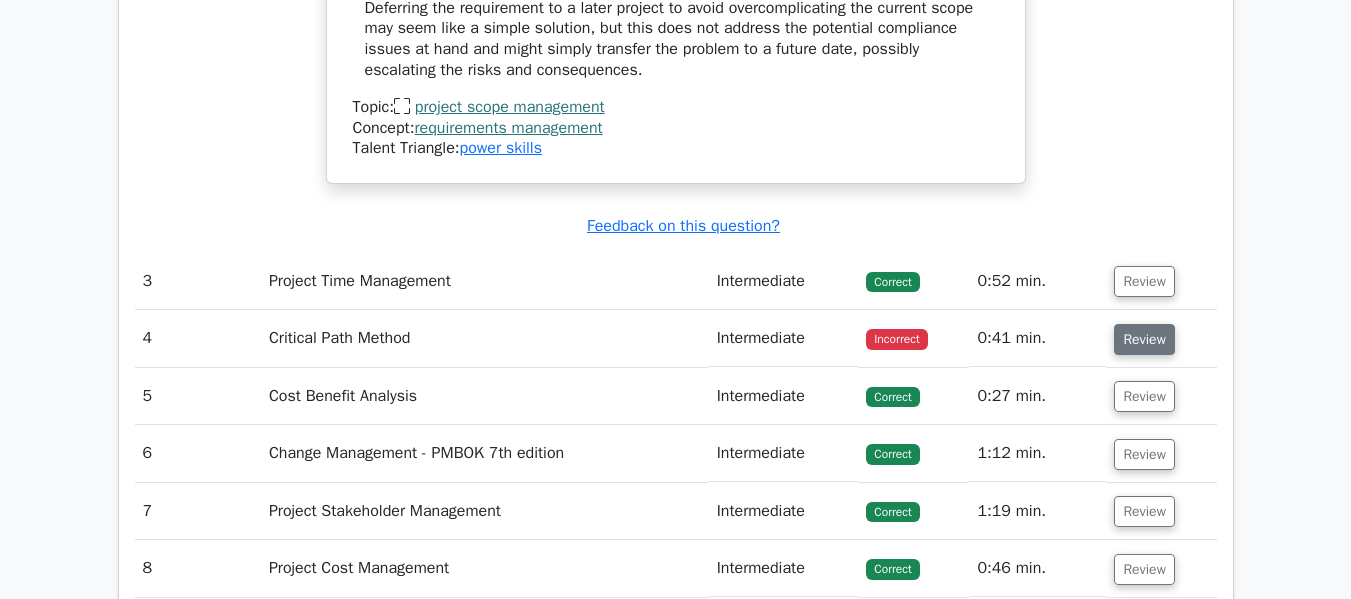 click on "Review" at bounding box center [1144, 339] 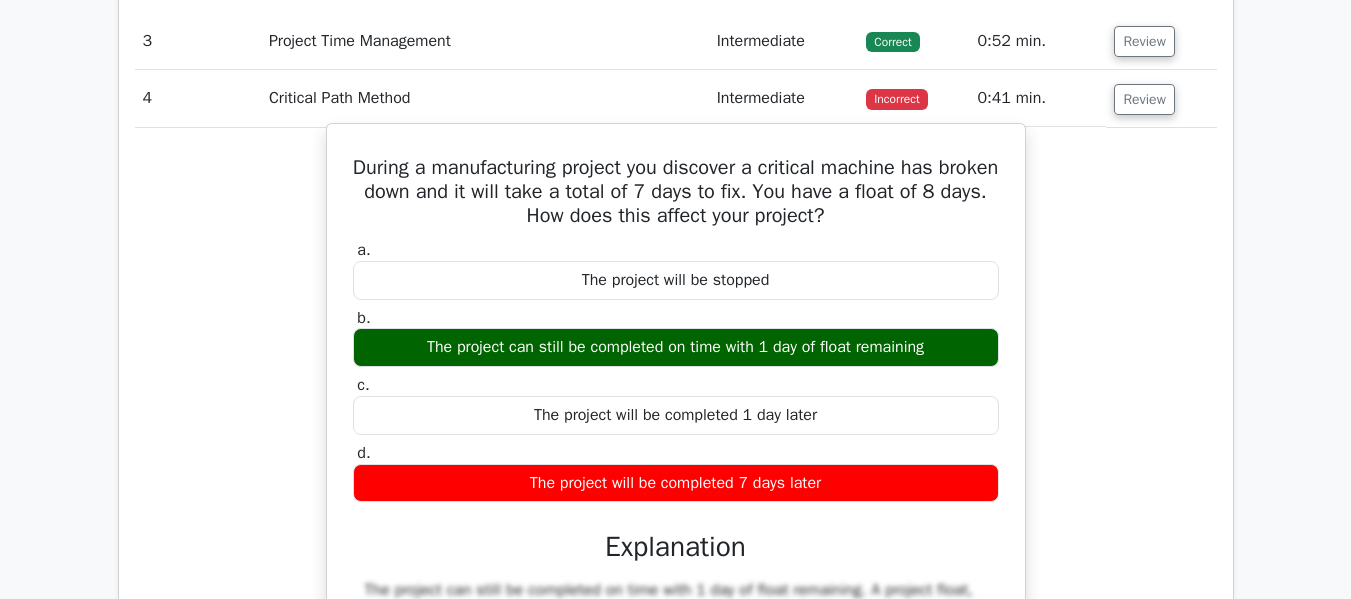 scroll, scrollTop: 3759, scrollLeft: 0, axis: vertical 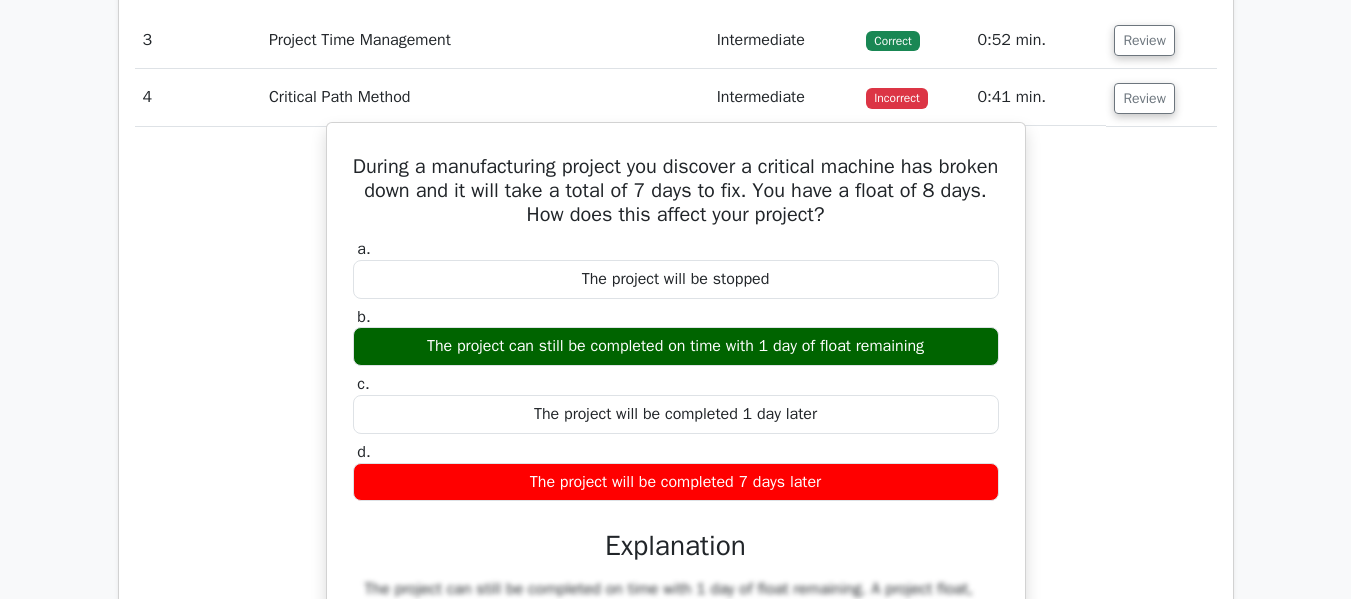 type 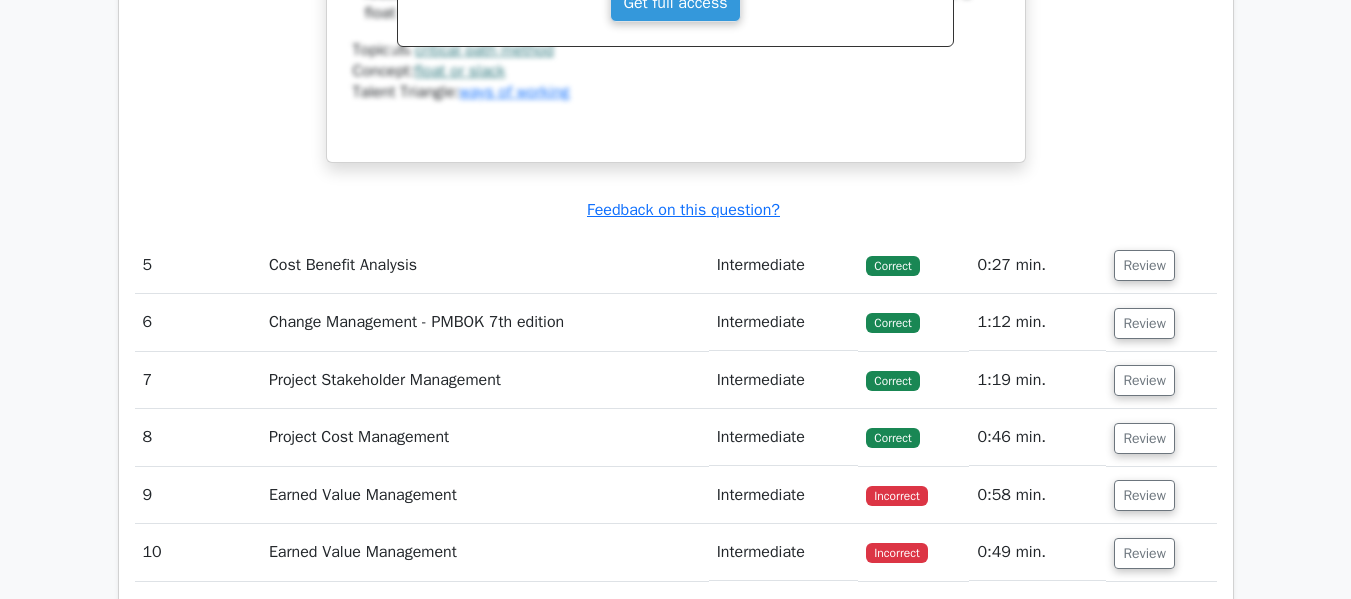 scroll, scrollTop: 4559, scrollLeft: 0, axis: vertical 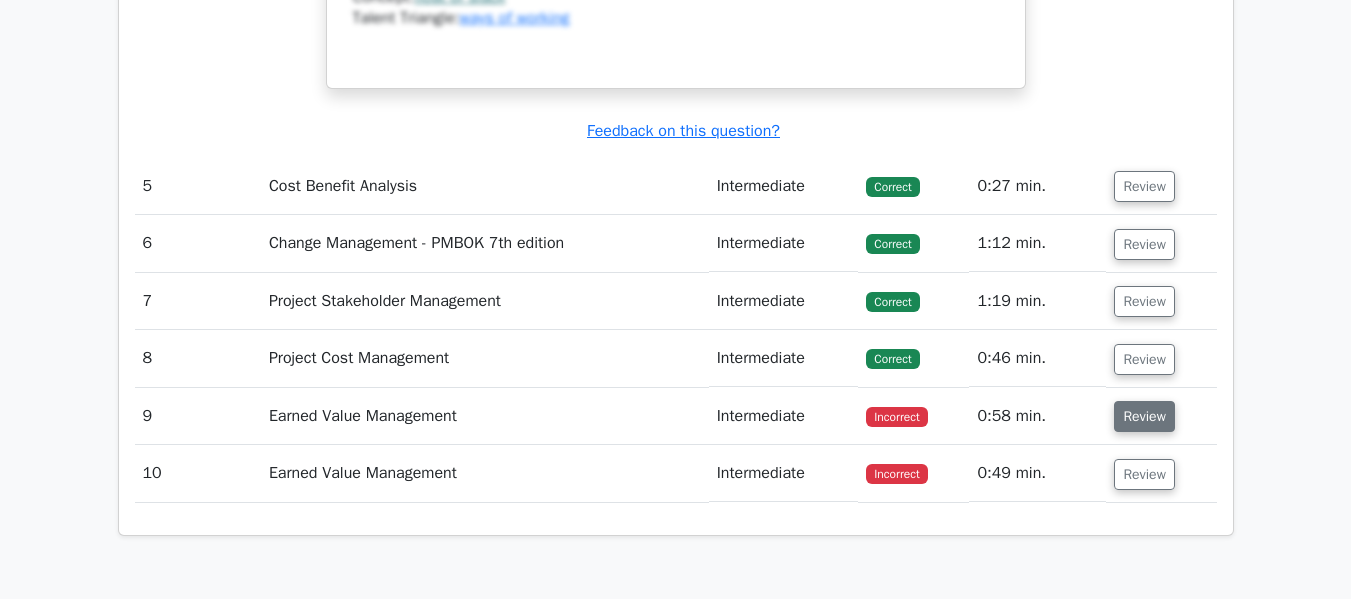 click on "Review" at bounding box center [1144, 416] 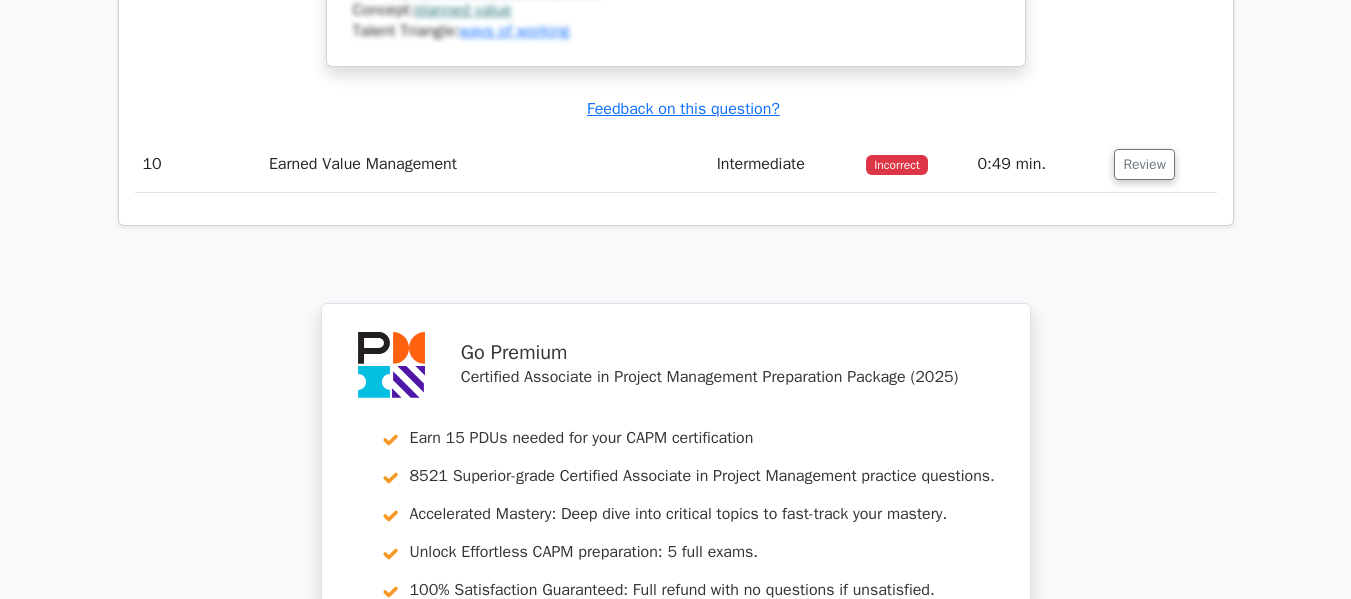 scroll, scrollTop: 5959, scrollLeft: 0, axis: vertical 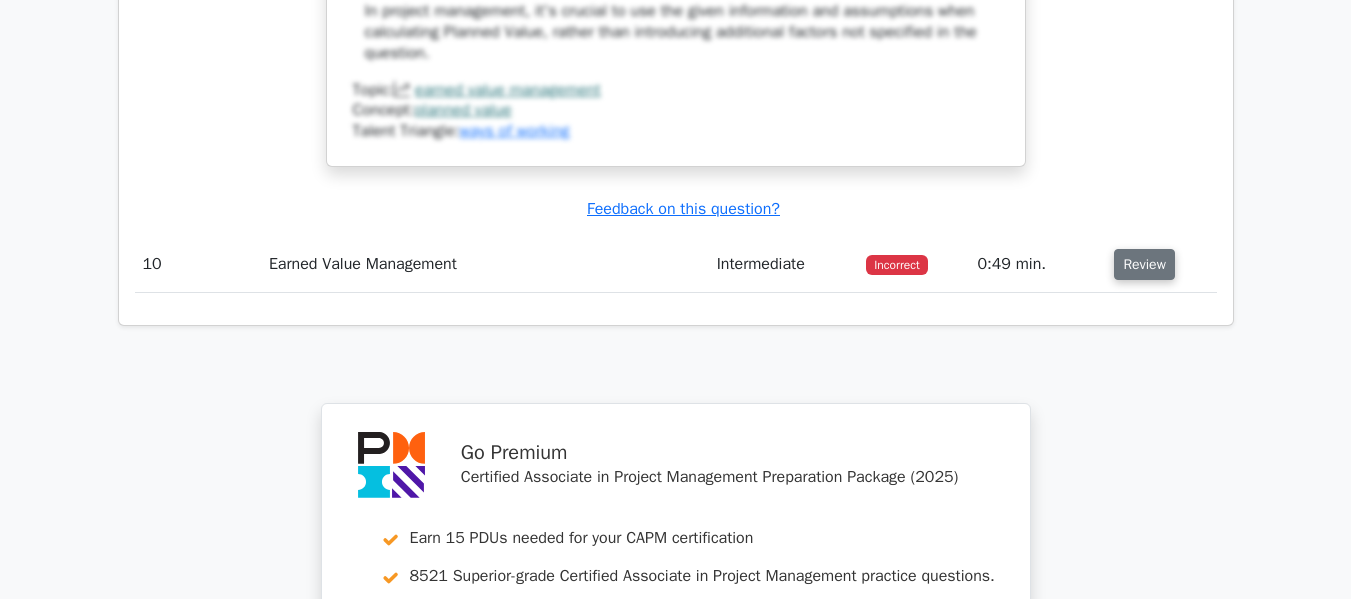 click on "Review" at bounding box center (1144, 264) 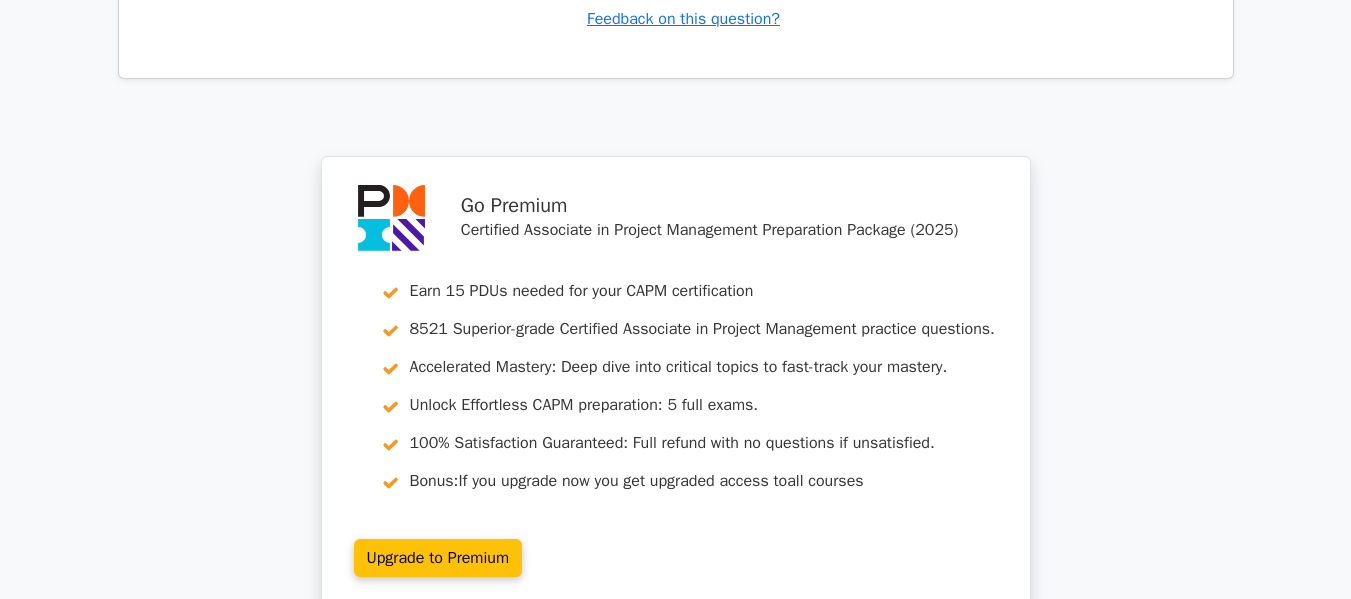 scroll, scrollTop: 7359, scrollLeft: 0, axis: vertical 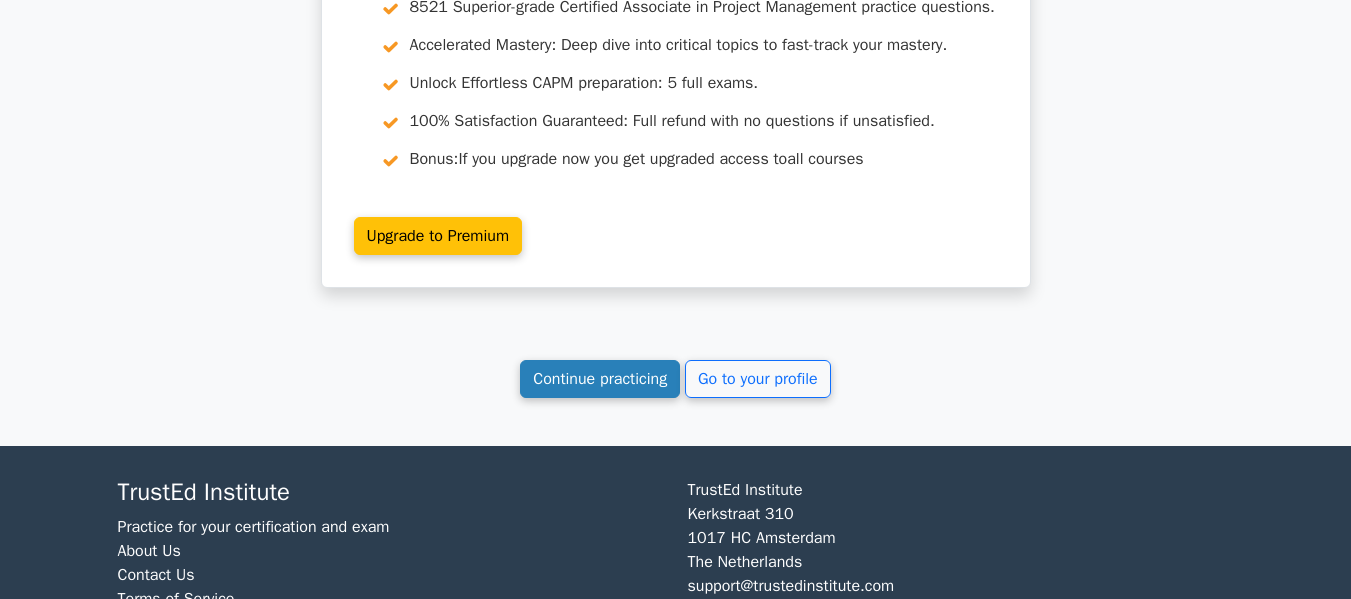 click on "Continue practicing" at bounding box center (600, 379) 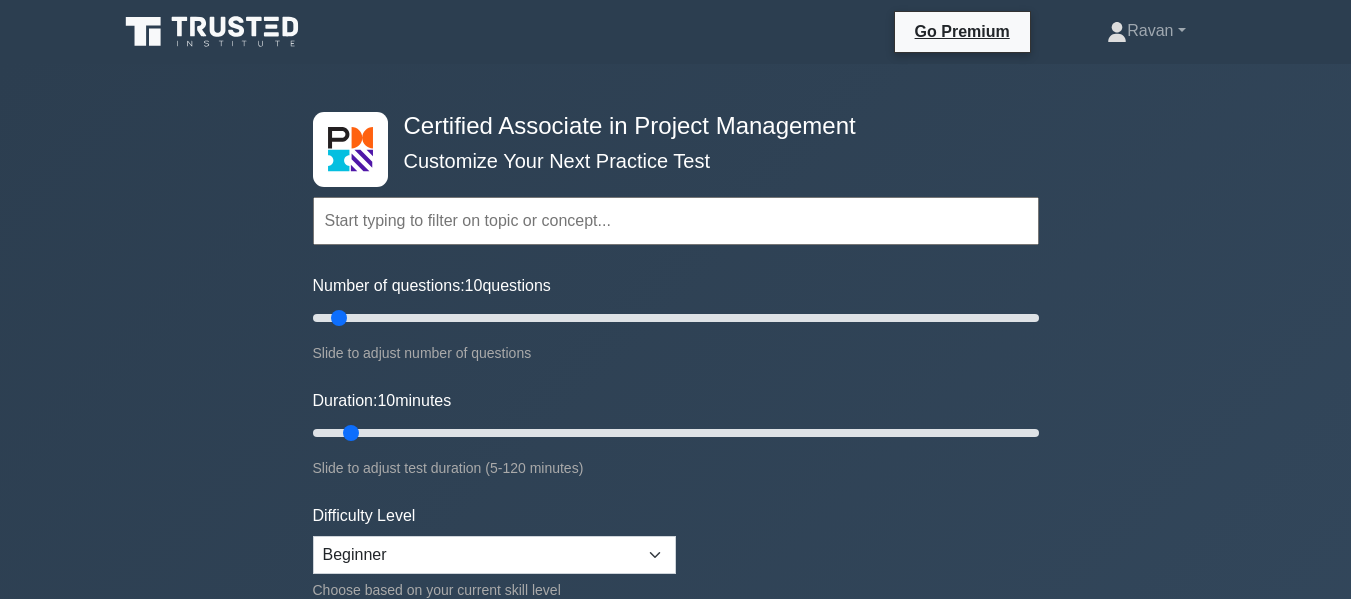 scroll, scrollTop: 0, scrollLeft: 0, axis: both 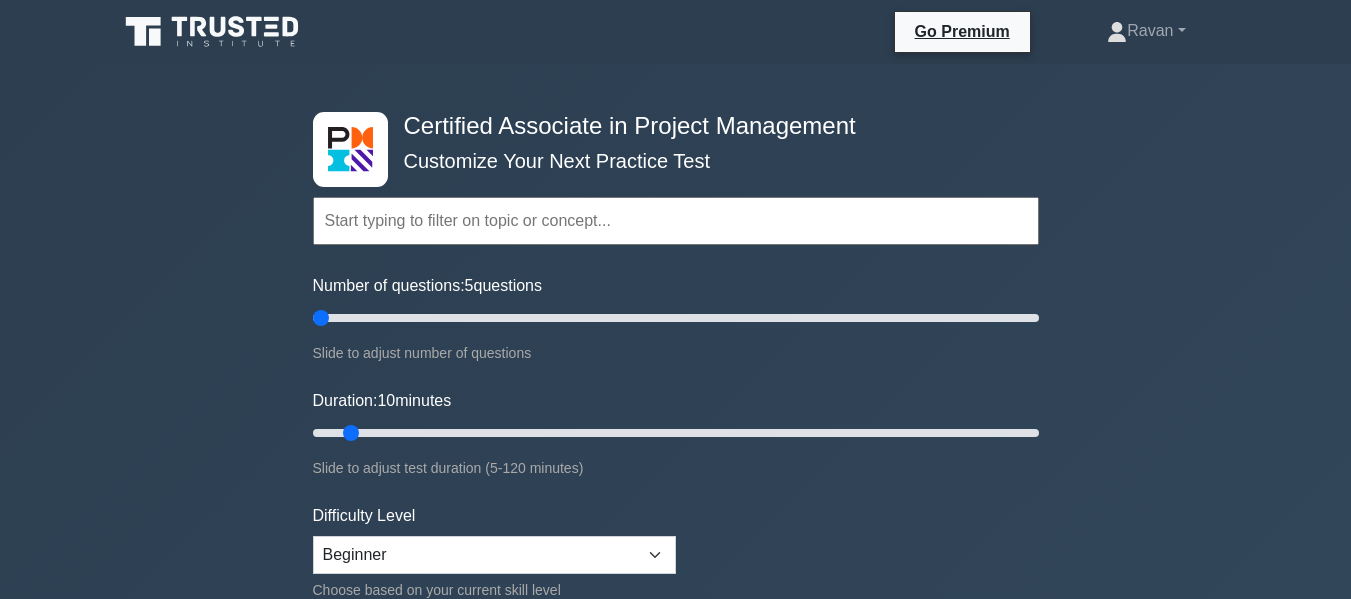 drag, startPoint x: 333, startPoint y: 320, endPoint x: 278, endPoint y: 330, distance: 55.9017 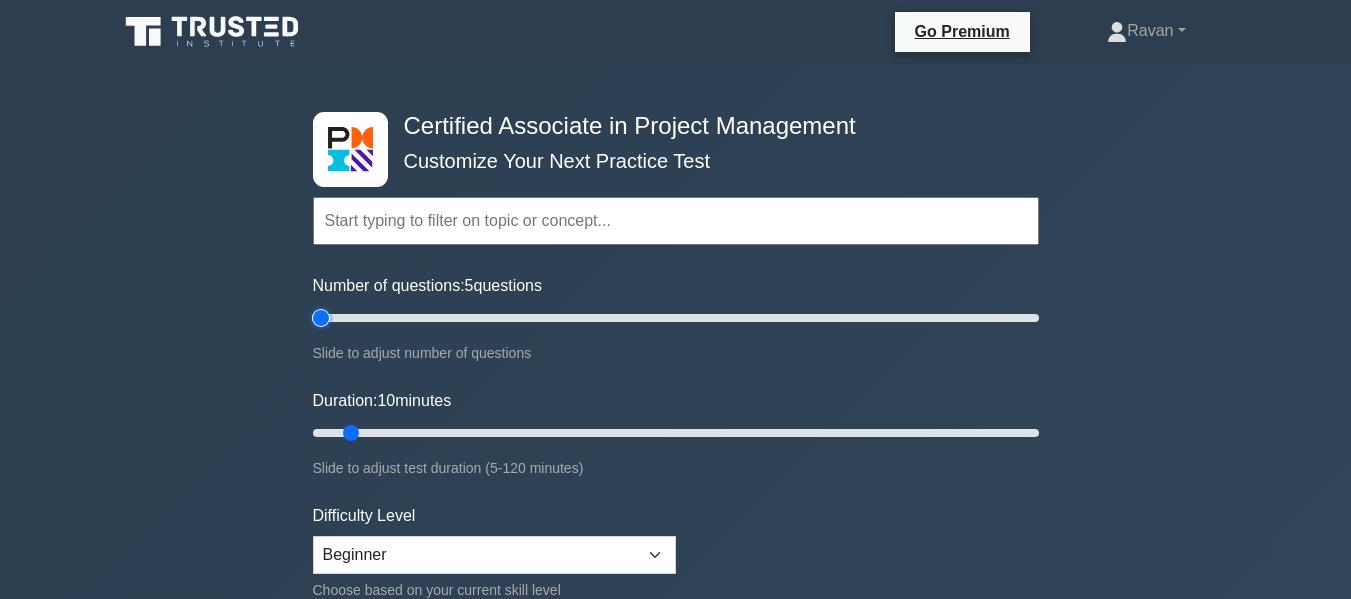 type on "5" 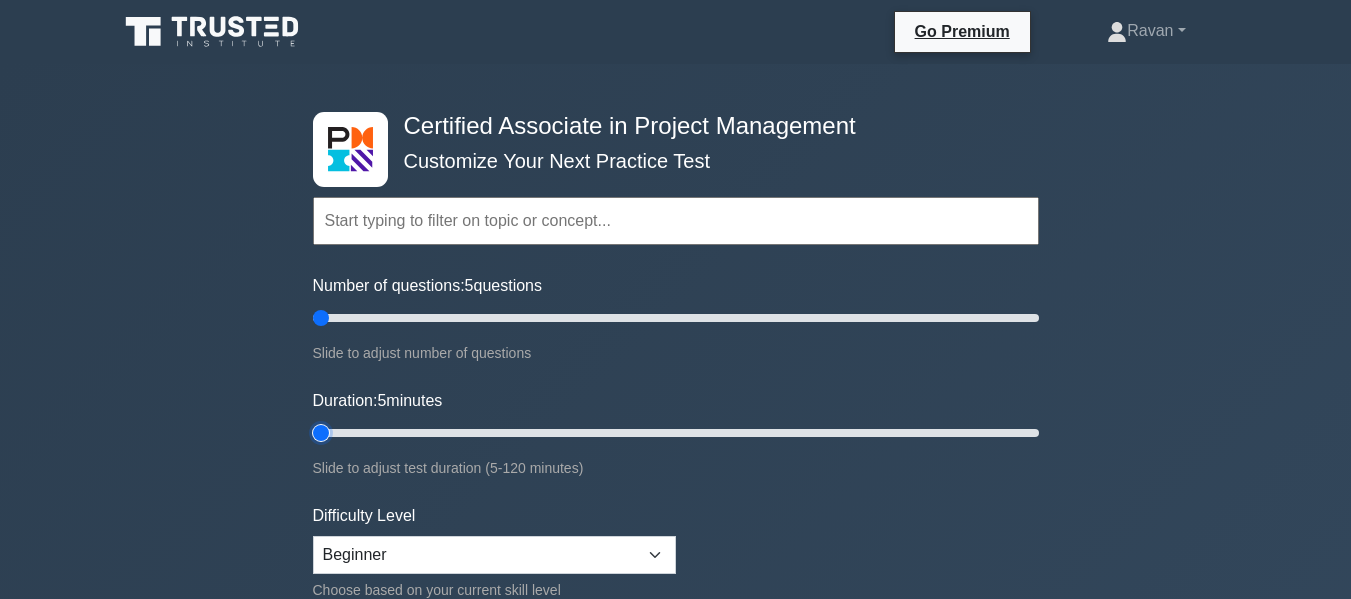 drag, startPoint x: 350, startPoint y: 429, endPoint x: 234, endPoint y: 433, distance: 116.06895 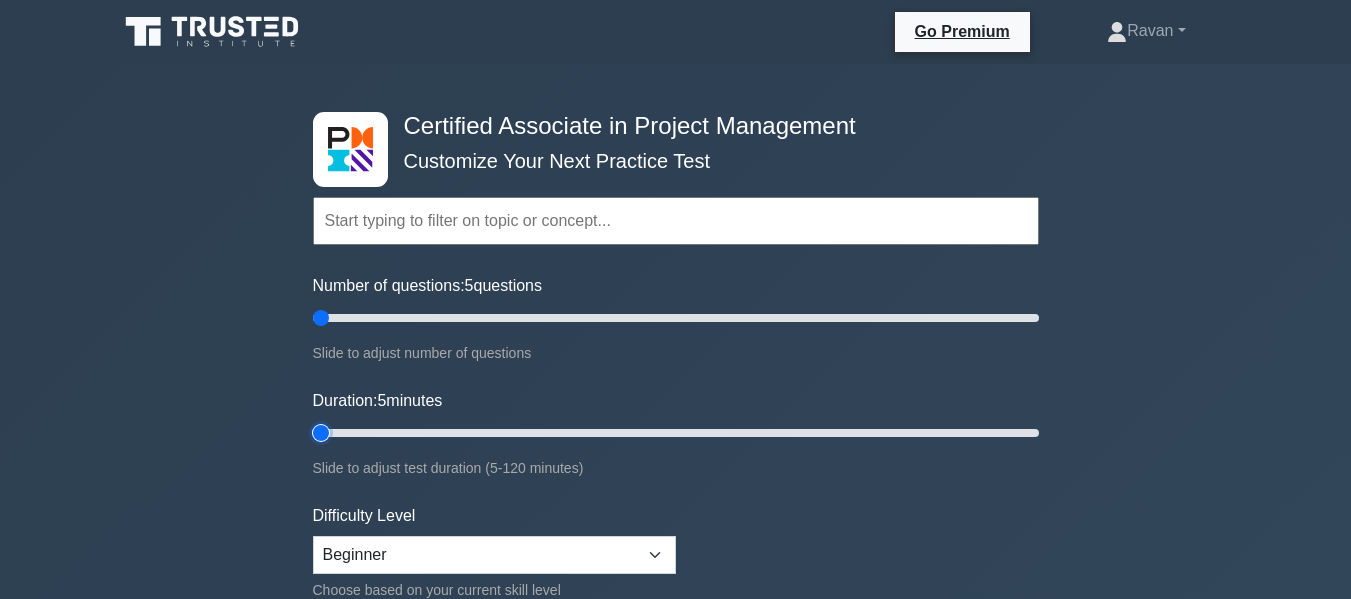 type on "5" 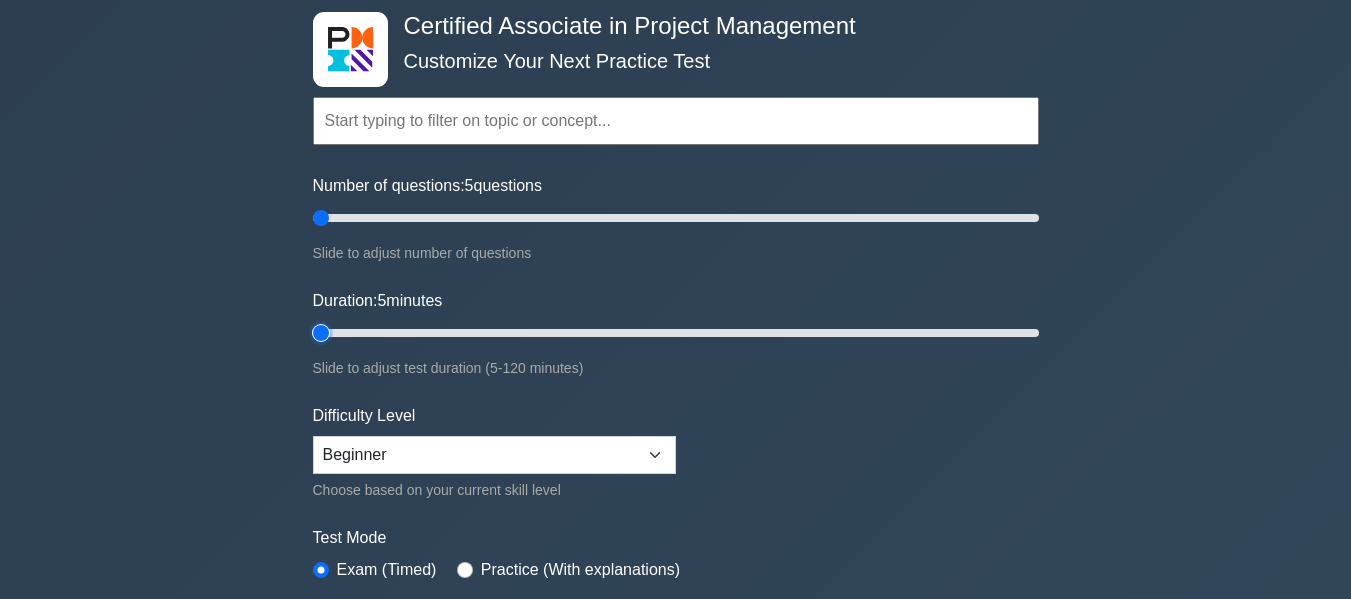scroll, scrollTop: 200, scrollLeft: 0, axis: vertical 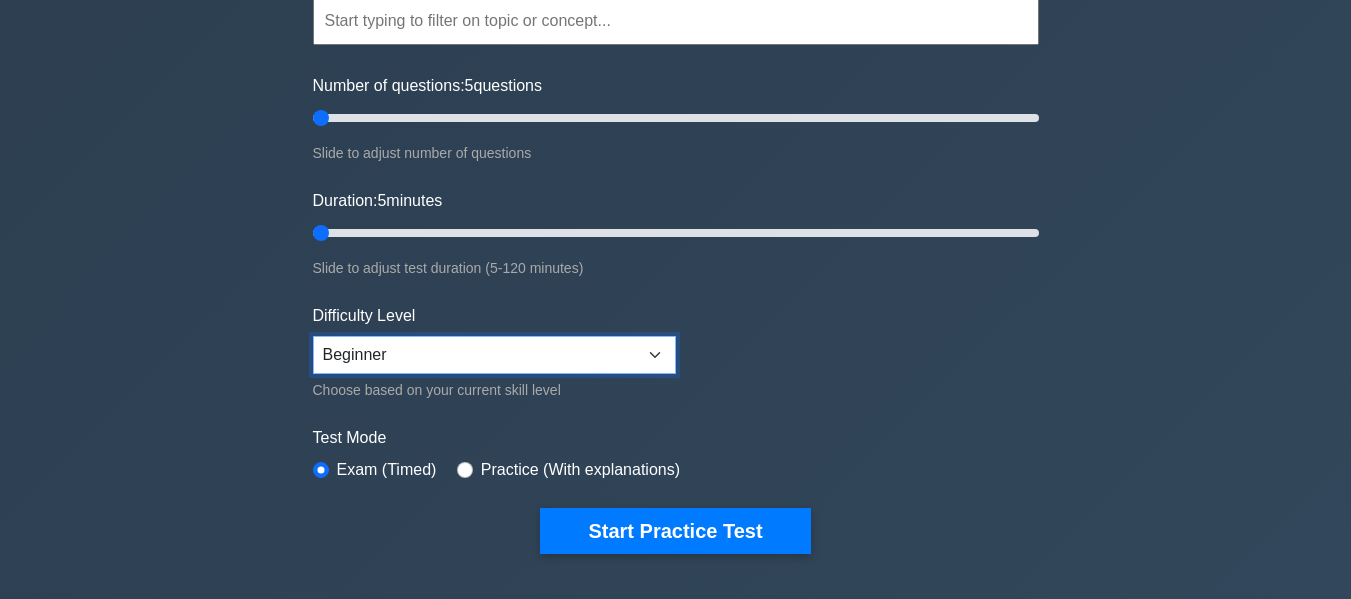 click on "Beginner
Intermediate
Expert" at bounding box center (494, 355) 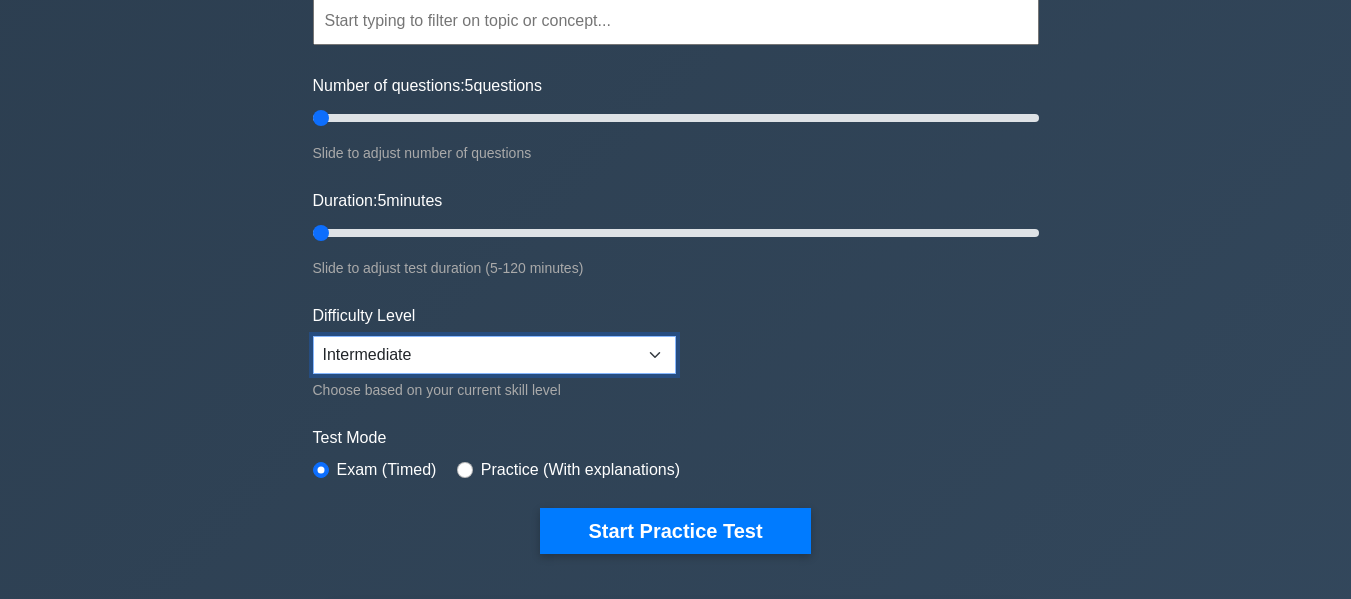 click on "Beginner
Intermediate
Expert" at bounding box center [494, 355] 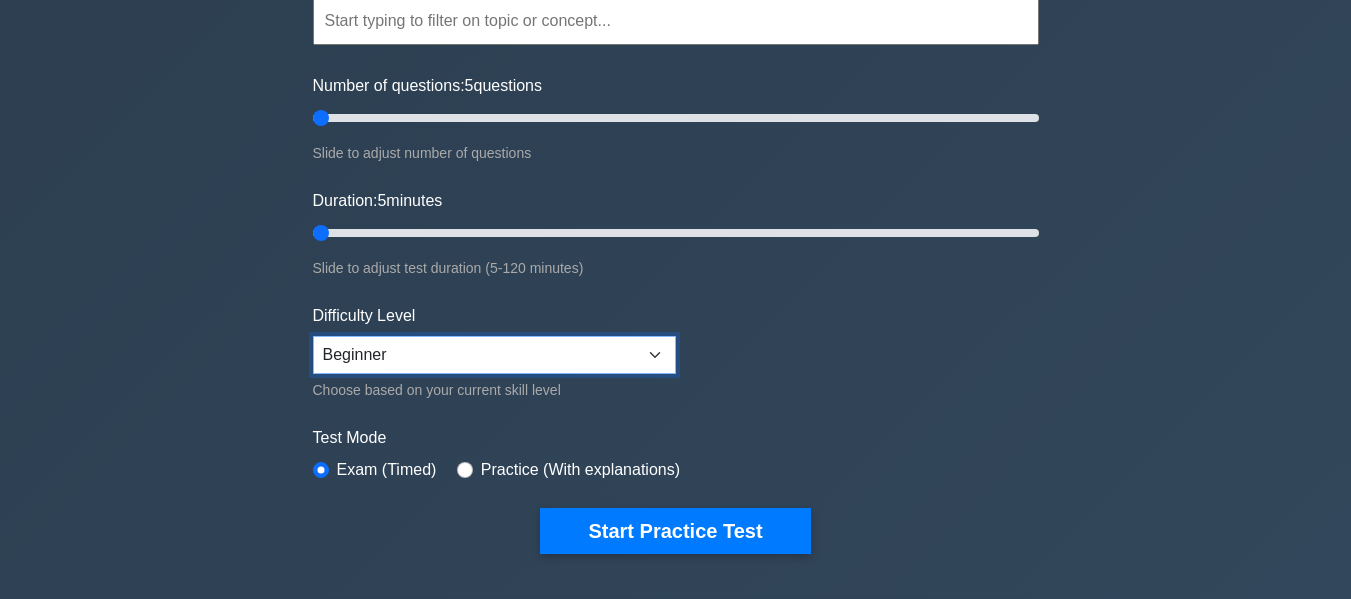click on "Beginner
Intermediate
Expert" at bounding box center (494, 355) 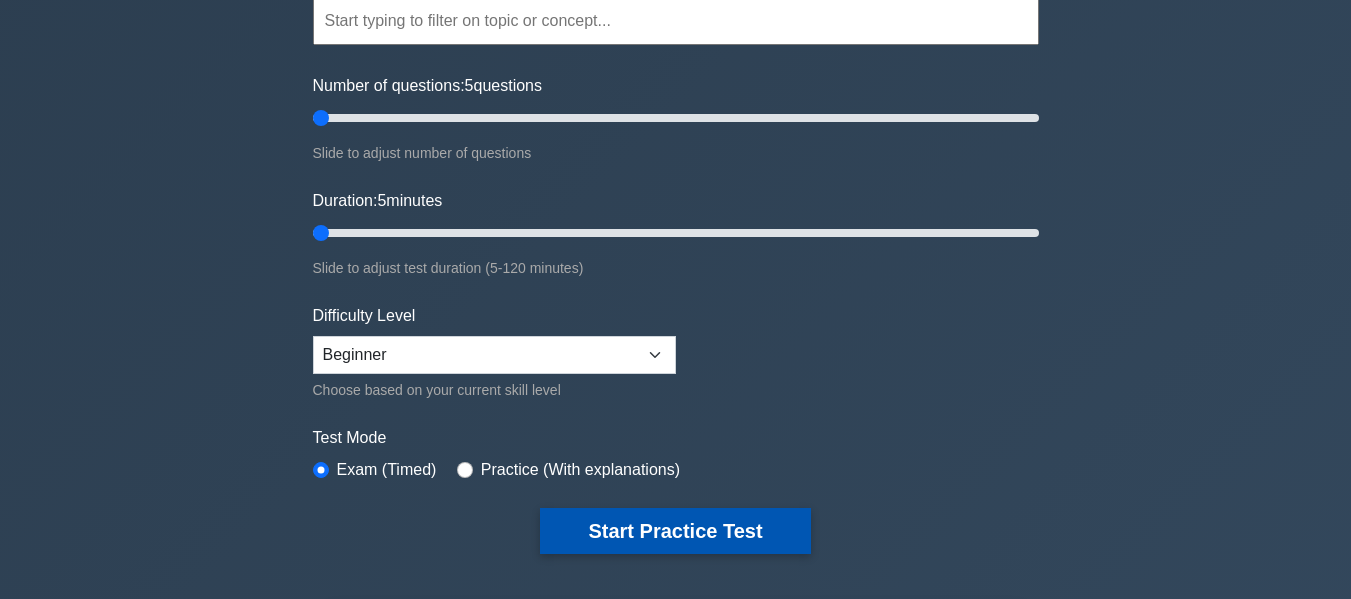 click on "Start Practice Test" at bounding box center (675, 531) 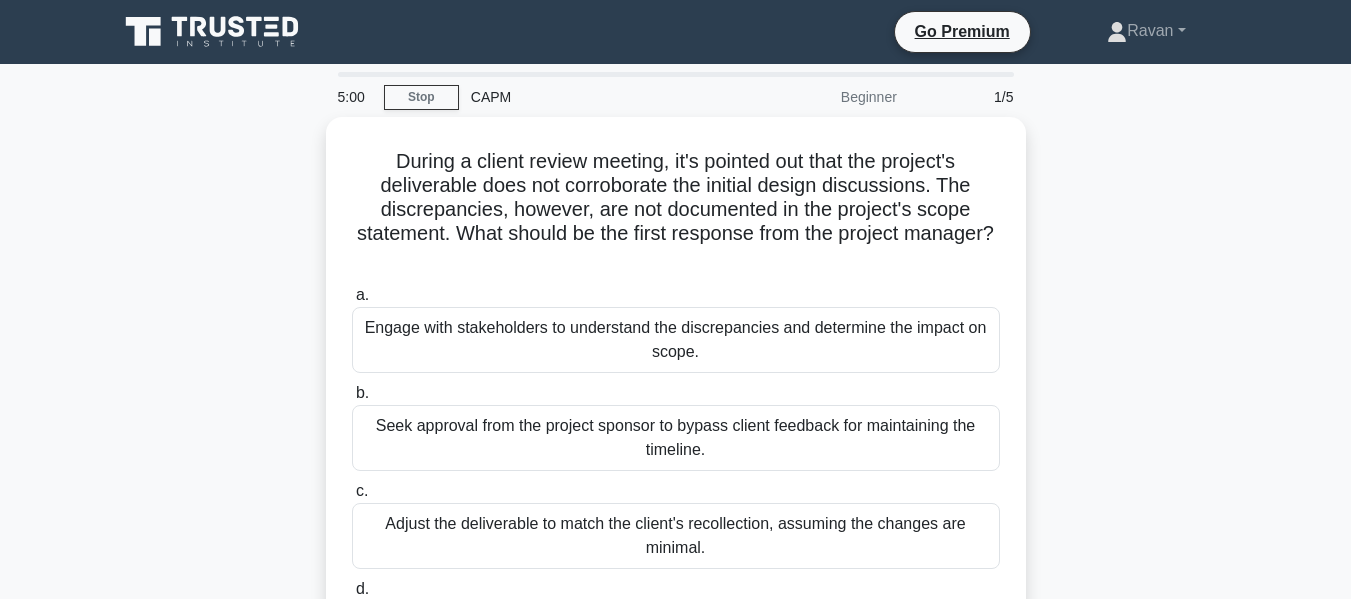scroll, scrollTop: 0, scrollLeft: 0, axis: both 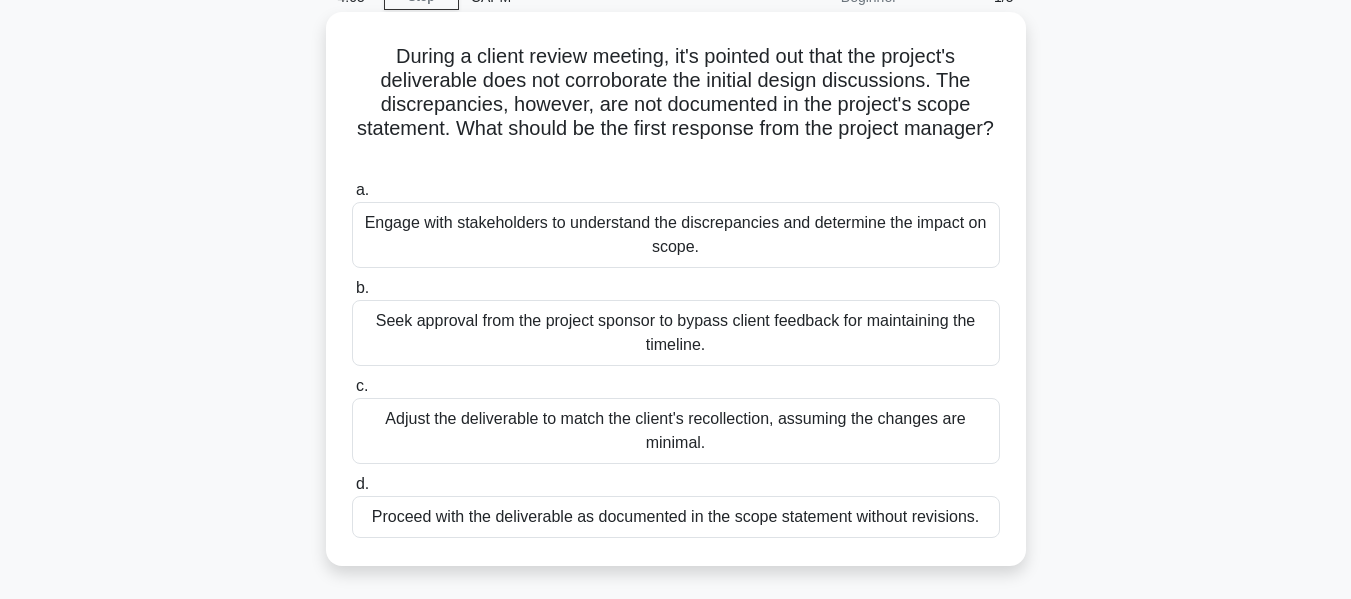click on "Engage with stakeholders to understand the discrepancies and determine the impact on scope." at bounding box center (676, 235) 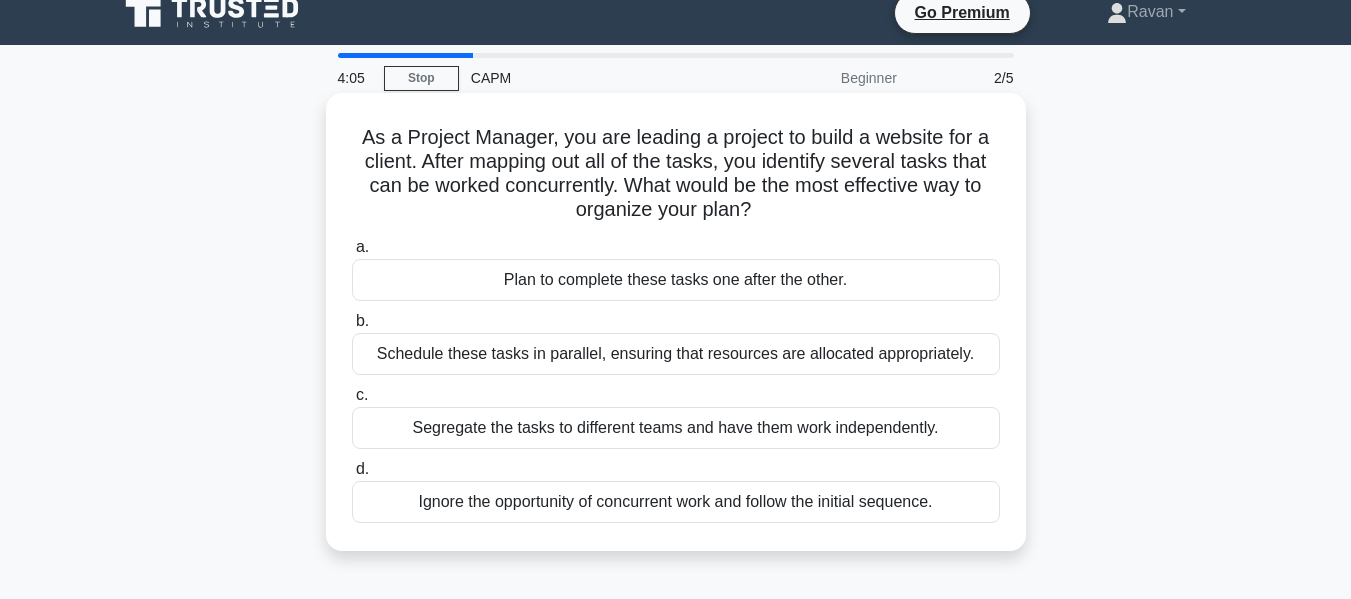 scroll, scrollTop: 0, scrollLeft: 0, axis: both 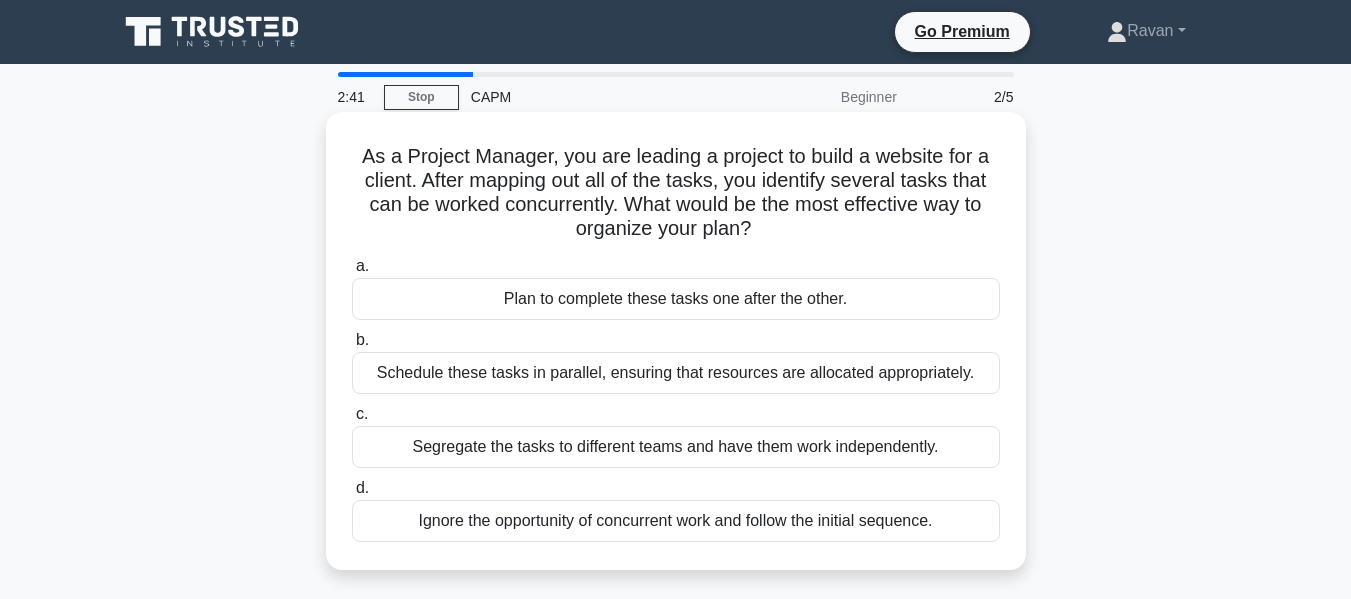 click on "Segregate the tasks to different teams and have them work independently." at bounding box center [676, 447] 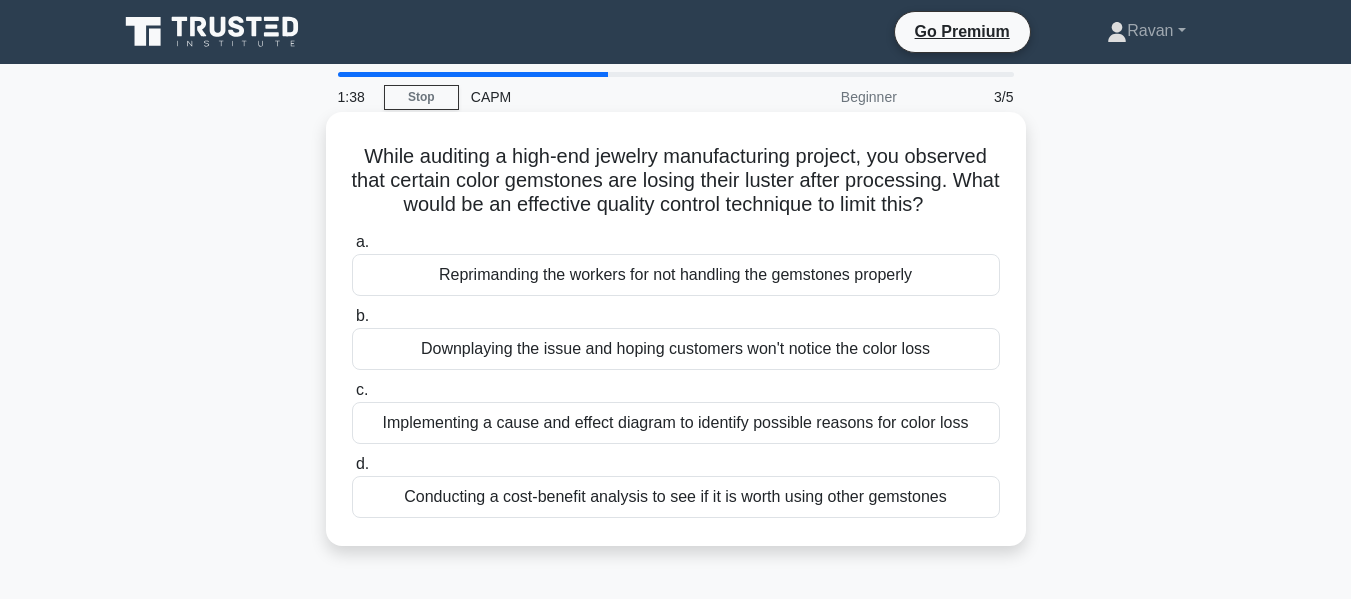 click on "Implementing a cause and effect diagram to identify possible reasons for color loss" at bounding box center (676, 423) 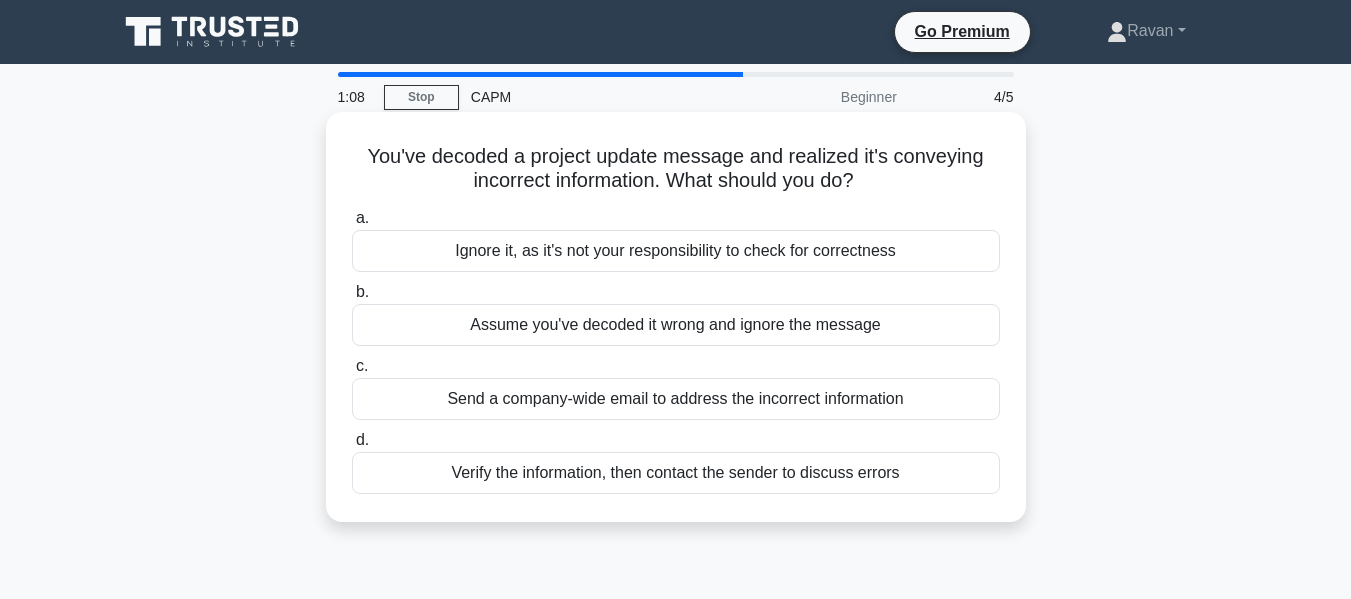click on "Verify the information, then contact the sender to discuss errors" at bounding box center (676, 473) 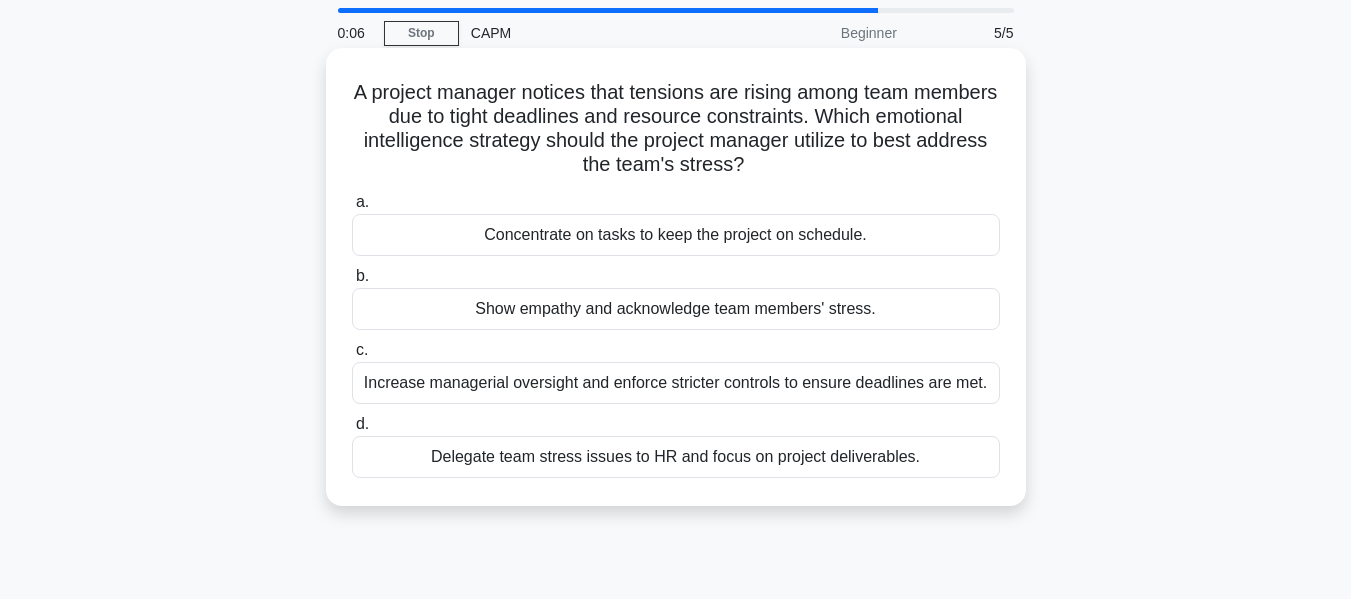scroll, scrollTop: 100, scrollLeft: 0, axis: vertical 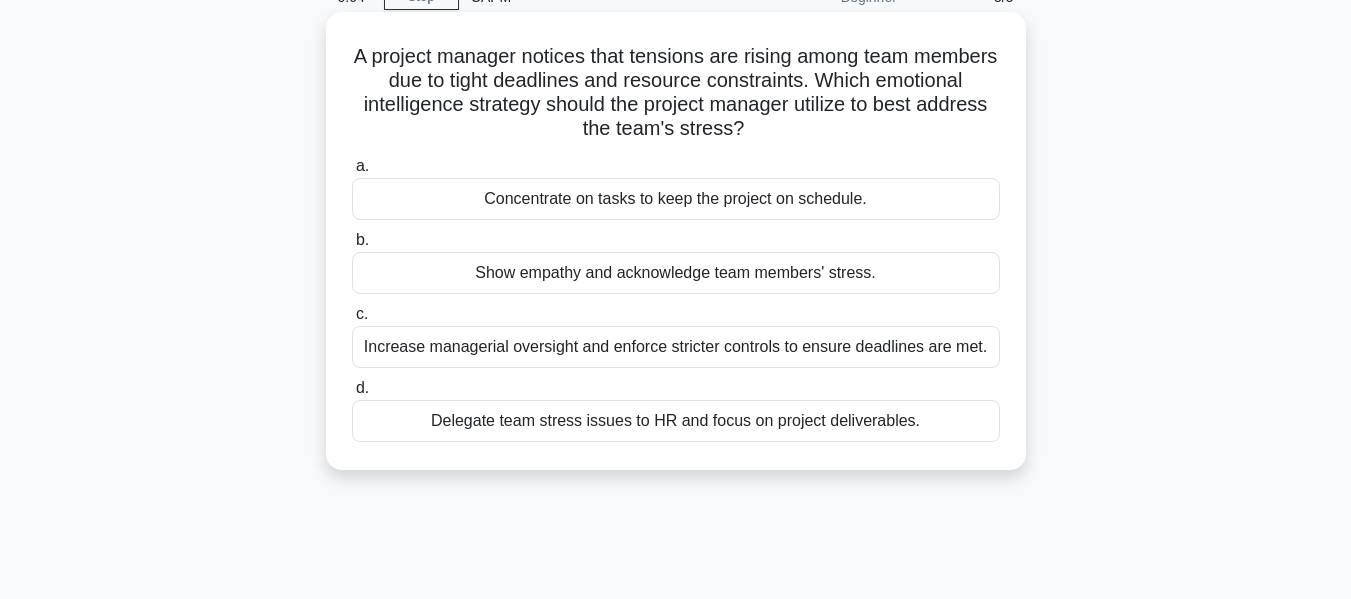 click on "Delegate team stress issues to HR and focus on project deliverables." at bounding box center [676, 421] 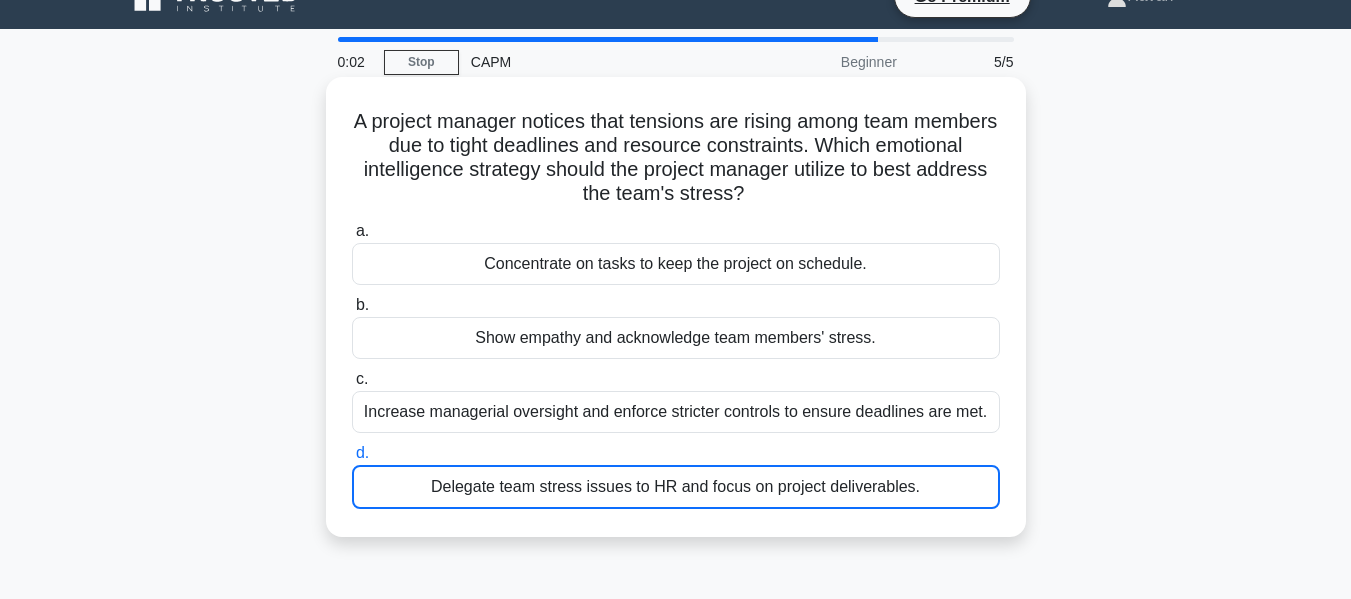 scroll, scrollTop: 0, scrollLeft: 0, axis: both 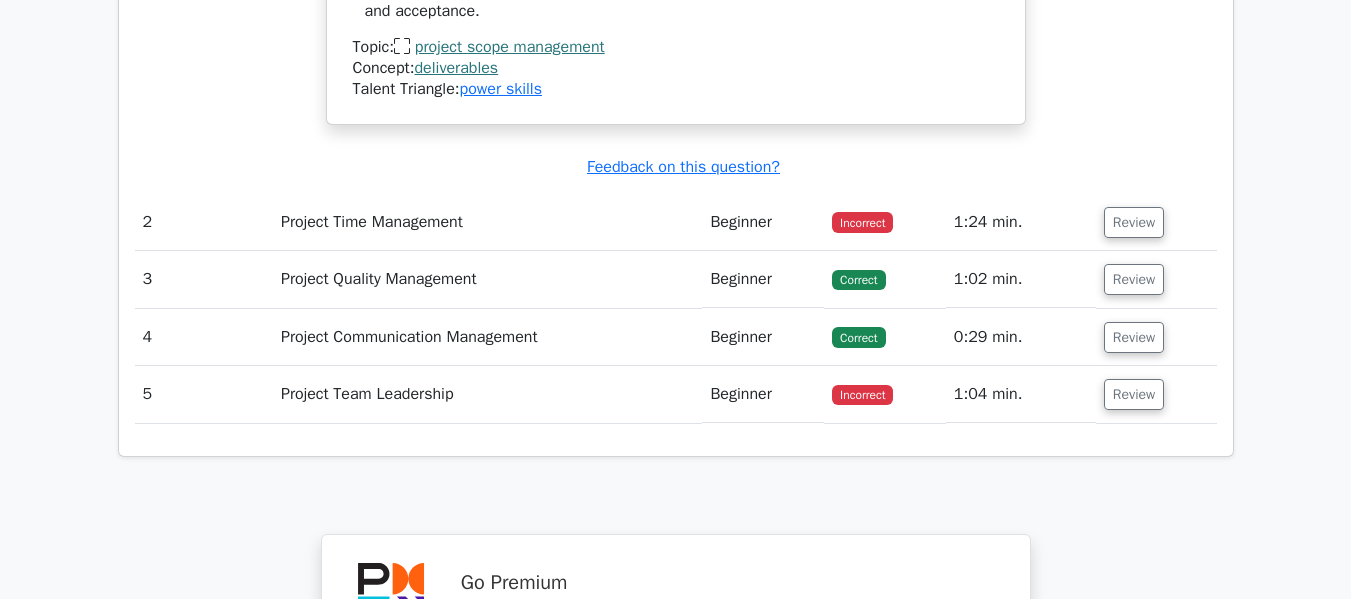click on "Project Time Management" at bounding box center [487, 222] 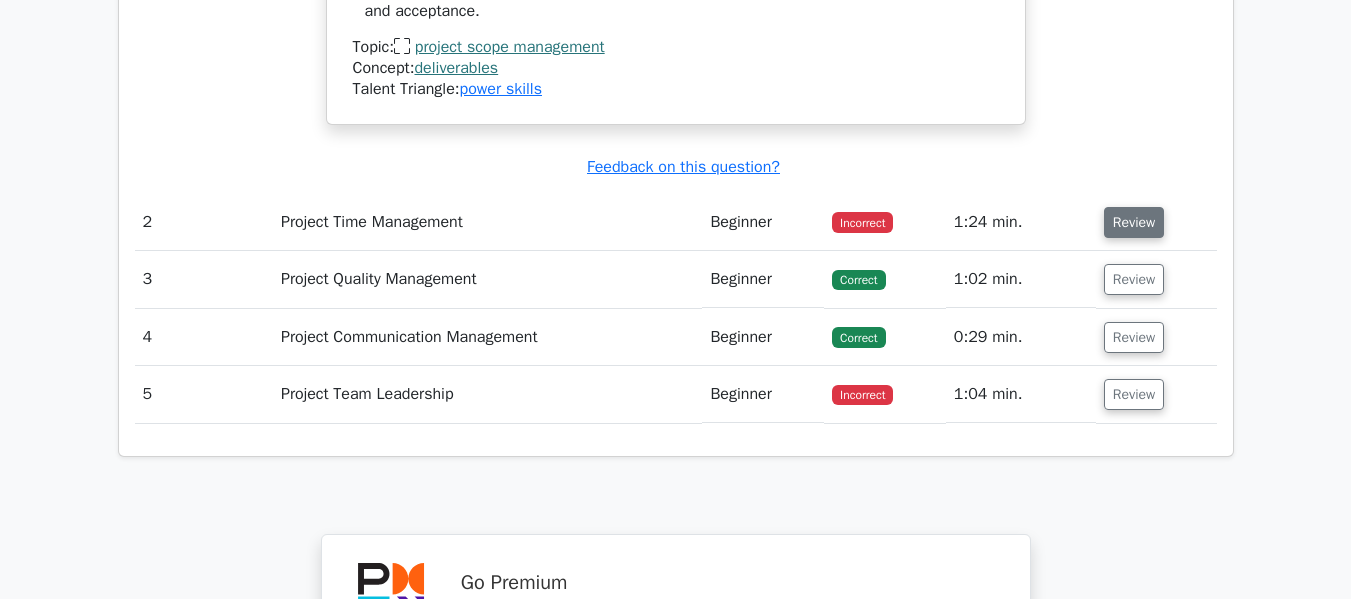 click on "Review" at bounding box center [1134, 222] 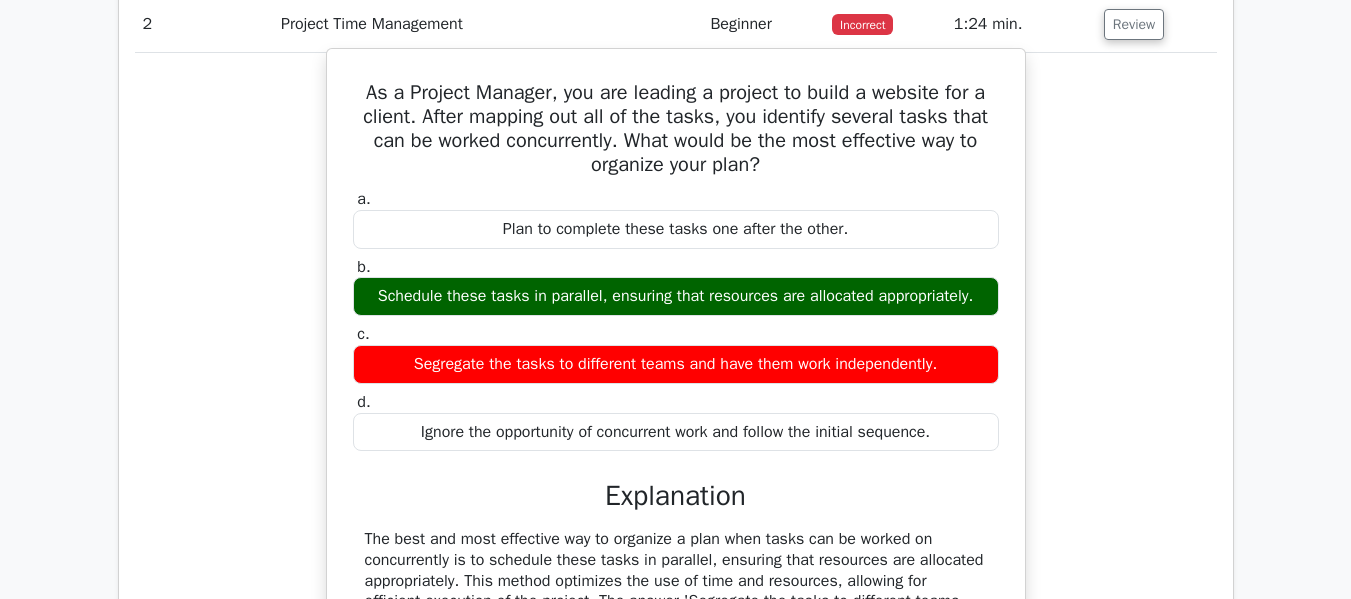 scroll, scrollTop: 2700, scrollLeft: 0, axis: vertical 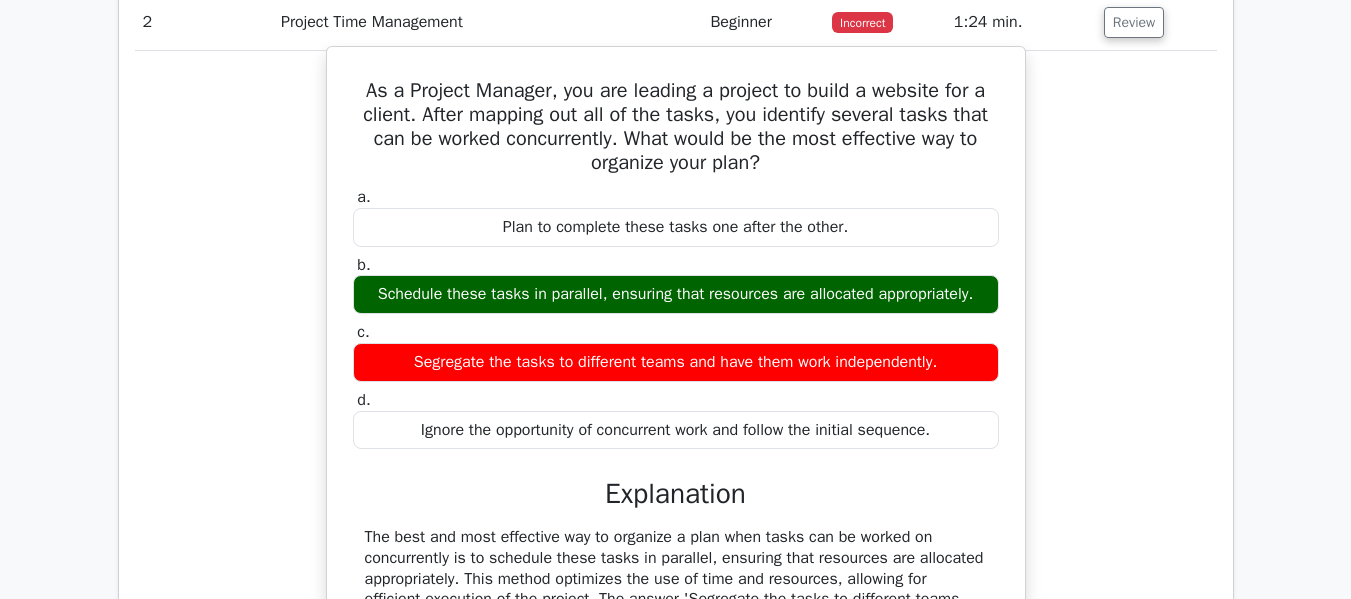 click on "Segregate the tasks to different teams and have them work independently." at bounding box center (676, 362) 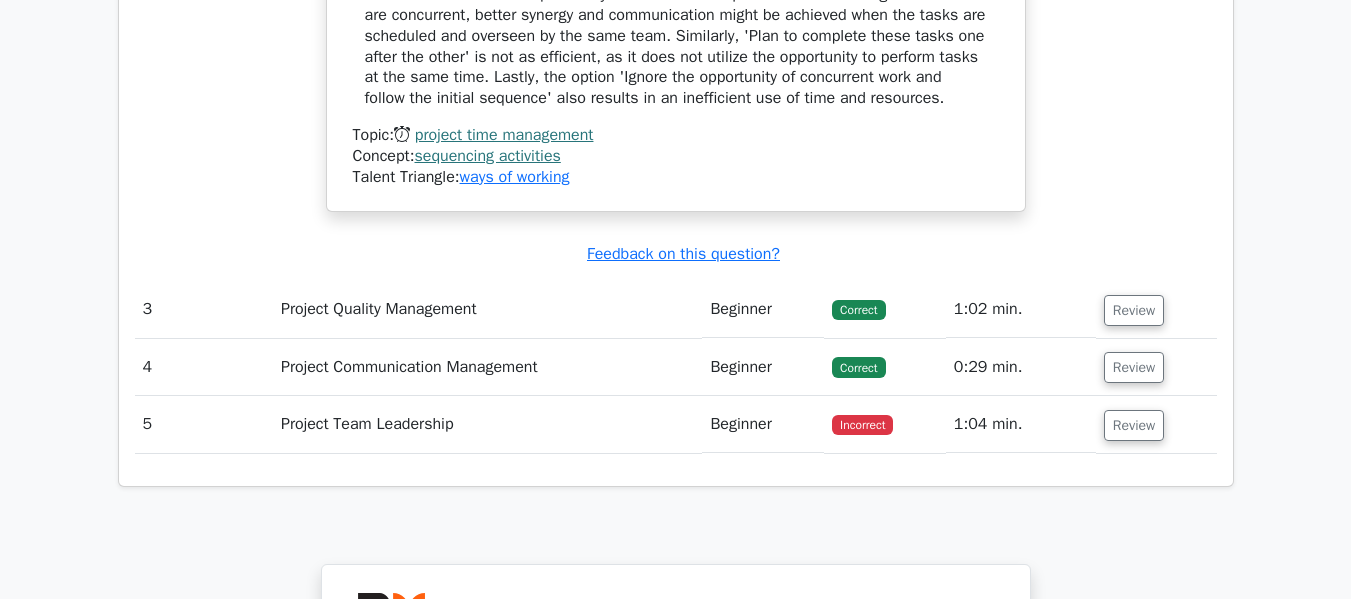 scroll, scrollTop: 3400, scrollLeft: 0, axis: vertical 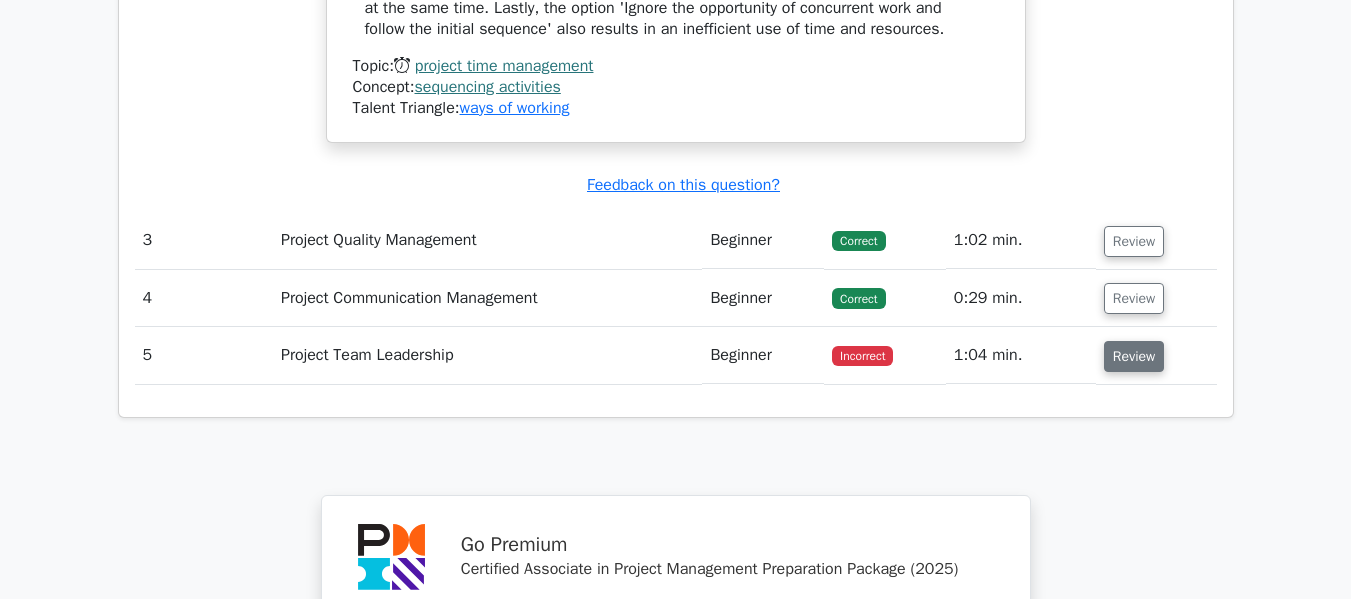 click on "Review" at bounding box center [1134, 356] 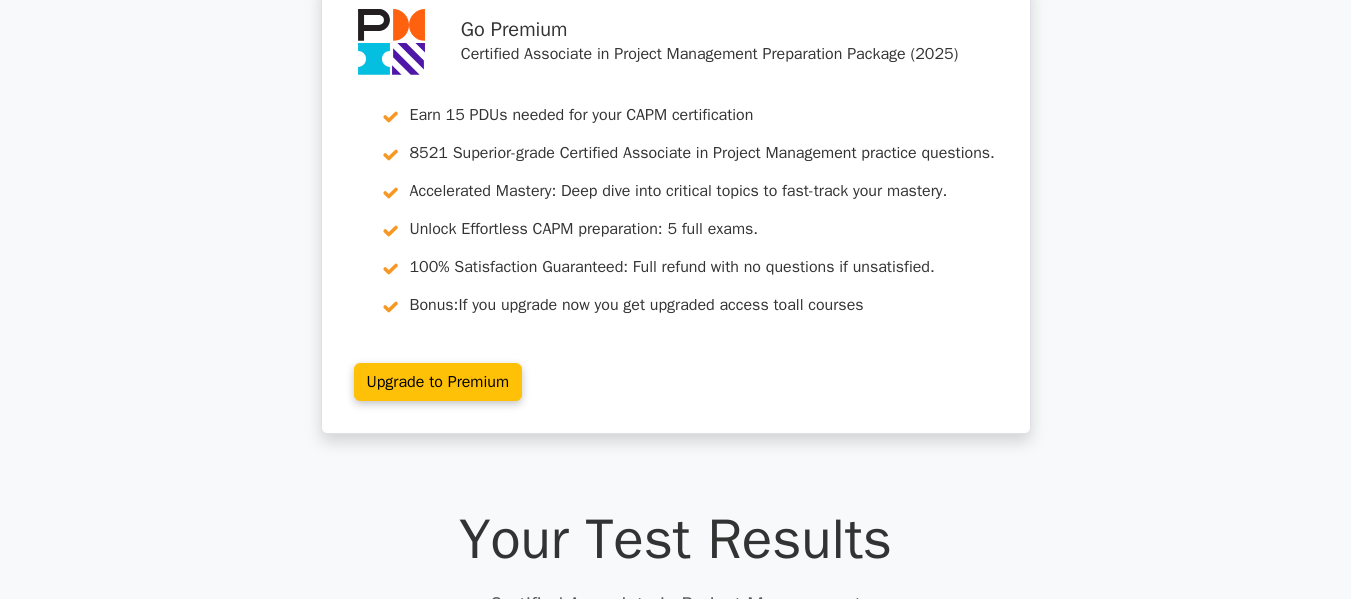 scroll, scrollTop: 0, scrollLeft: 0, axis: both 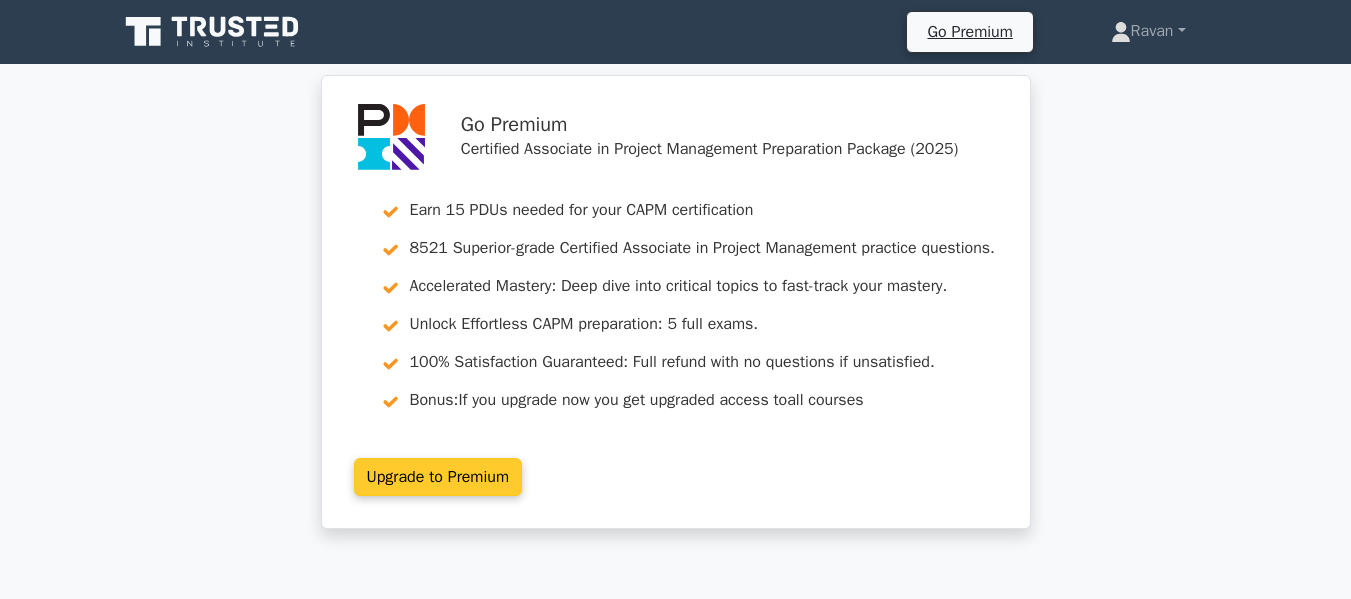 type 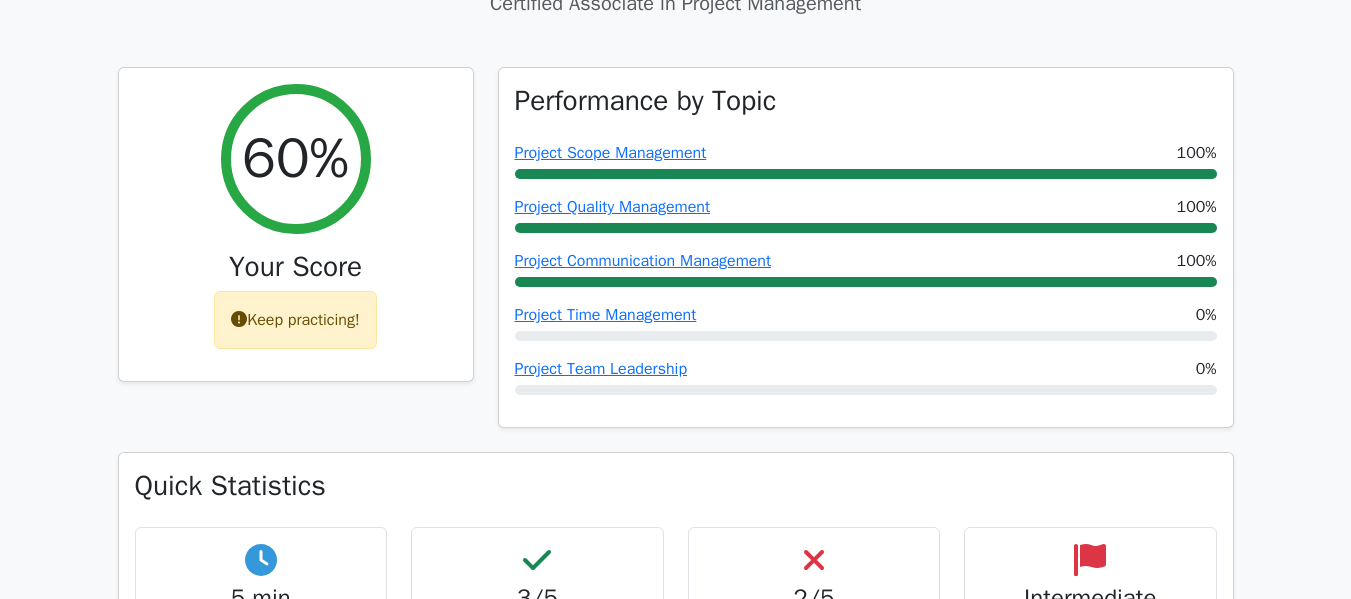 scroll, scrollTop: 700, scrollLeft: 0, axis: vertical 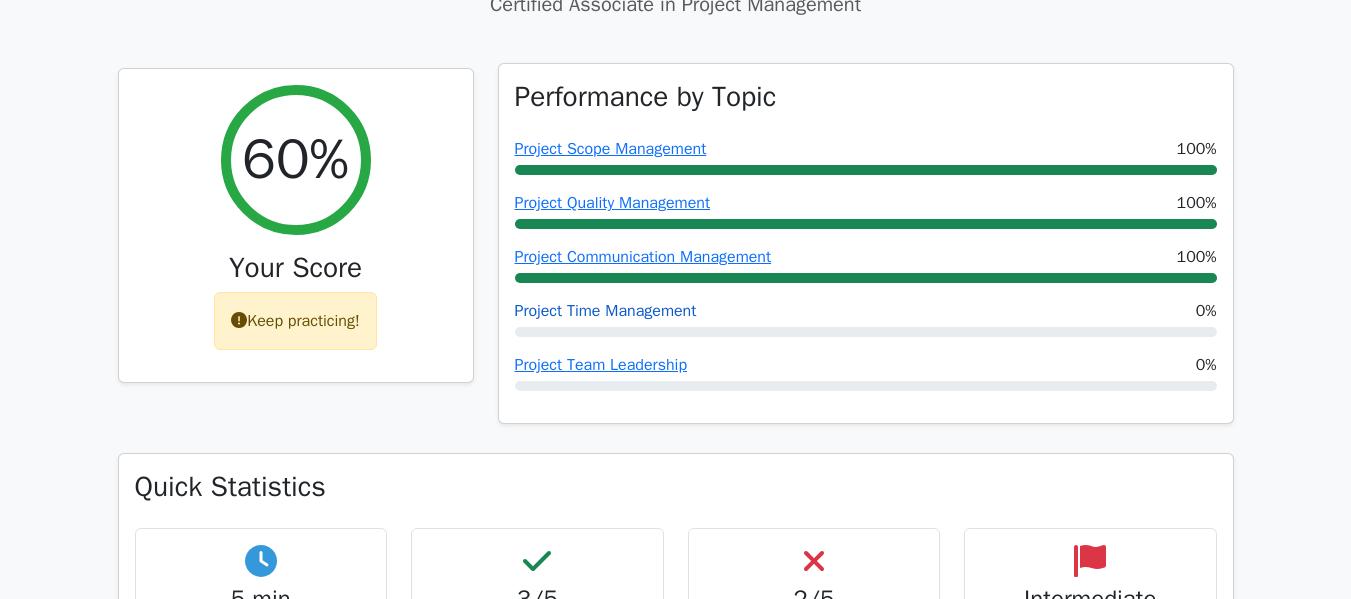 click on "Project Time Management" at bounding box center (606, 311) 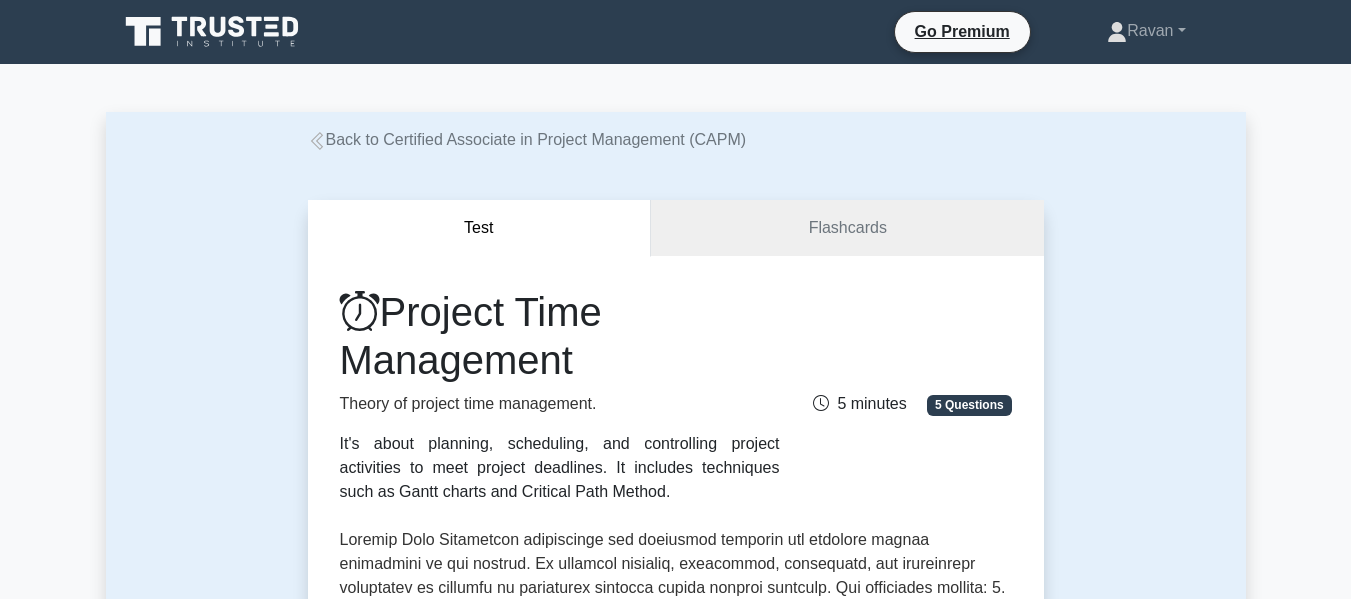 scroll, scrollTop: 0, scrollLeft: 0, axis: both 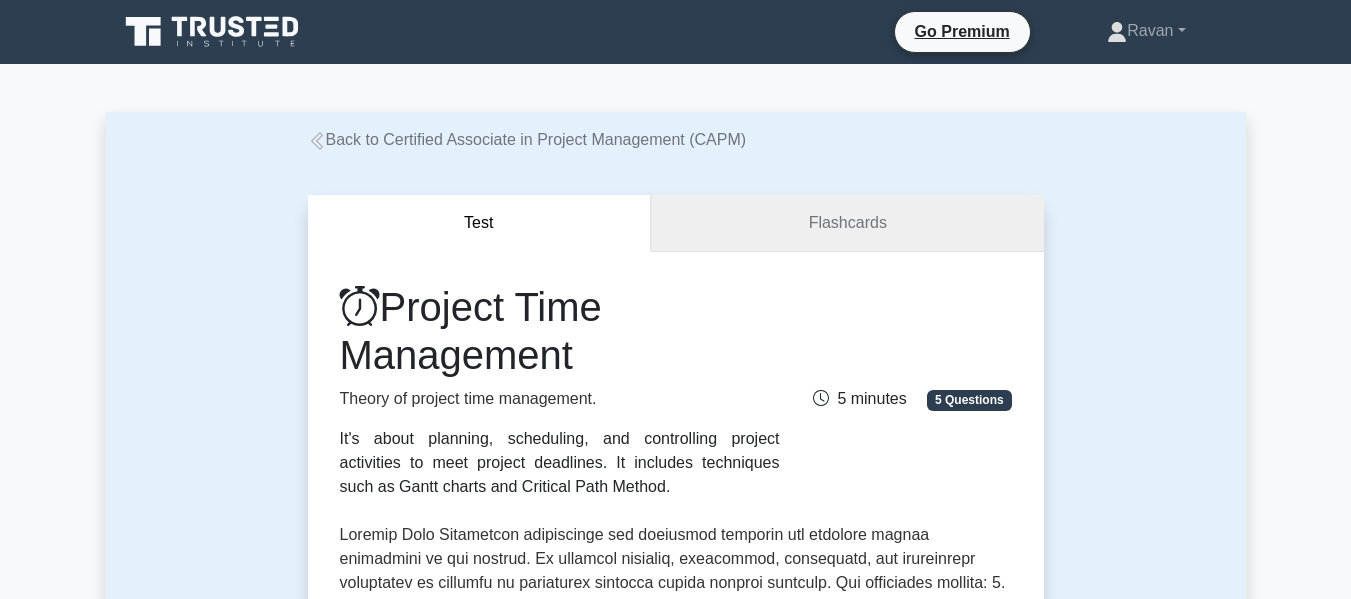 click on "Flashcards" at bounding box center [847, 223] 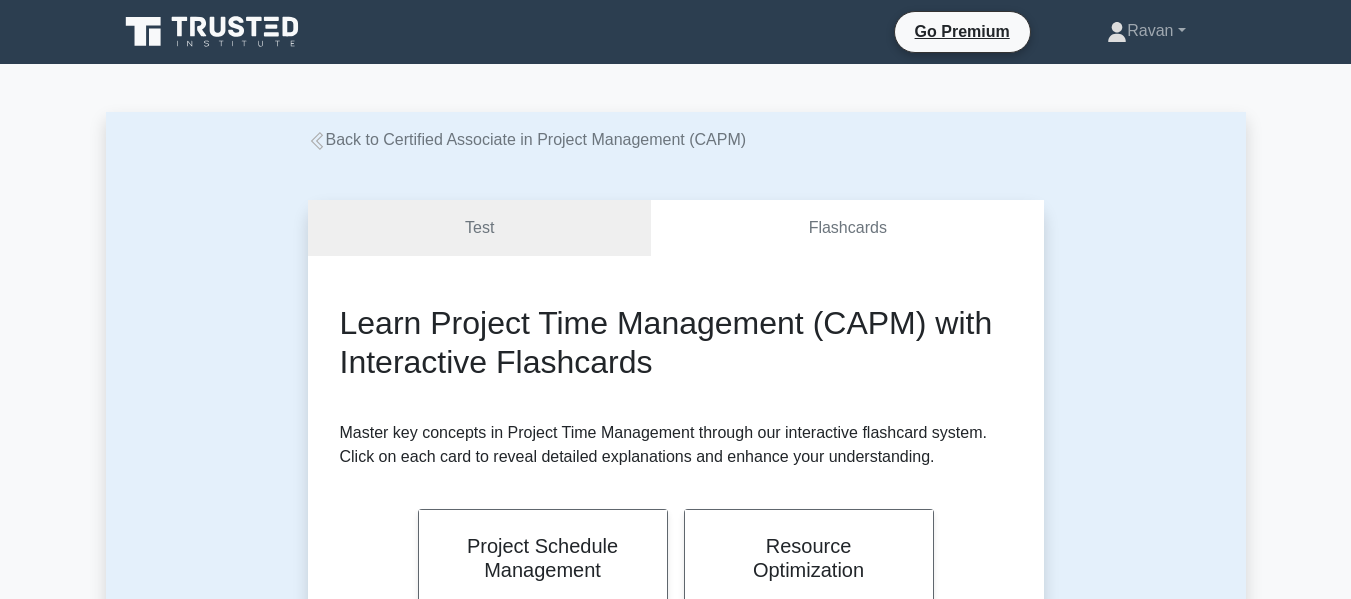 scroll, scrollTop: 0, scrollLeft: 0, axis: both 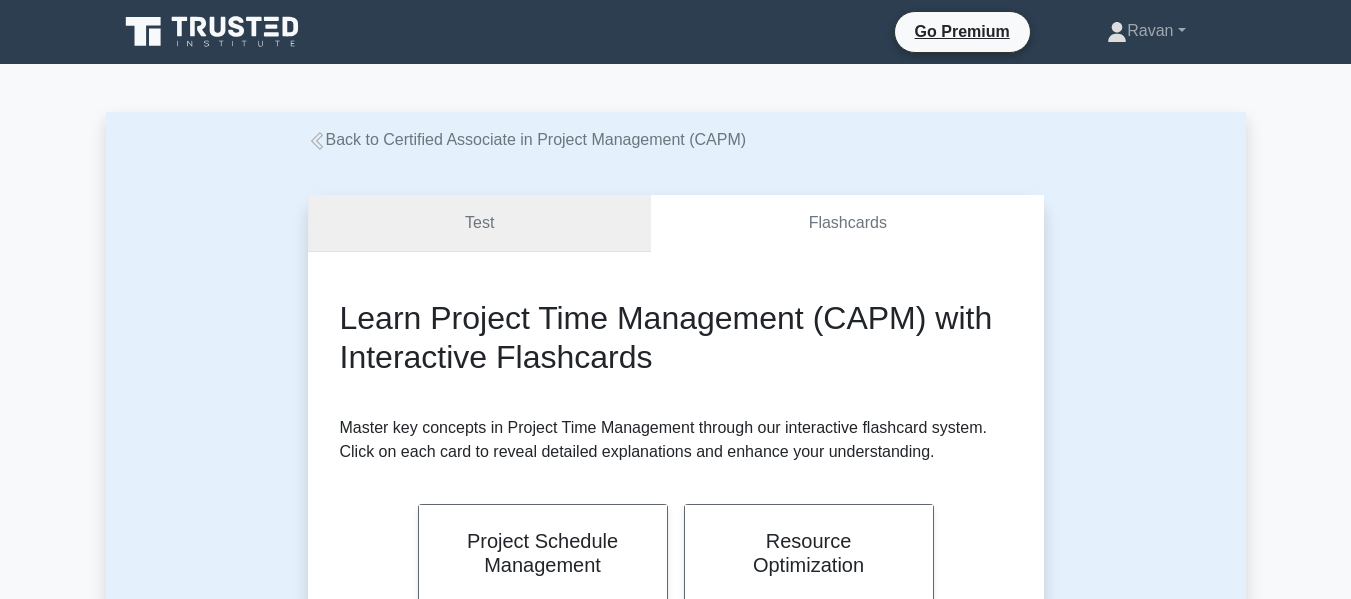 click on "Test" at bounding box center [480, 223] 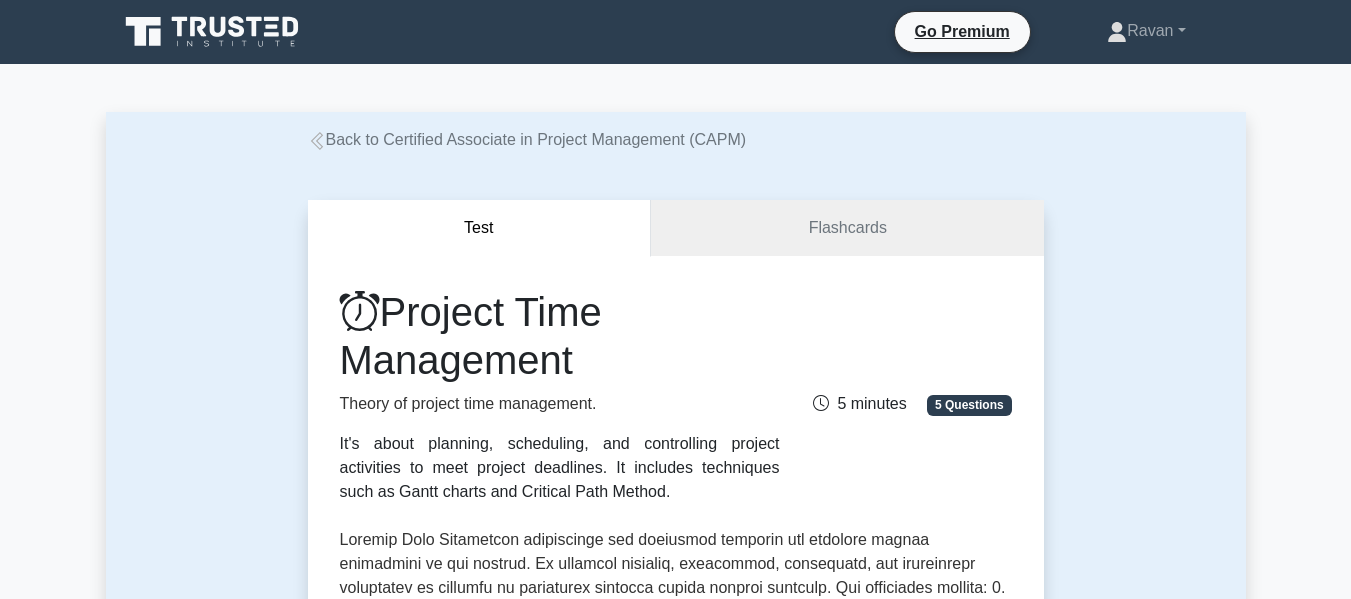 scroll, scrollTop: 0, scrollLeft: 0, axis: both 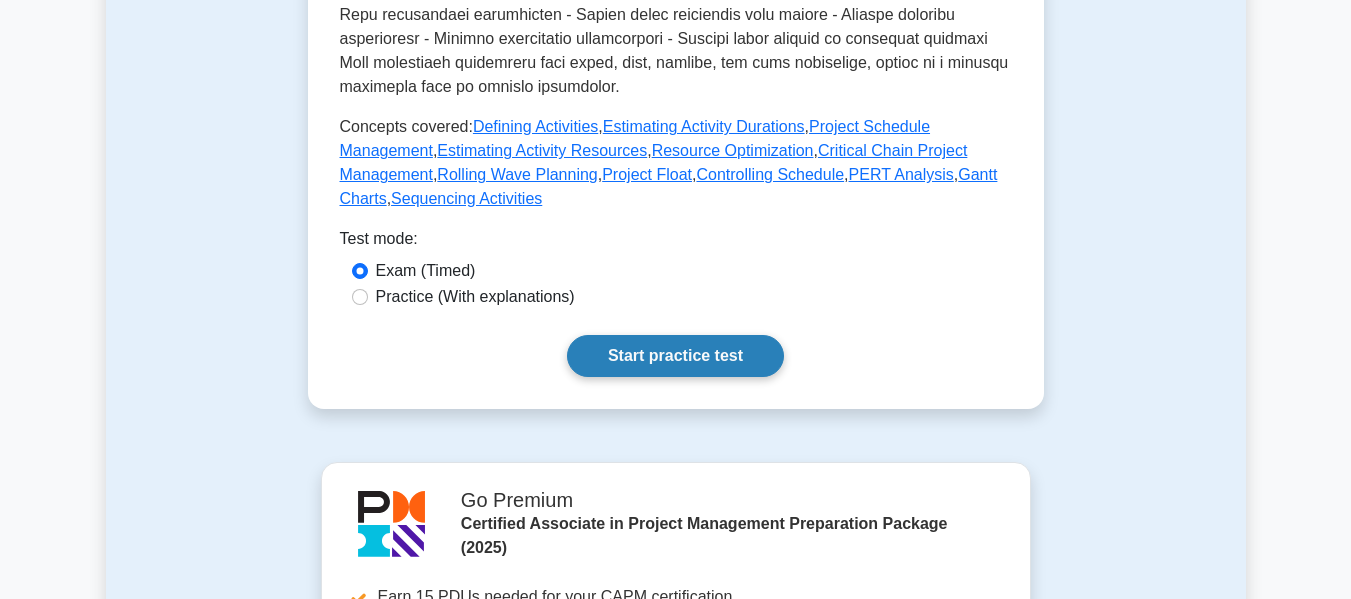 click on "Start practice test" at bounding box center [675, 356] 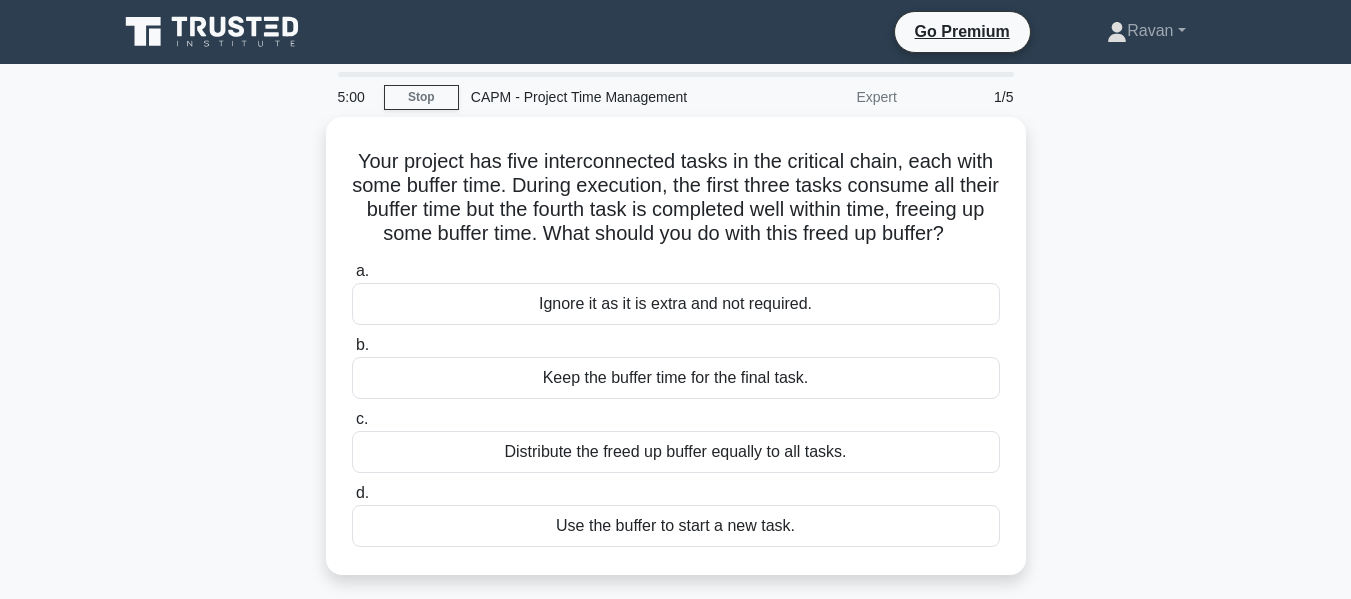 scroll, scrollTop: 0, scrollLeft: 0, axis: both 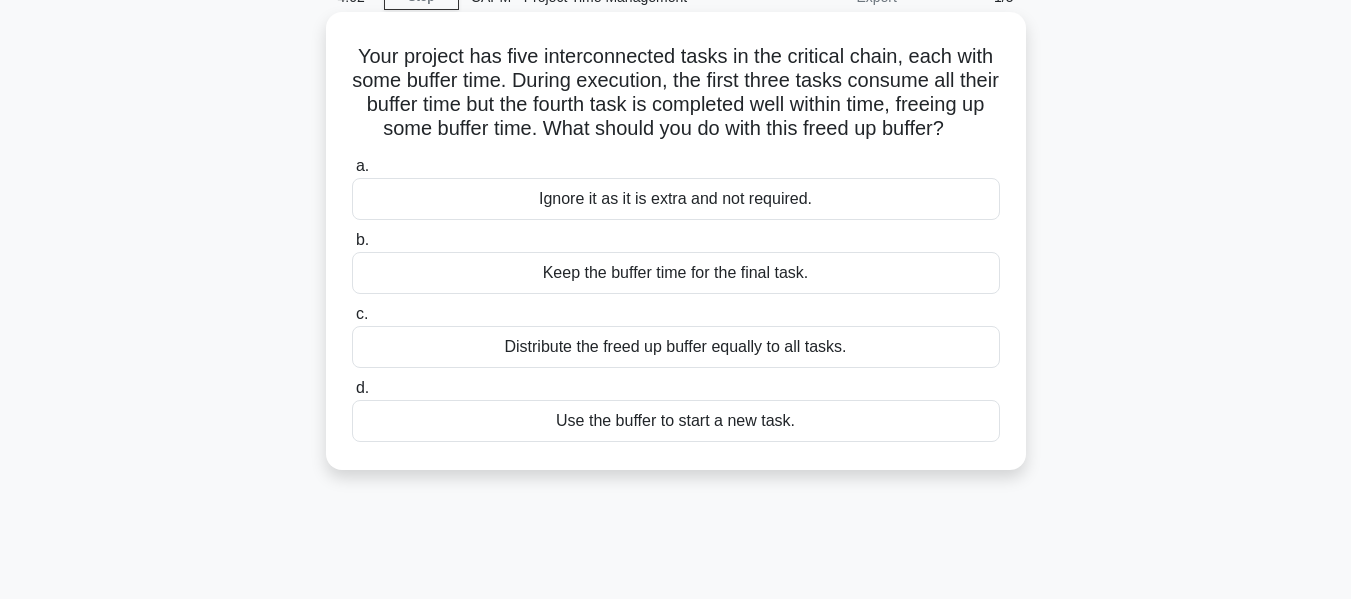 click on "Distribute the freed up buffer equally to all tasks." at bounding box center [676, 347] 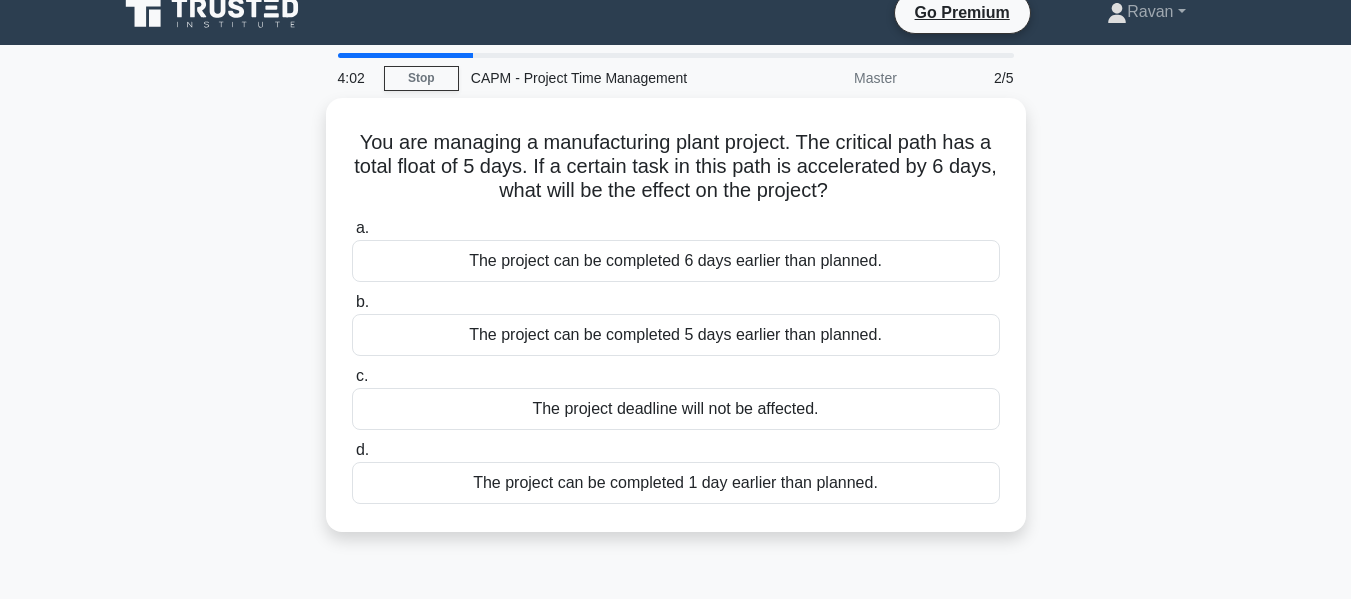 scroll, scrollTop: 0, scrollLeft: 0, axis: both 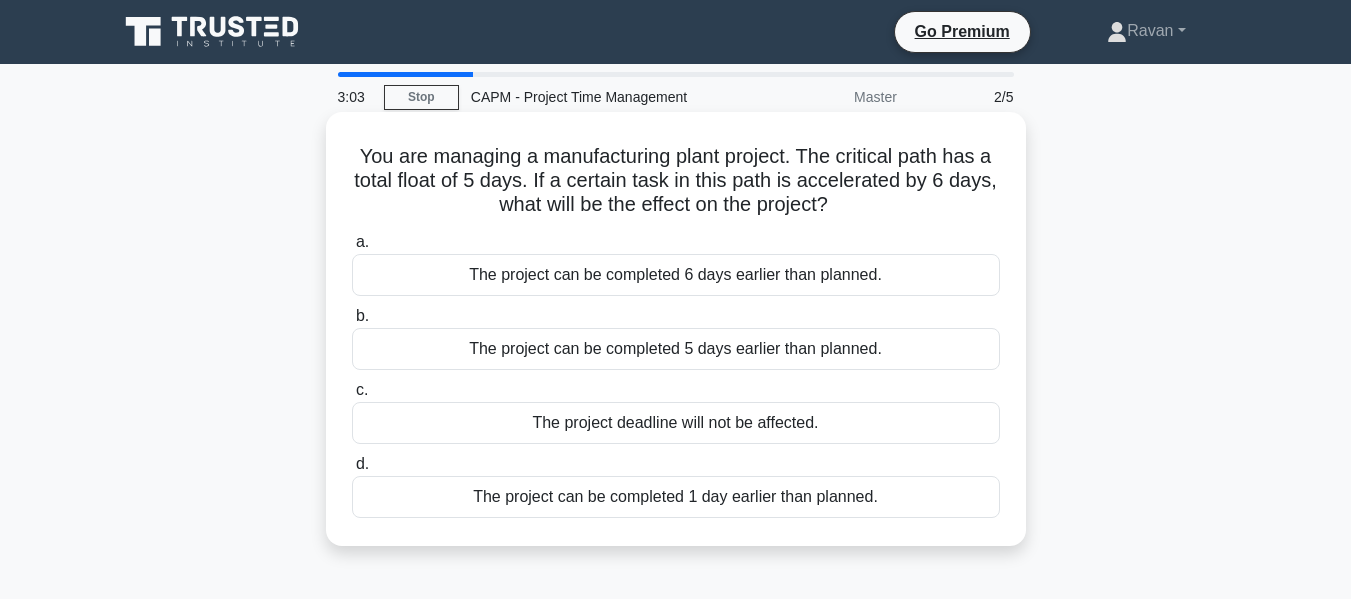 click on "The project can be completed 1 day earlier than planned." at bounding box center [676, 497] 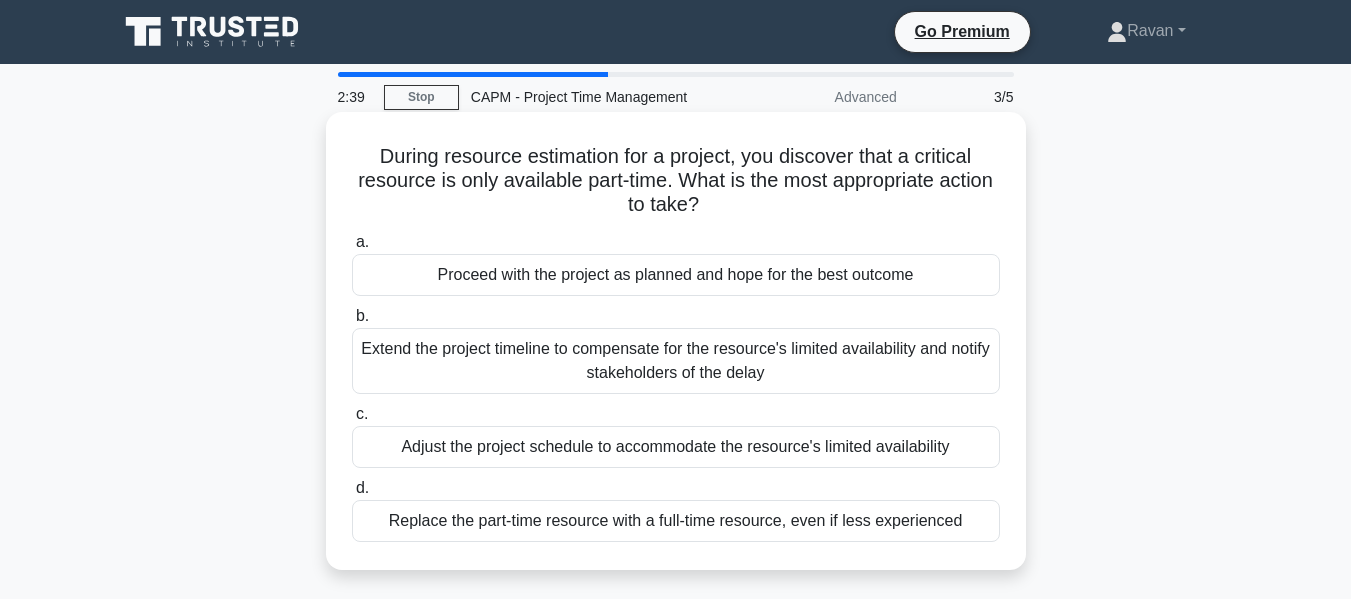 click on "Adjust the project schedule to accommodate the resource's limited availability" at bounding box center [676, 447] 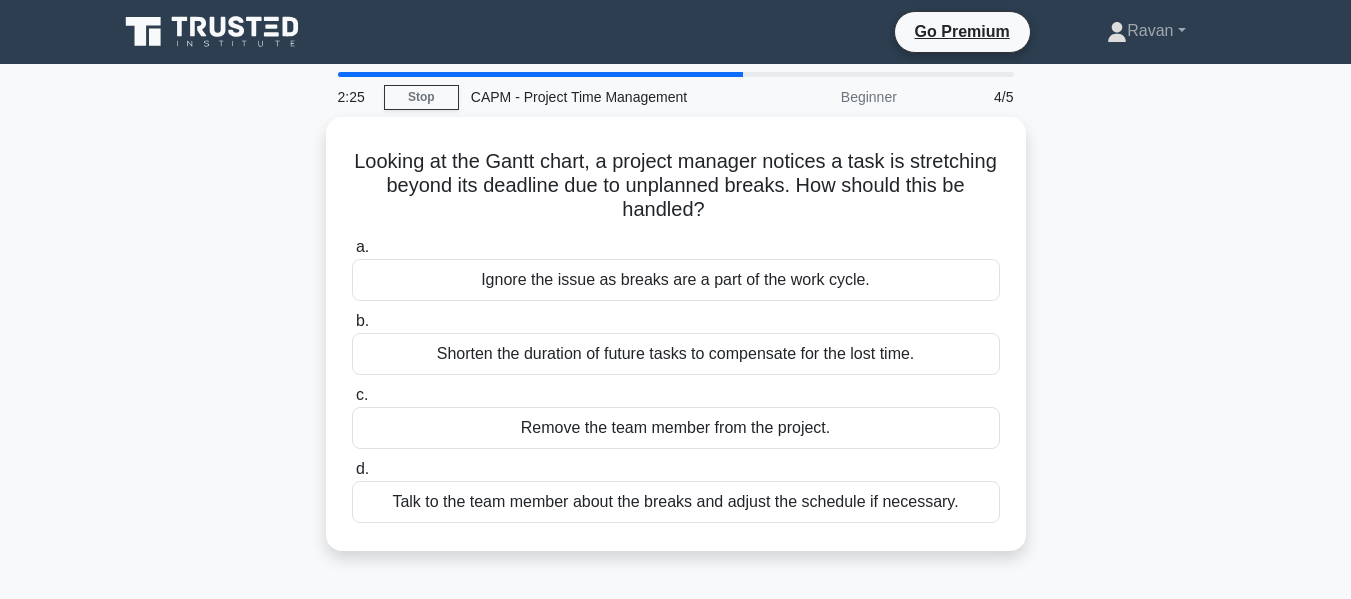drag, startPoint x: 682, startPoint y: 444, endPoint x: 1204, endPoint y: 344, distance: 531.49225 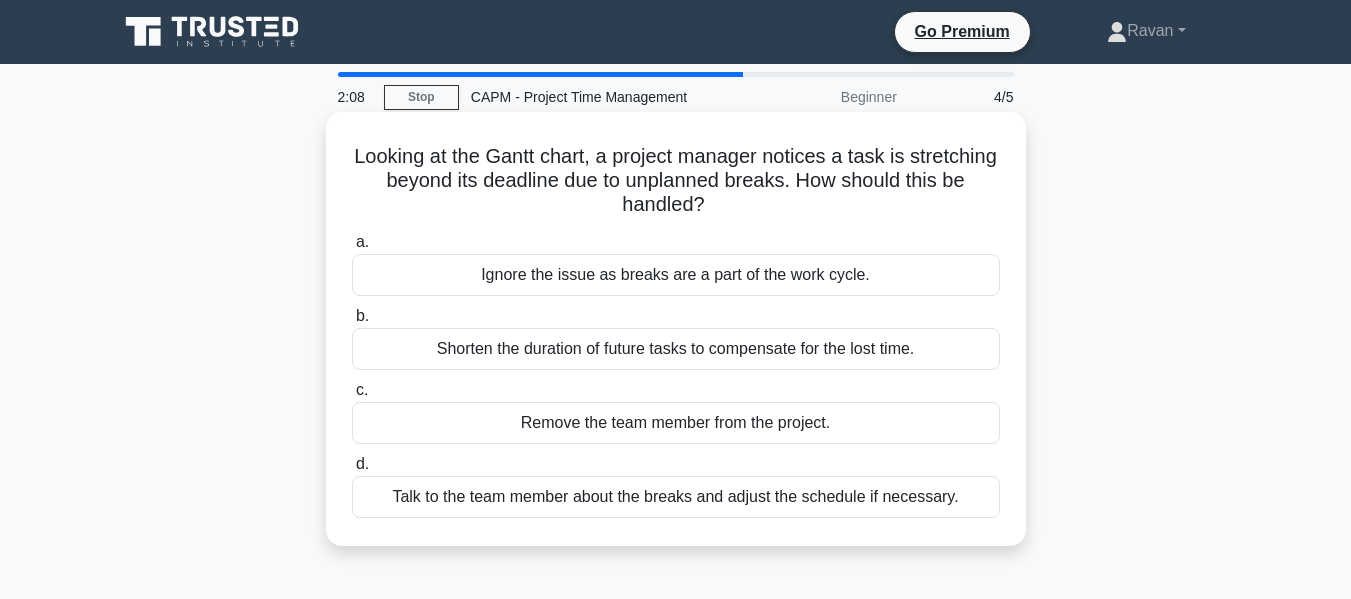 click on "Talk to the team member about the breaks and adjust the schedule if necessary." at bounding box center [676, 497] 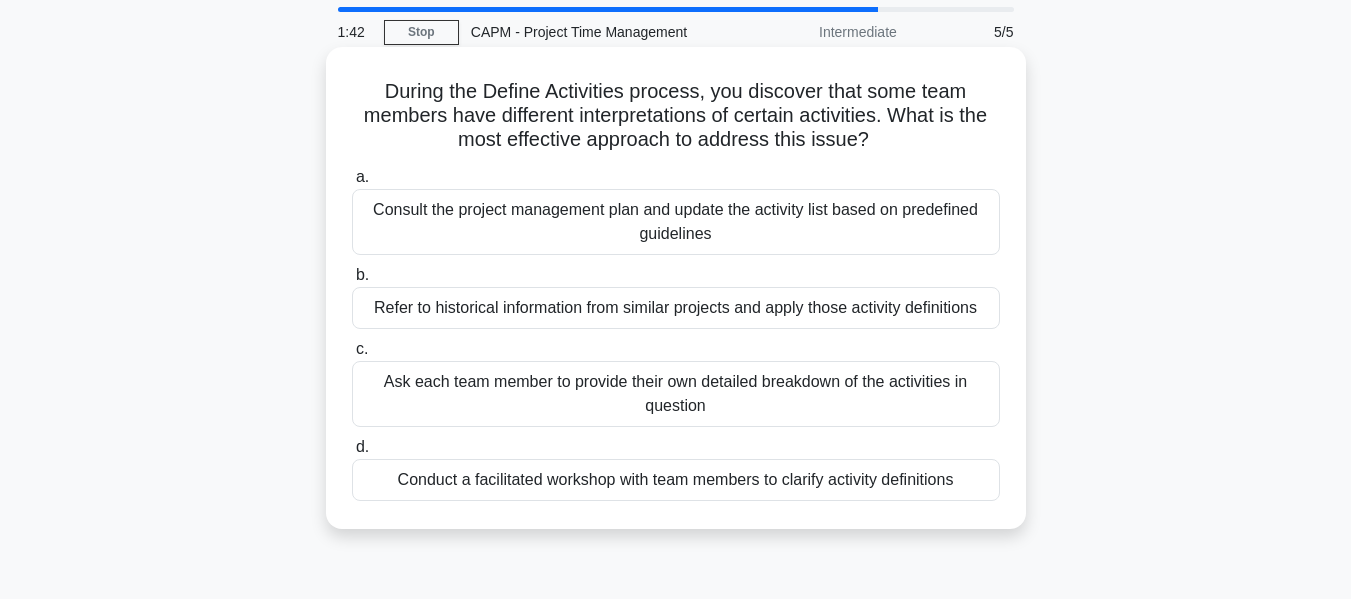 scroll, scrollTop: 100, scrollLeft: 0, axis: vertical 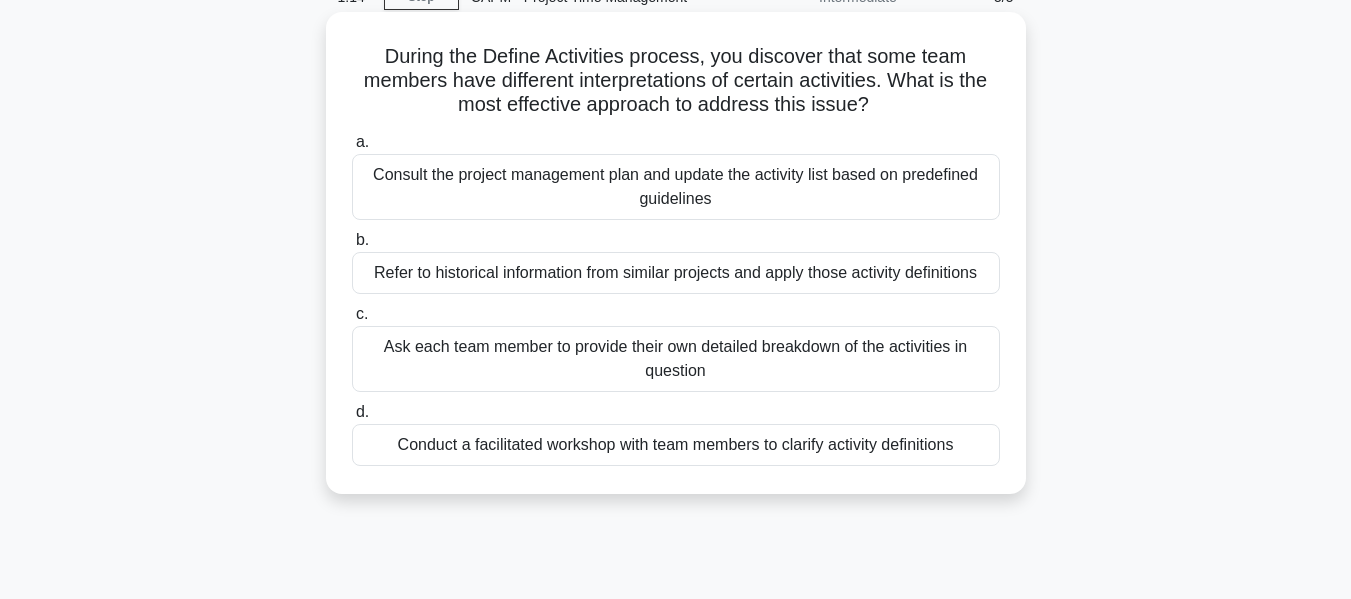 click on "Conduct a facilitated workshop with team members to clarify activity definitions" at bounding box center (676, 445) 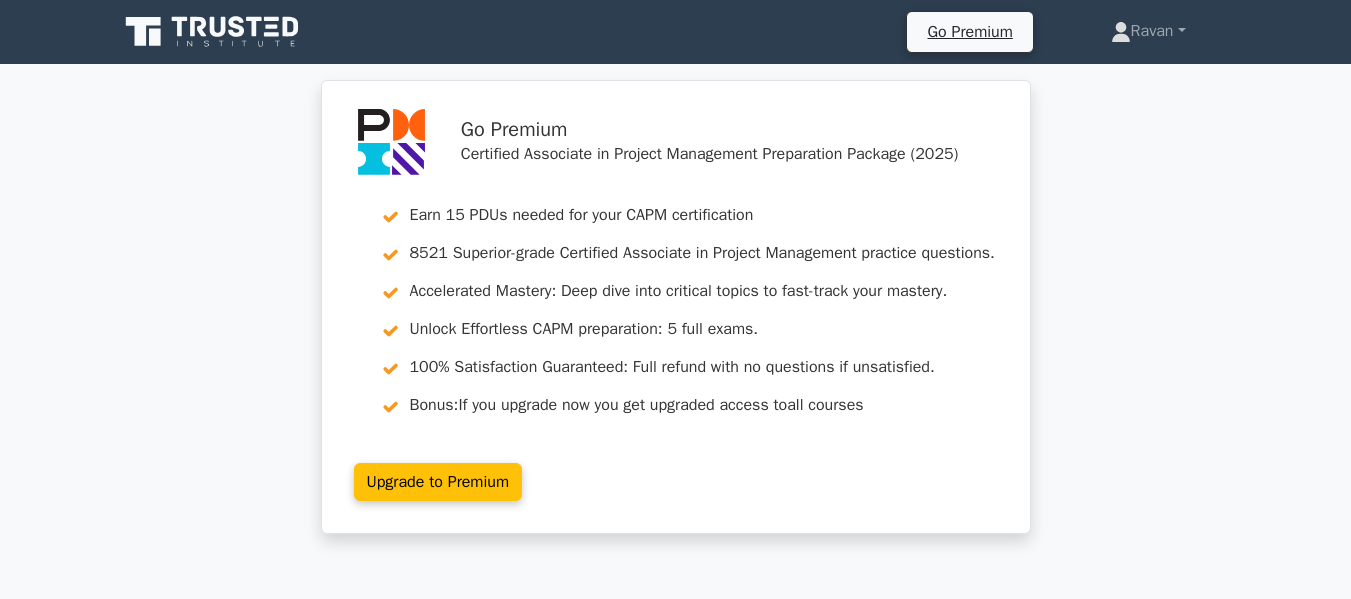 scroll, scrollTop: 0, scrollLeft: 0, axis: both 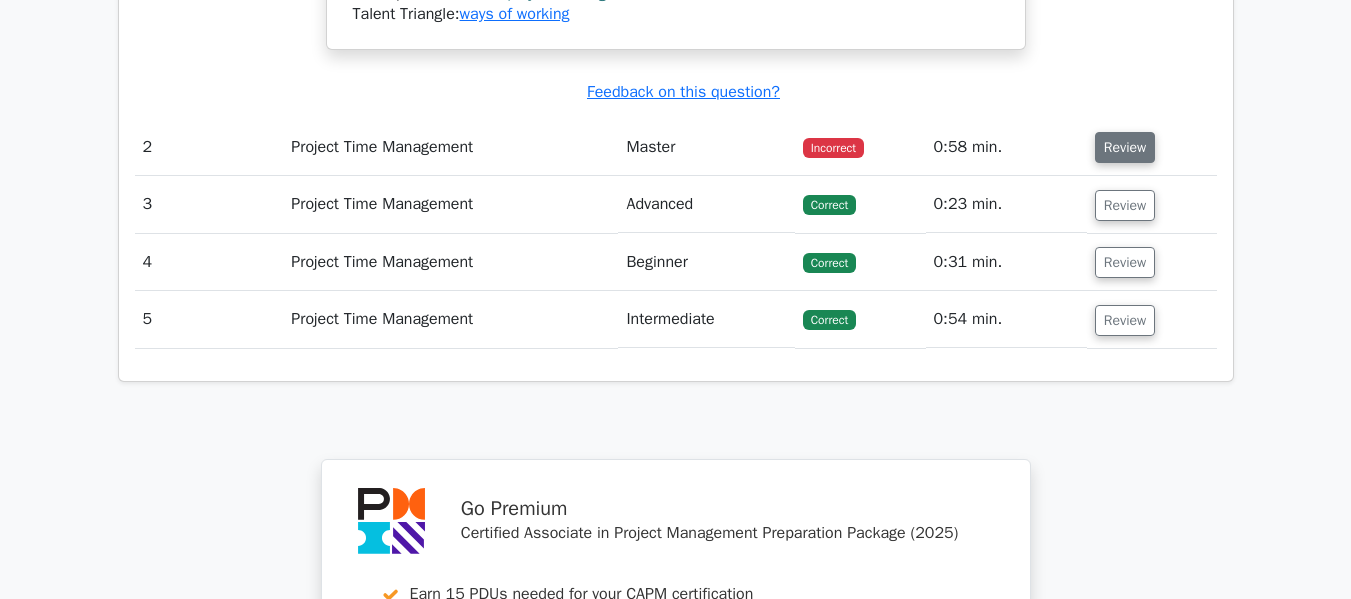 click on "Review" at bounding box center (1125, 147) 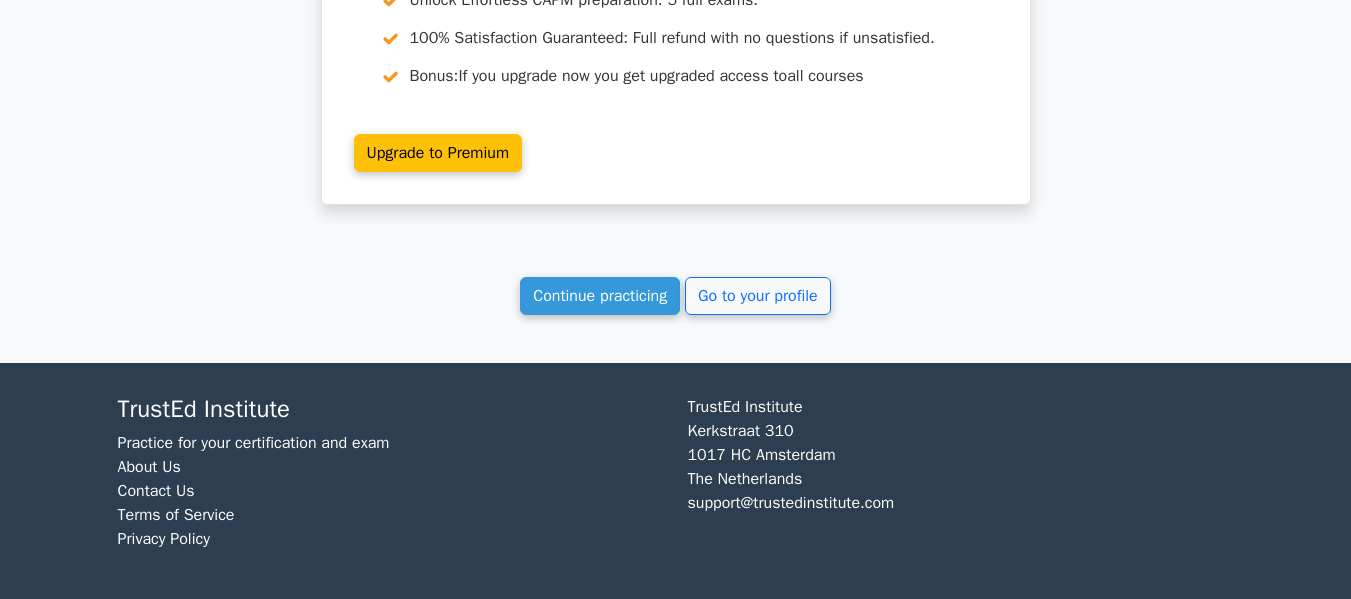 scroll, scrollTop: 3801, scrollLeft: 0, axis: vertical 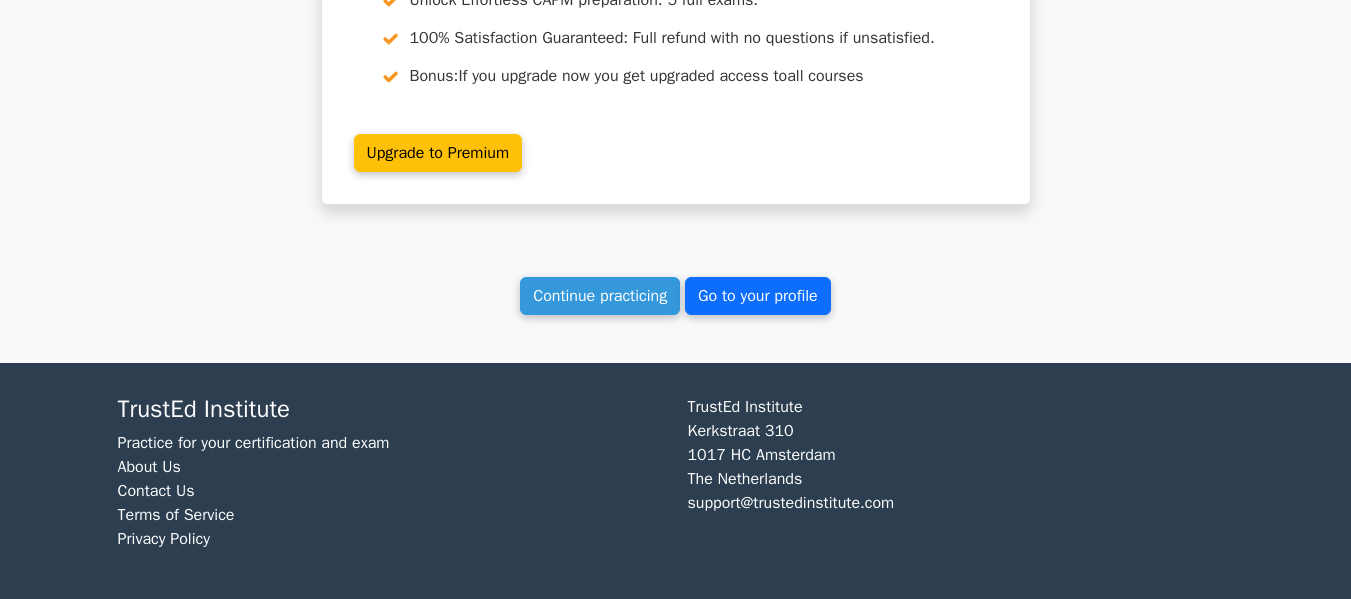 click on "Go to your profile" at bounding box center [758, 296] 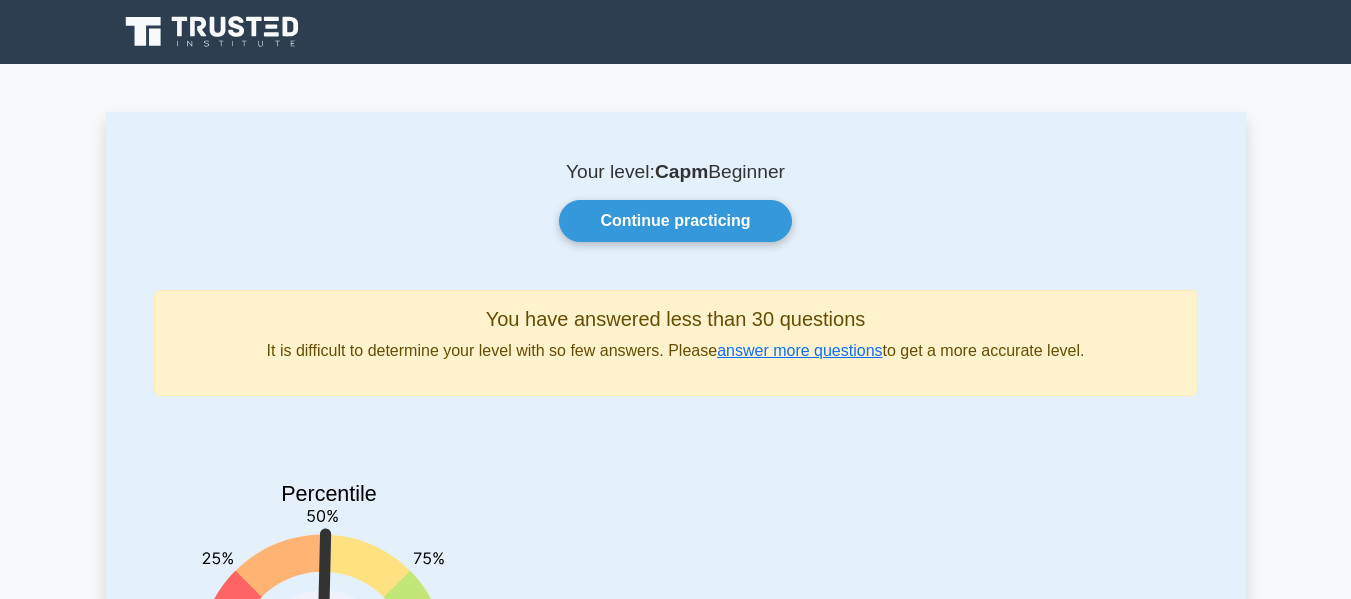 scroll, scrollTop: 0, scrollLeft: 0, axis: both 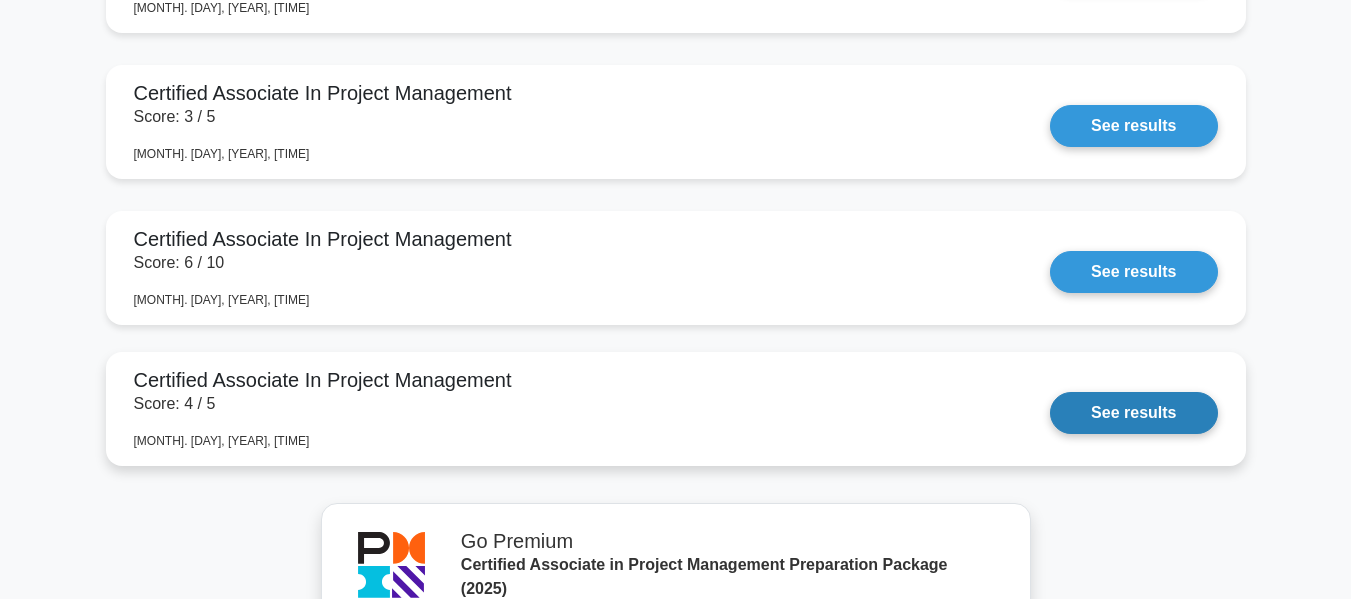 click on "See results" at bounding box center (1133, 413) 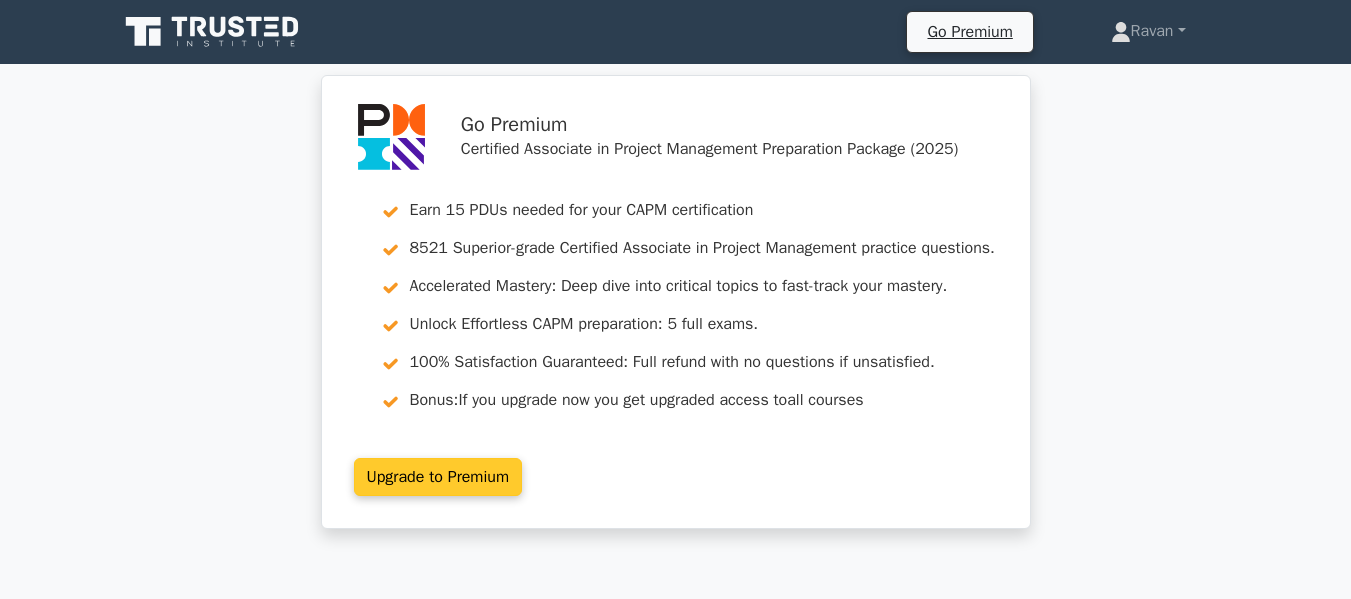 scroll, scrollTop: 0, scrollLeft: 0, axis: both 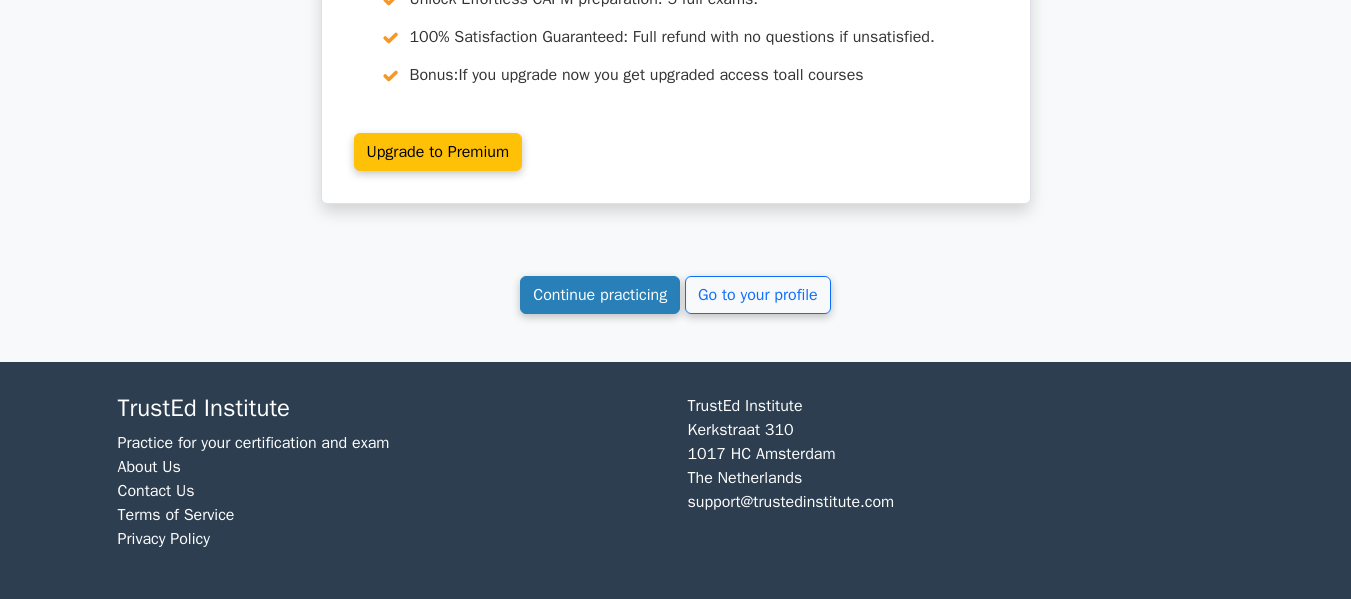 click on "Continue practicing" at bounding box center (600, 295) 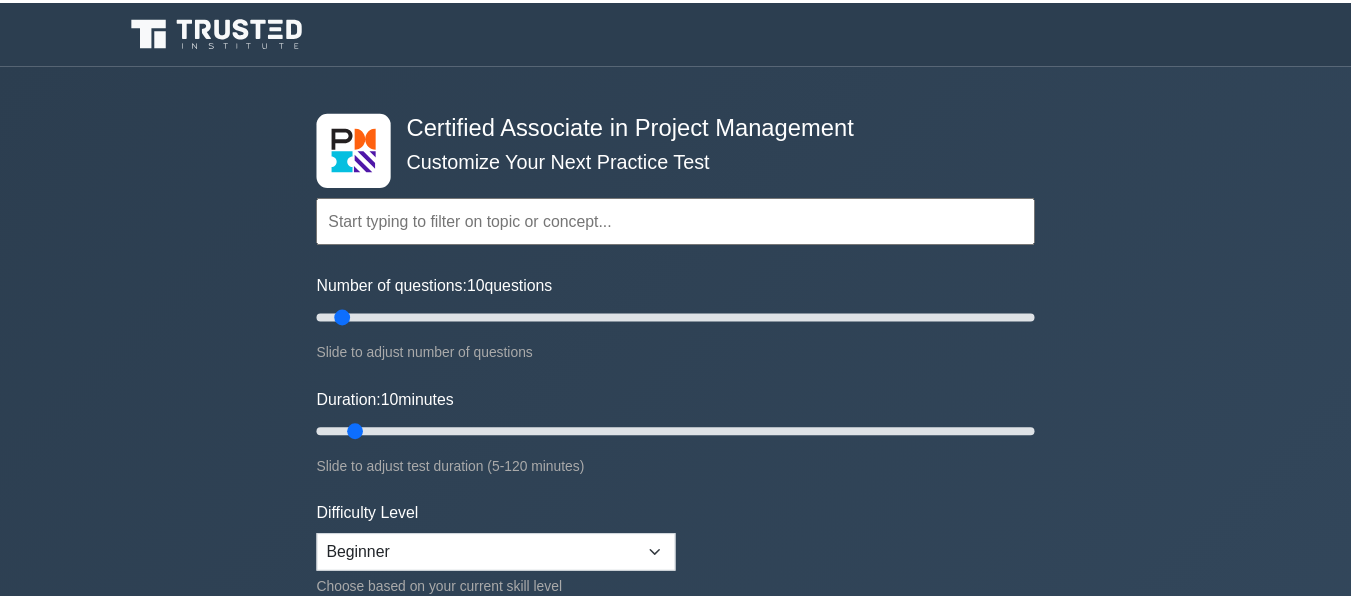 scroll, scrollTop: 0, scrollLeft: 0, axis: both 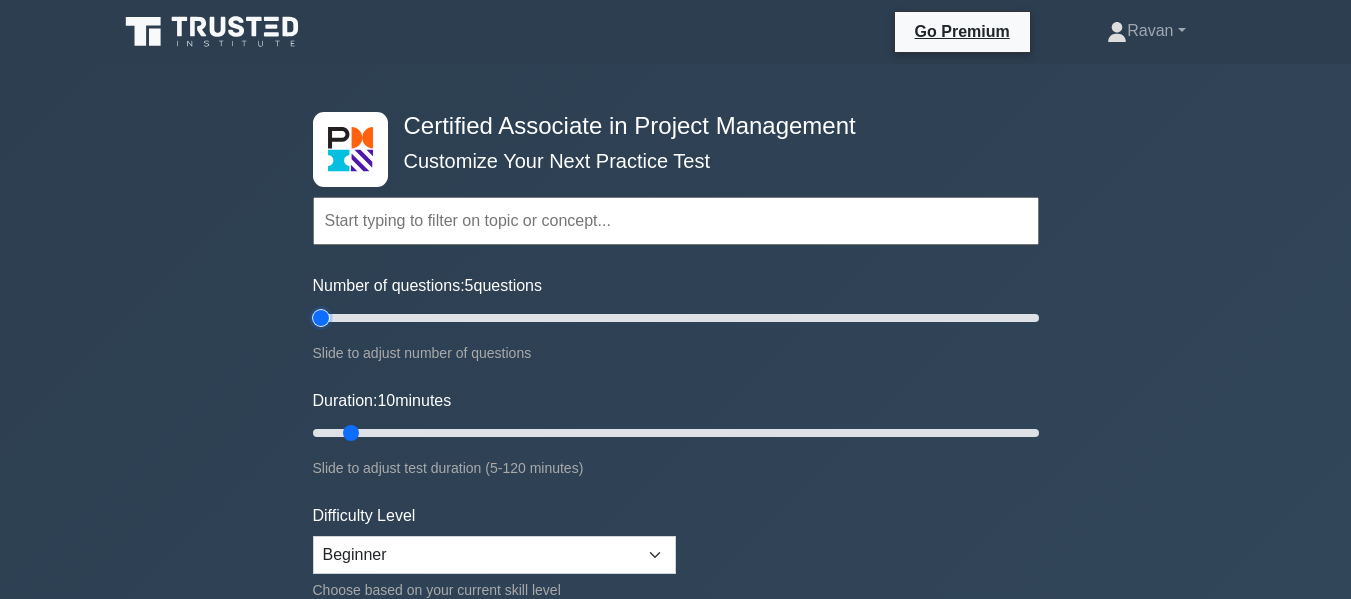 drag, startPoint x: 331, startPoint y: 314, endPoint x: 276, endPoint y: 388, distance: 92.20087 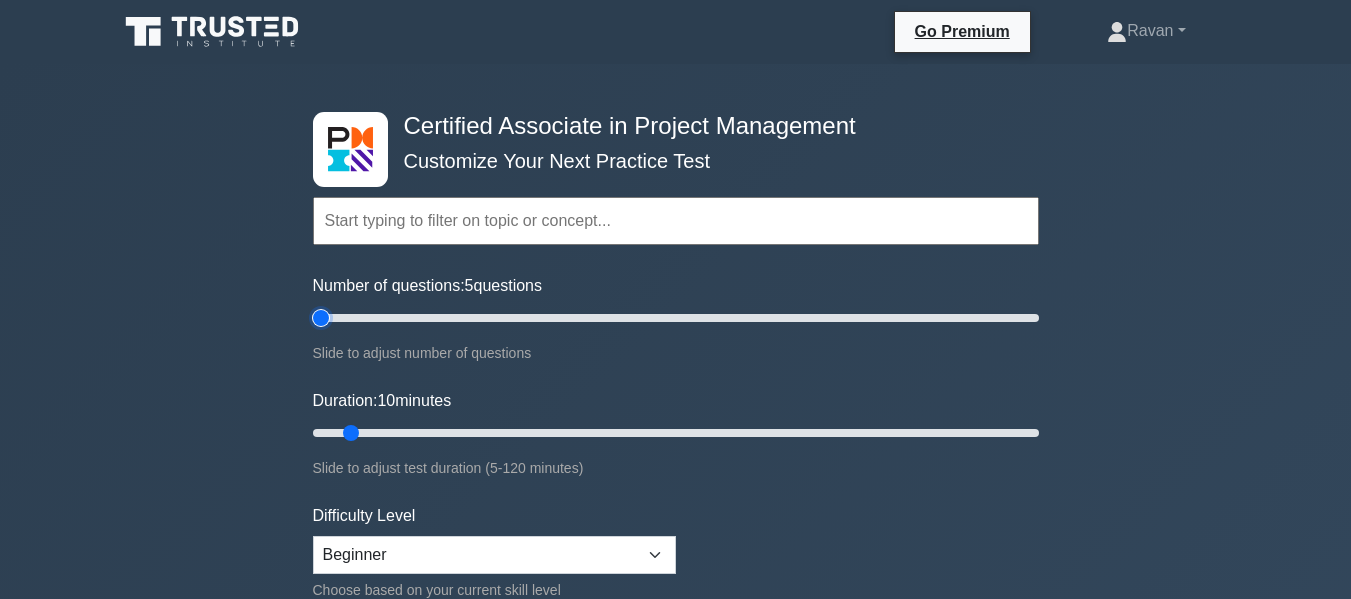 type on "5" 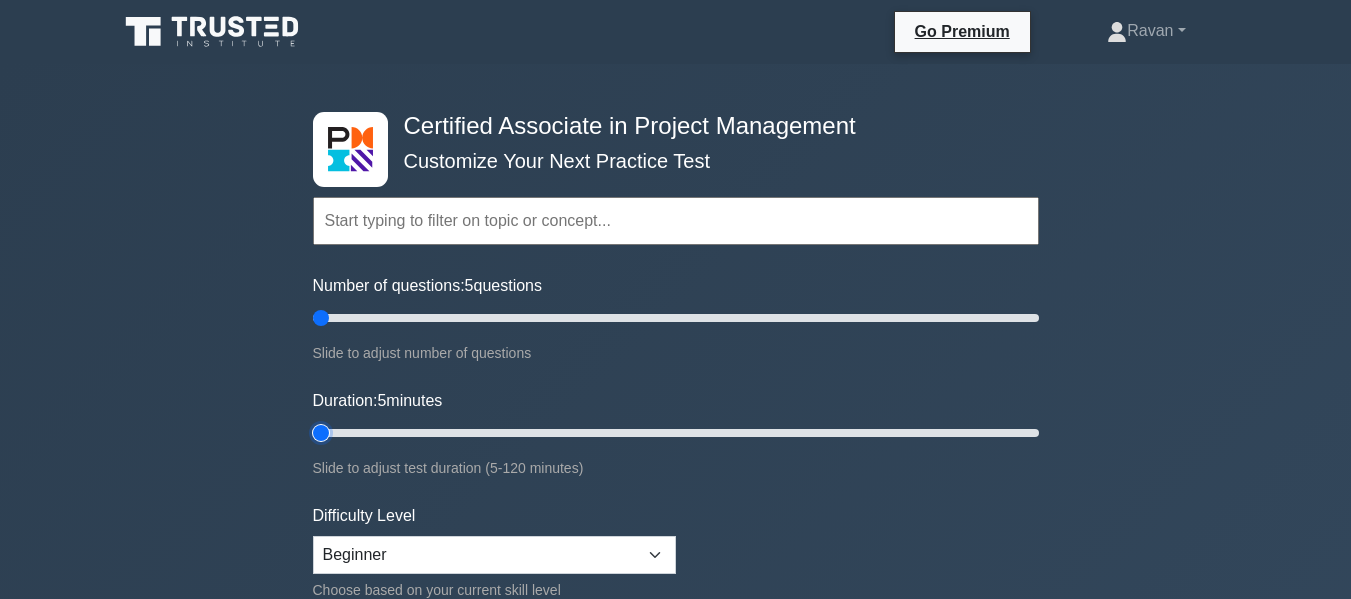drag, startPoint x: 332, startPoint y: 428, endPoint x: 368, endPoint y: 327, distance: 107.22407 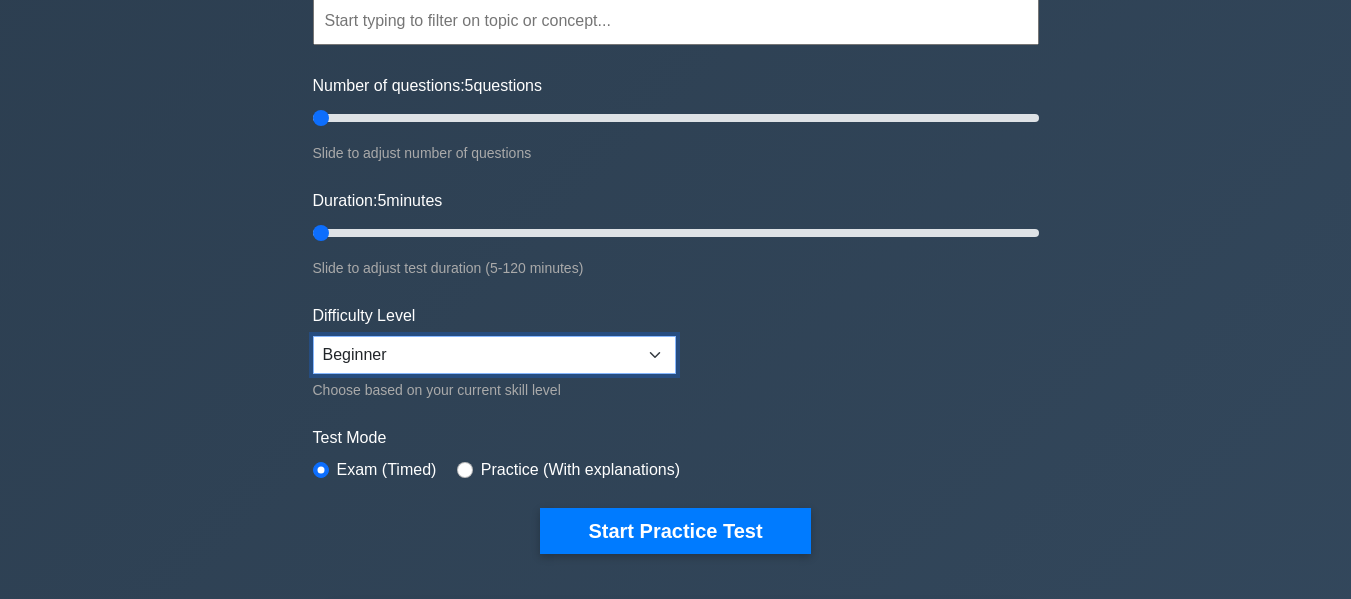 click on "Beginner
Intermediate
Expert" at bounding box center (494, 355) 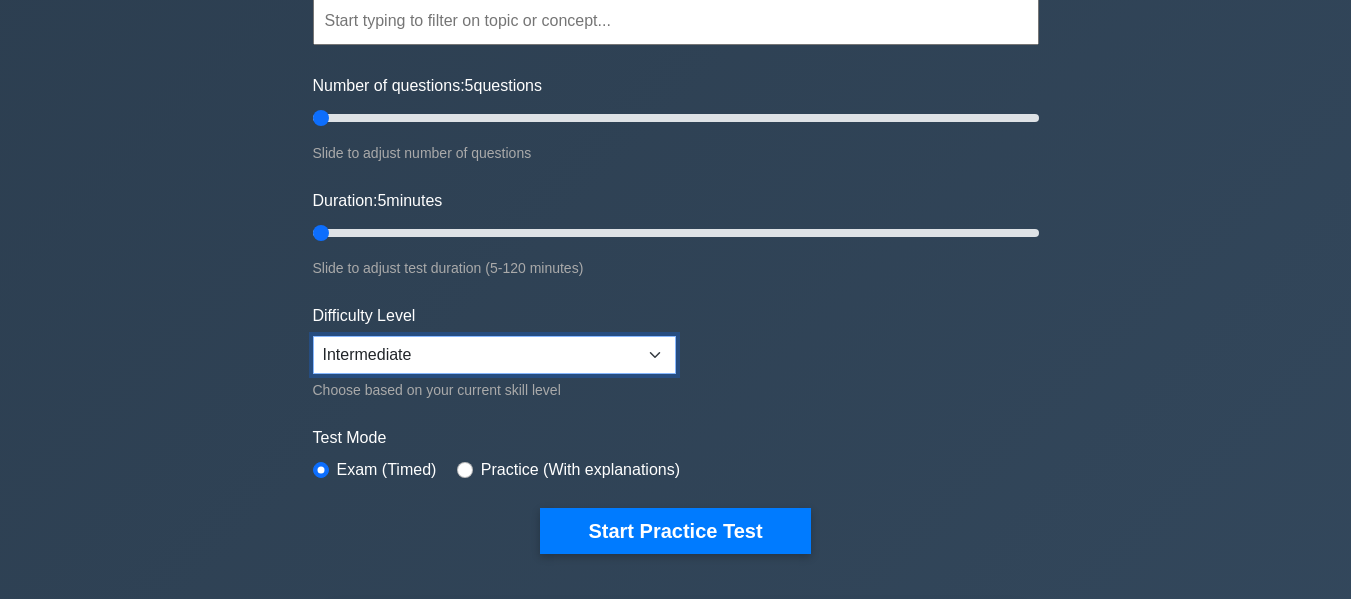 click on "Beginner
Intermediate
Expert" at bounding box center (494, 355) 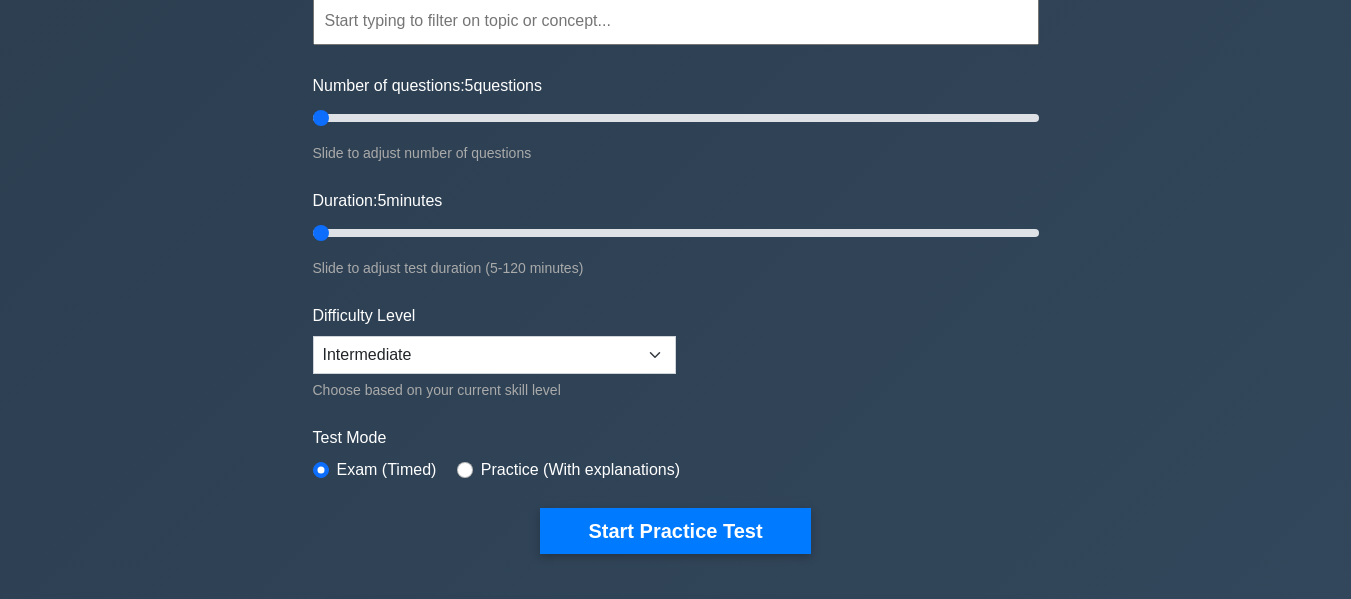 click on "Choose based on your current skill level" at bounding box center (494, 390) 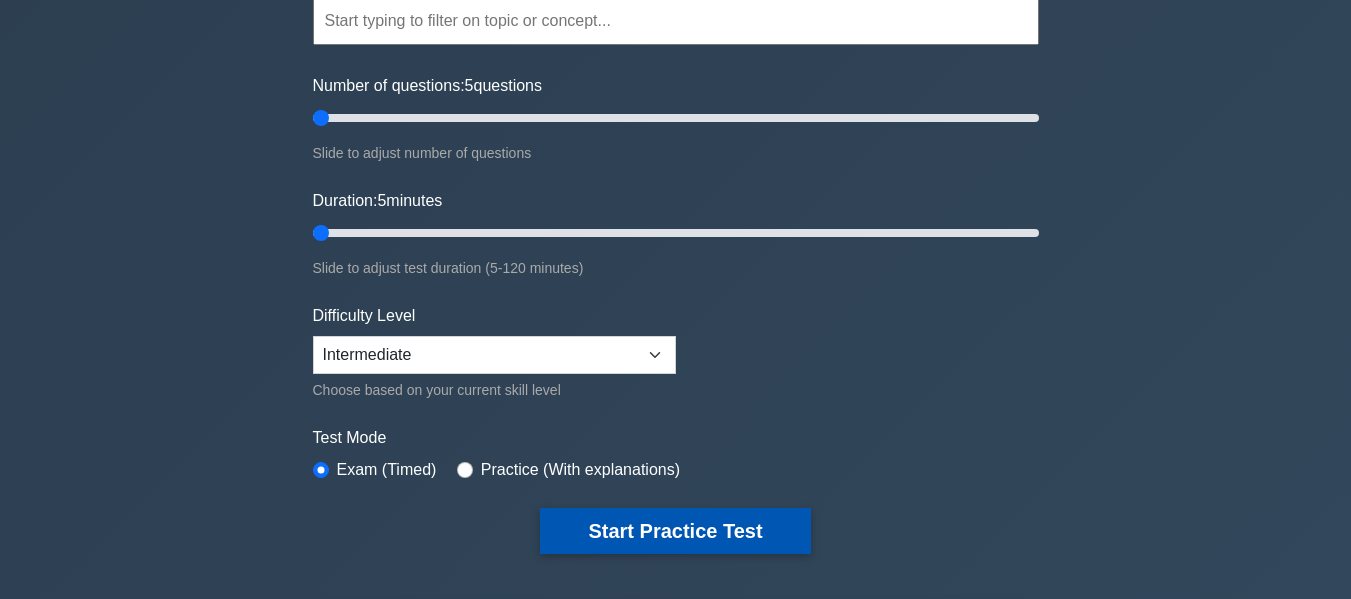 click on "Start Practice Test" at bounding box center [675, 531] 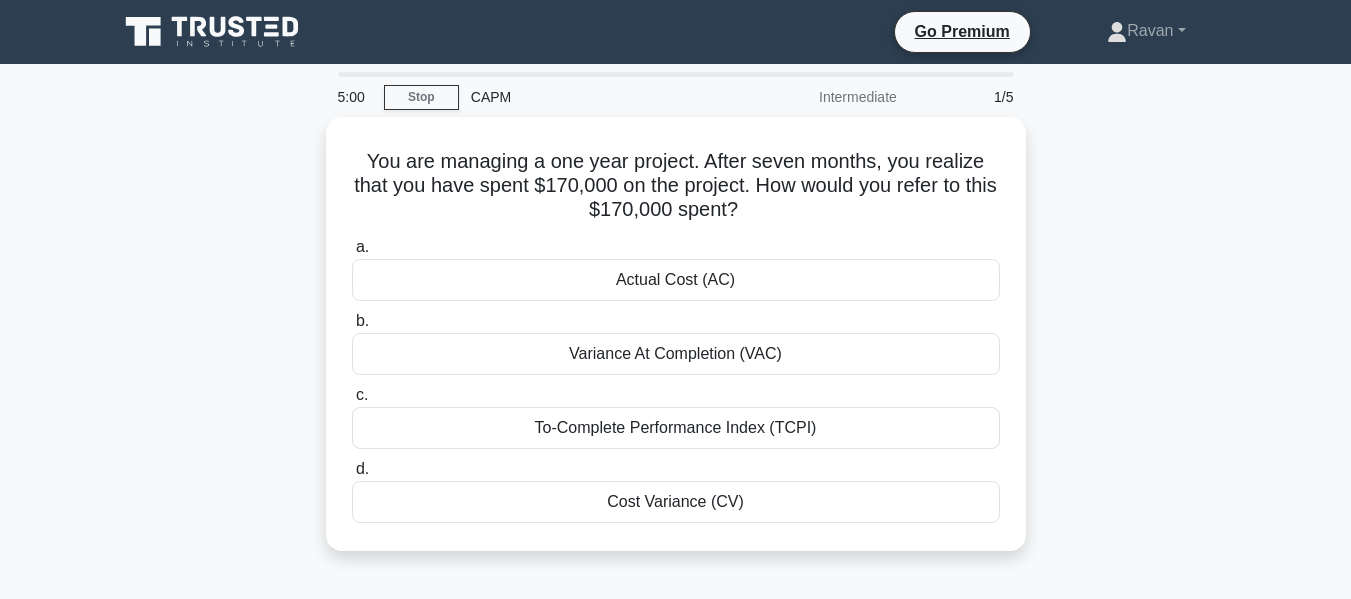 scroll, scrollTop: 0, scrollLeft: 0, axis: both 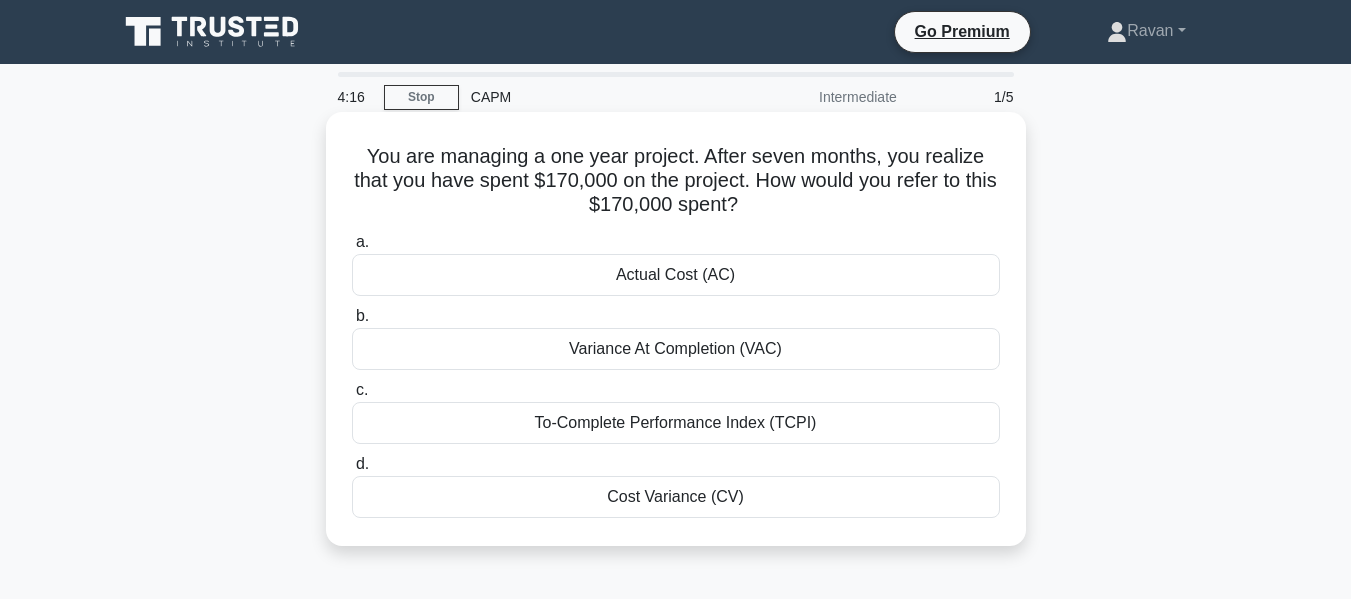 click on "Variance At Completion (VAC)" at bounding box center (676, 349) 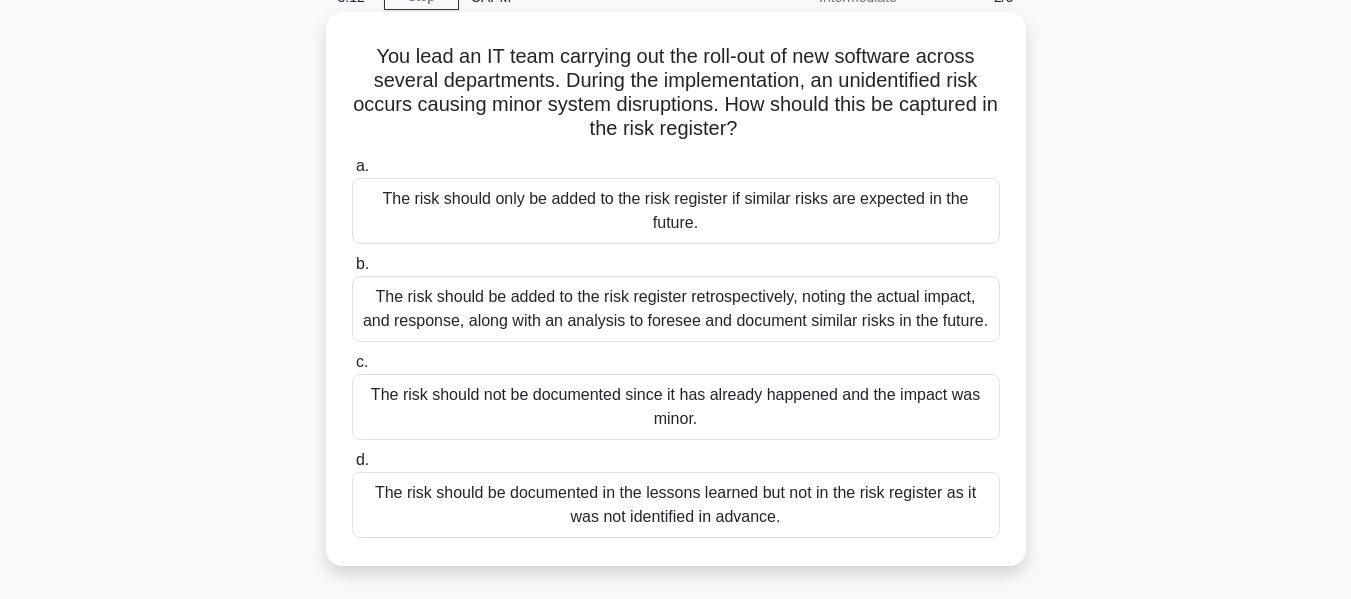 scroll, scrollTop: 200, scrollLeft: 0, axis: vertical 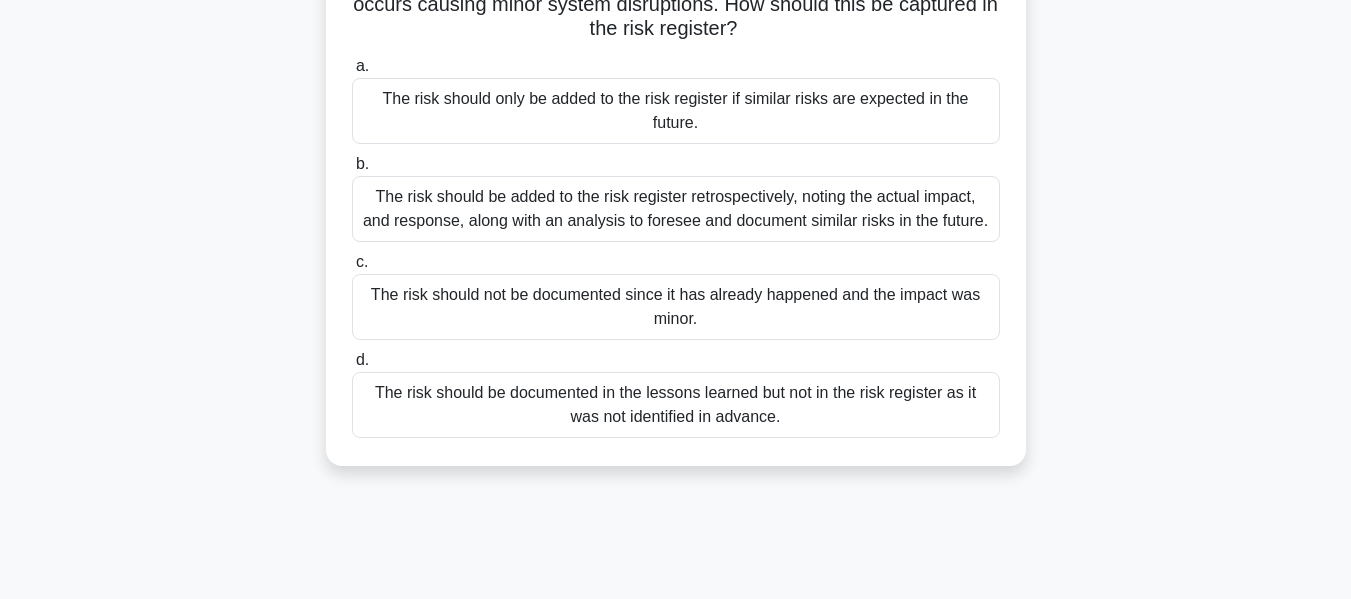 click on "The risk should be documented in the lessons learned but not in the risk register as it was not identified in advance." at bounding box center (676, 405) 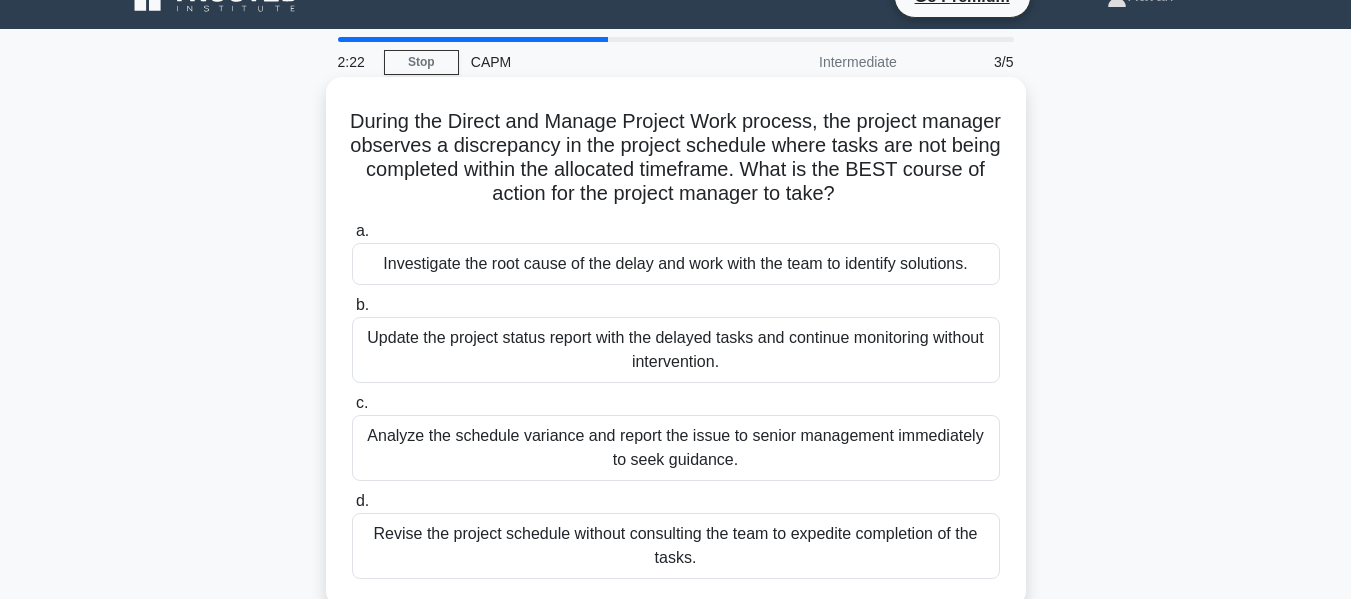 scroll, scrollTop: 0, scrollLeft: 0, axis: both 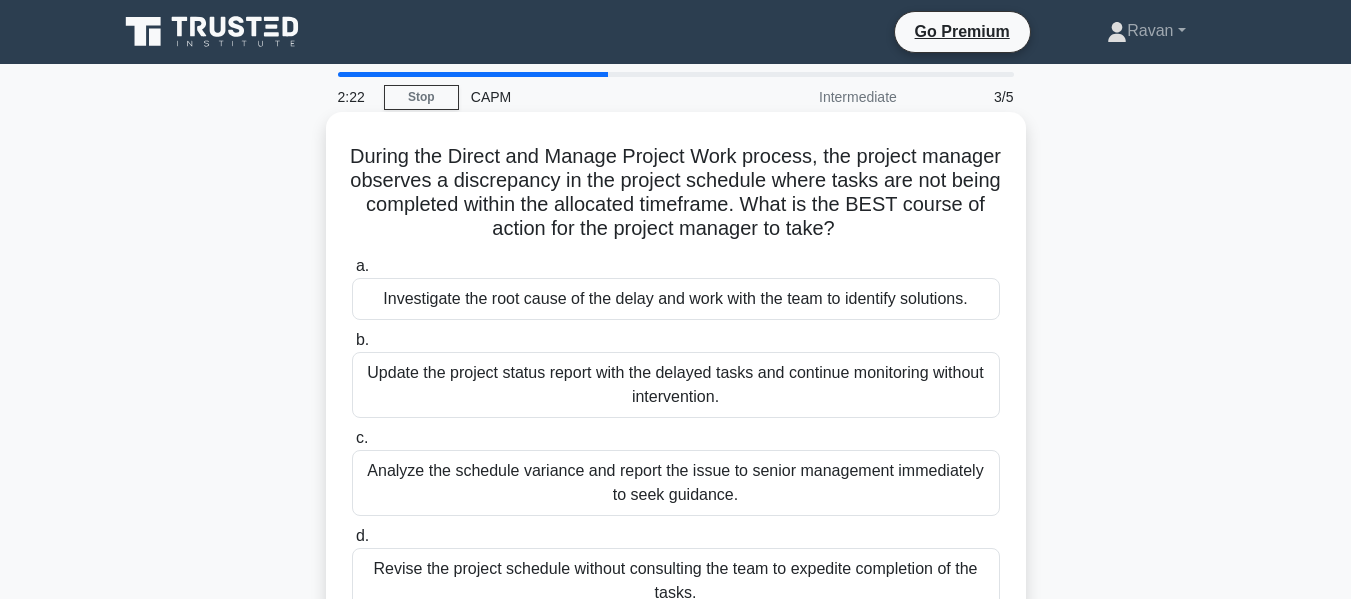 click on "Investigate the root cause of the delay and work with the team to identify solutions." at bounding box center (676, 299) 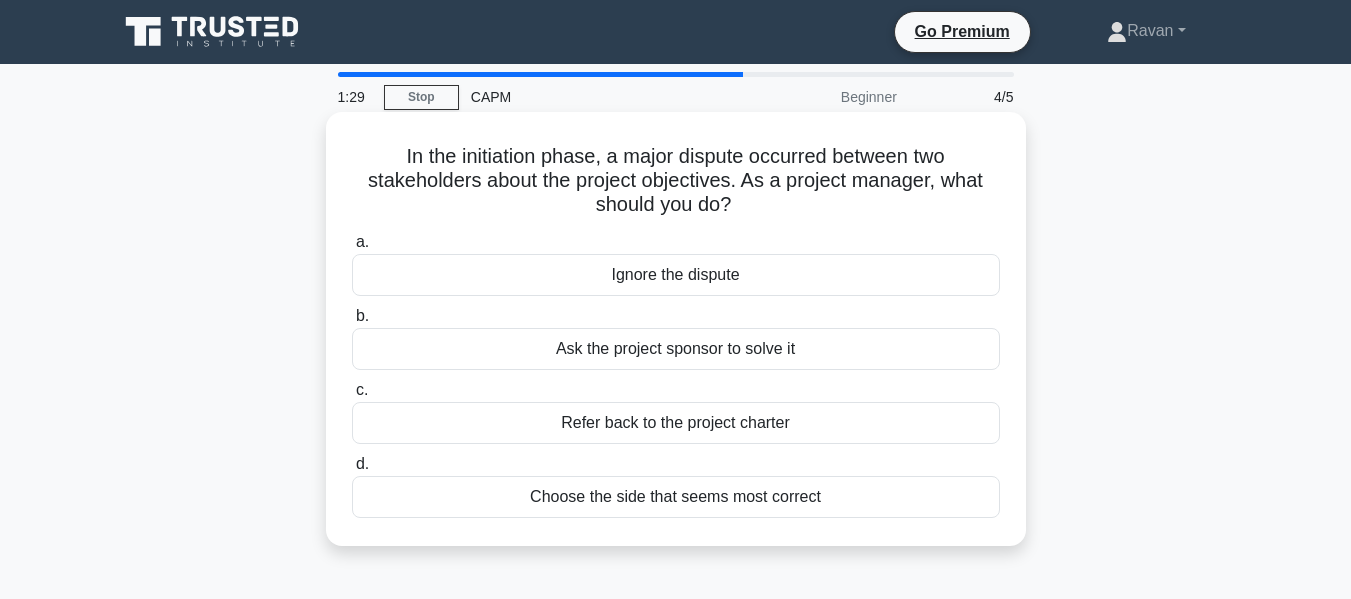 click on "Refer back to the project charter" at bounding box center (676, 423) 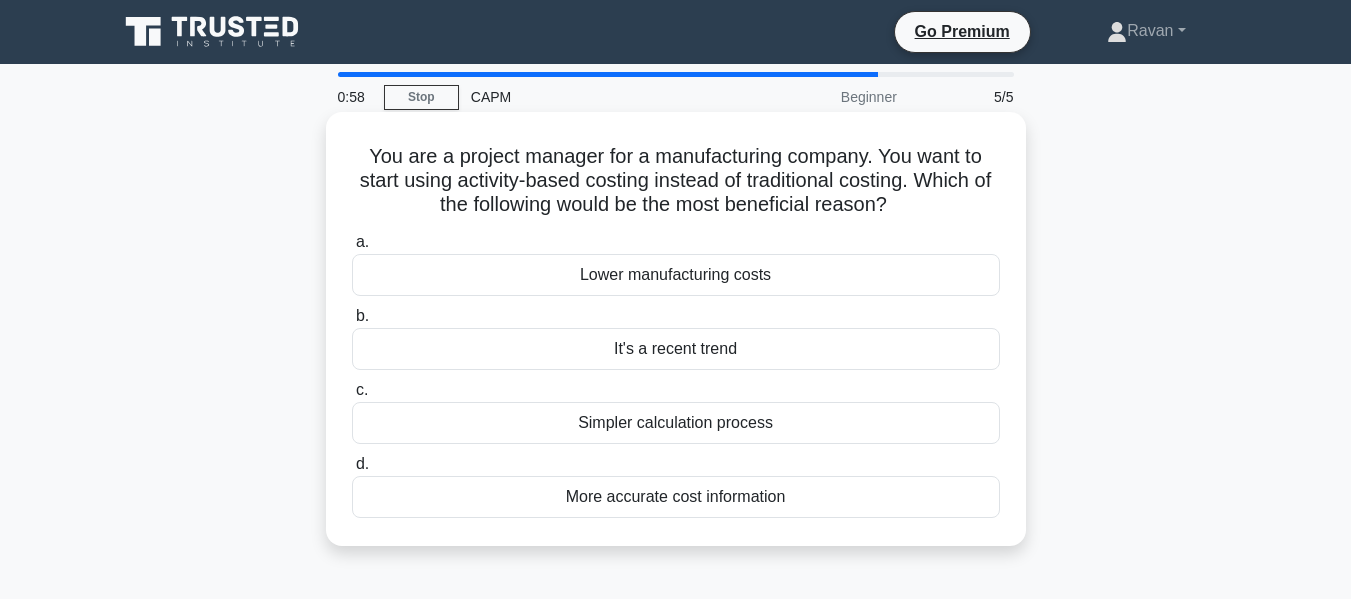 click on "a.
Lower manufacturing costs
b.
It's a recent trend" at bounding box center [676, 374] 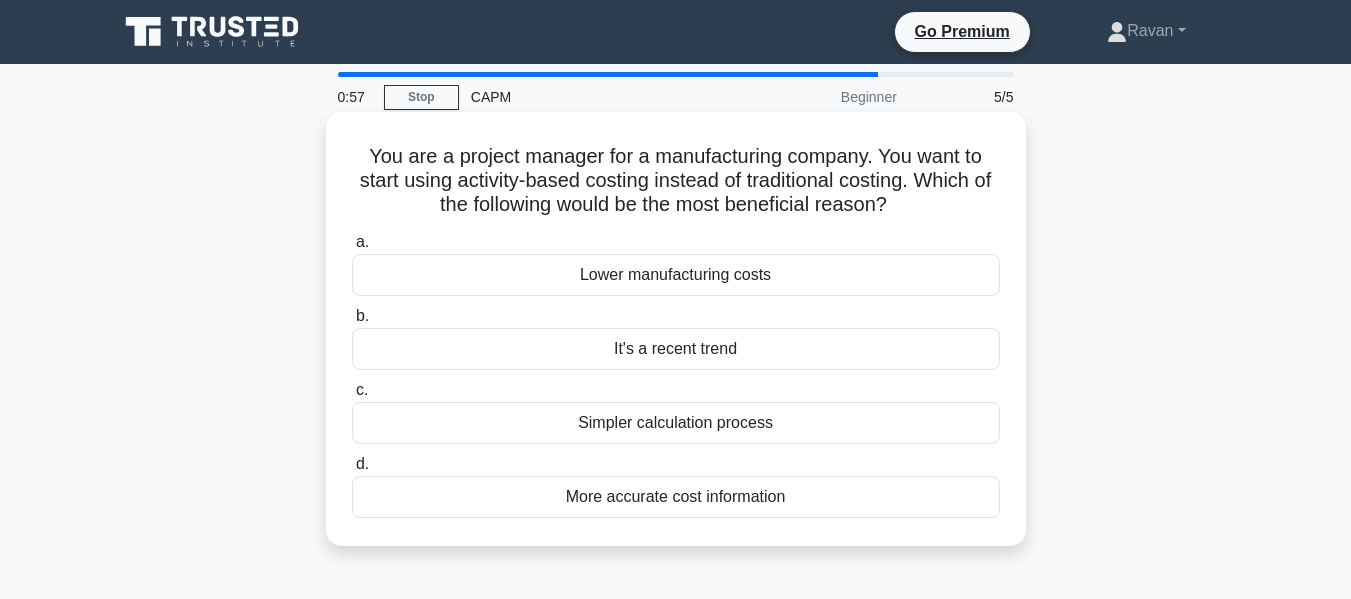click on "Lower manufacturing costs" at bounding box center (676, 275) 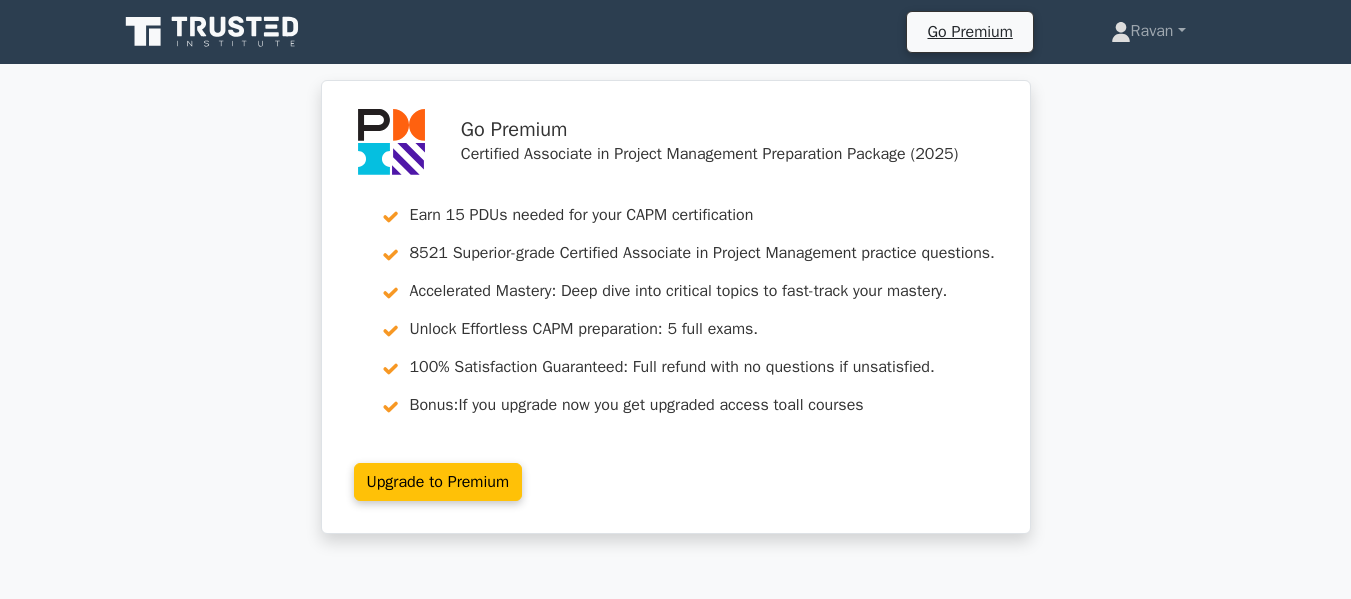 scroll, scrollTop: 0, scrollLeft: 0, axis: both 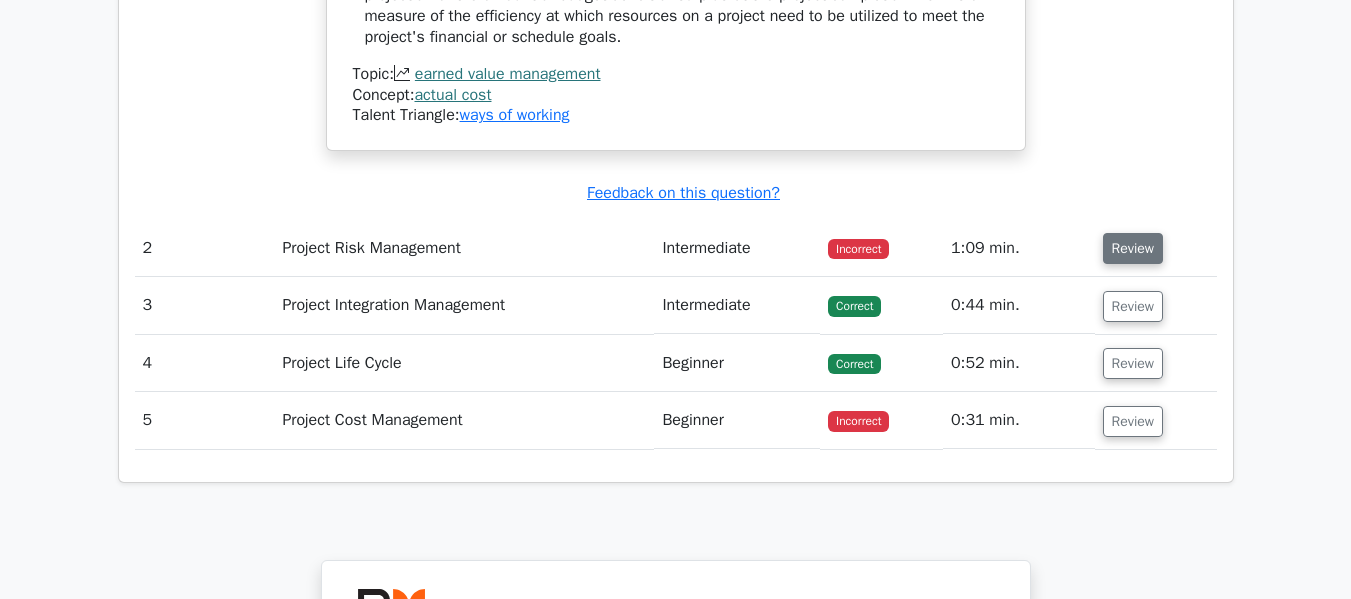click on "Review" at bounding box center [1133, 248] 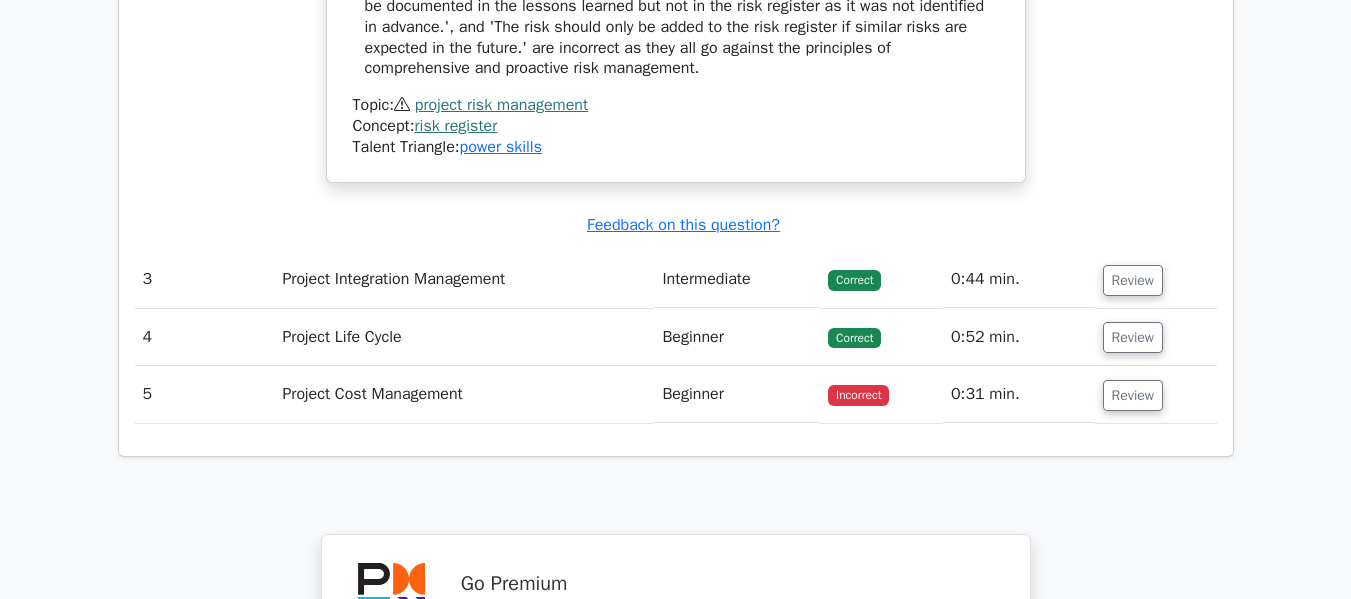 scroll, scrollTop: 3300, scrollLeft: 0, axis: vertical 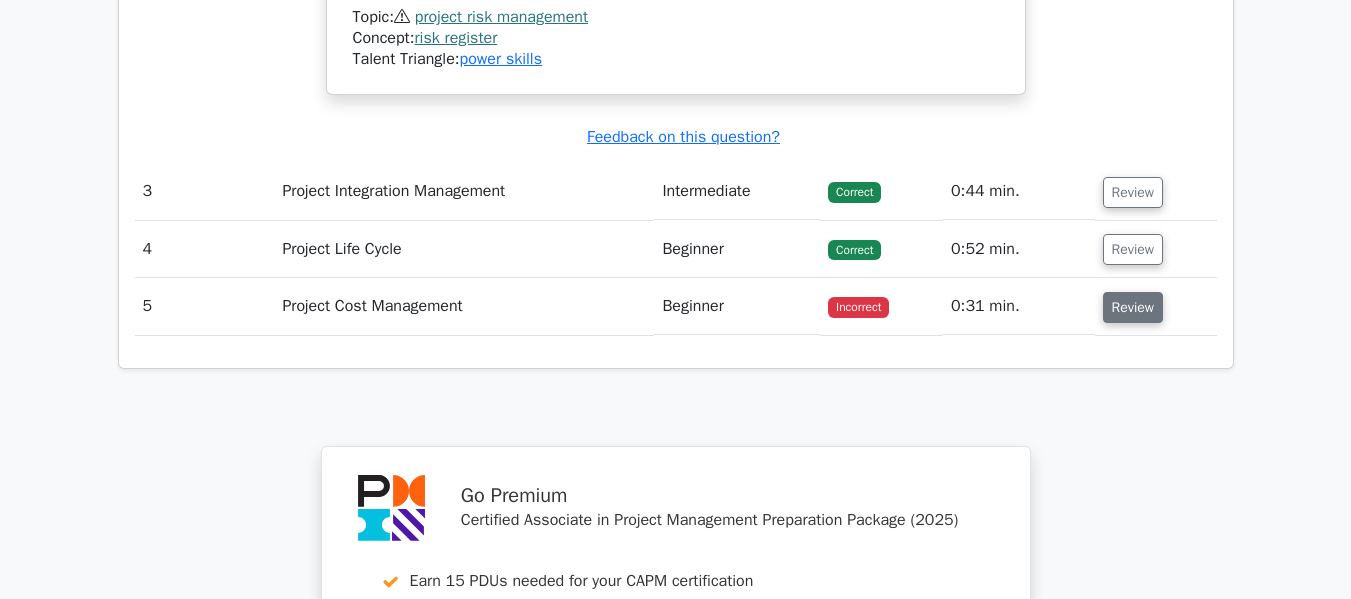 click on "Review" at bounding box center (1133, 307) 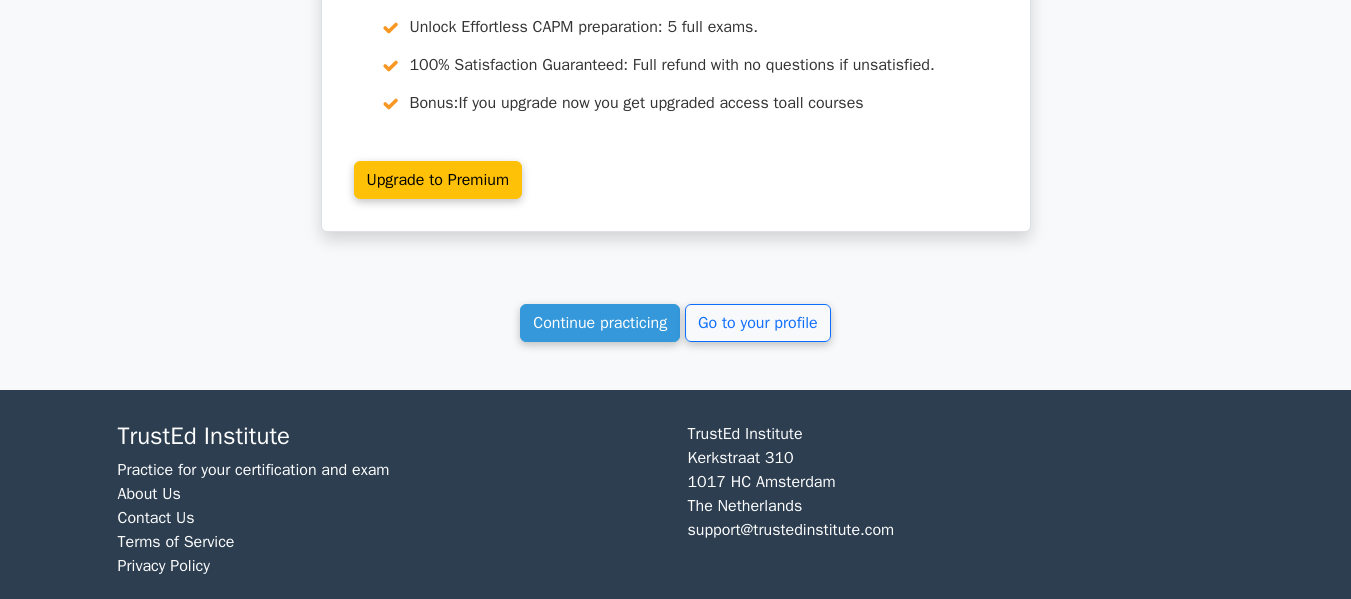 scroll, scrollTop: 4889, scrollLeft: 0, axis: vertical 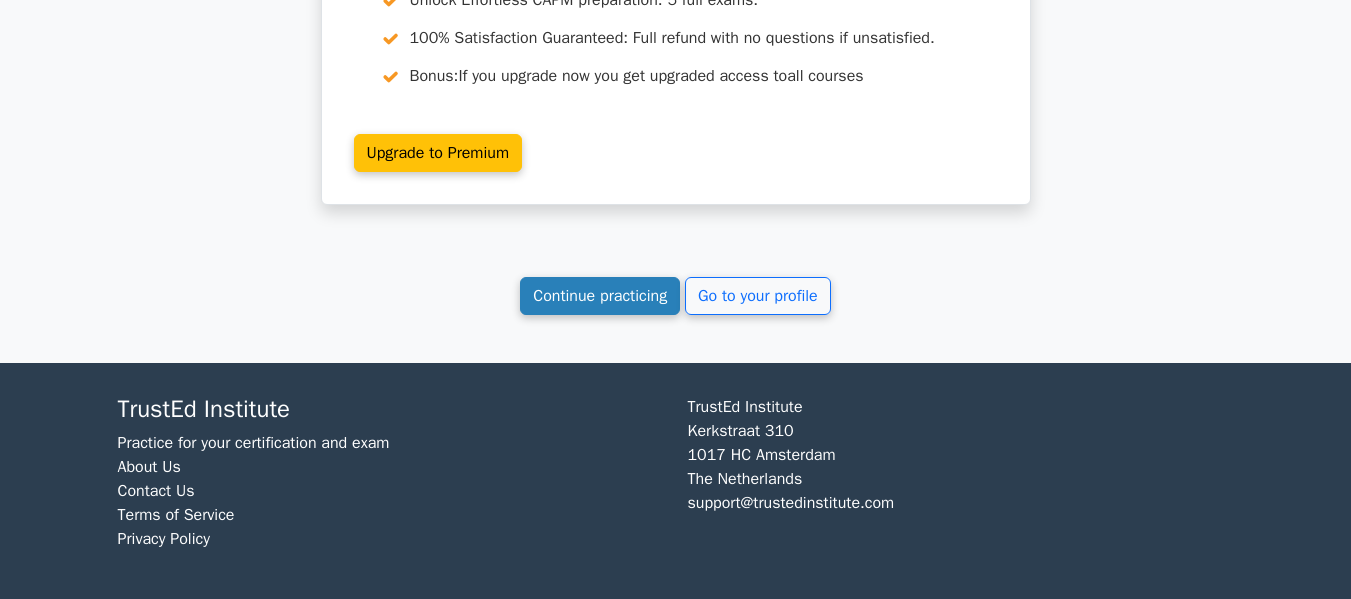 click on "Continue practicing" at bounding box center [600, 296] 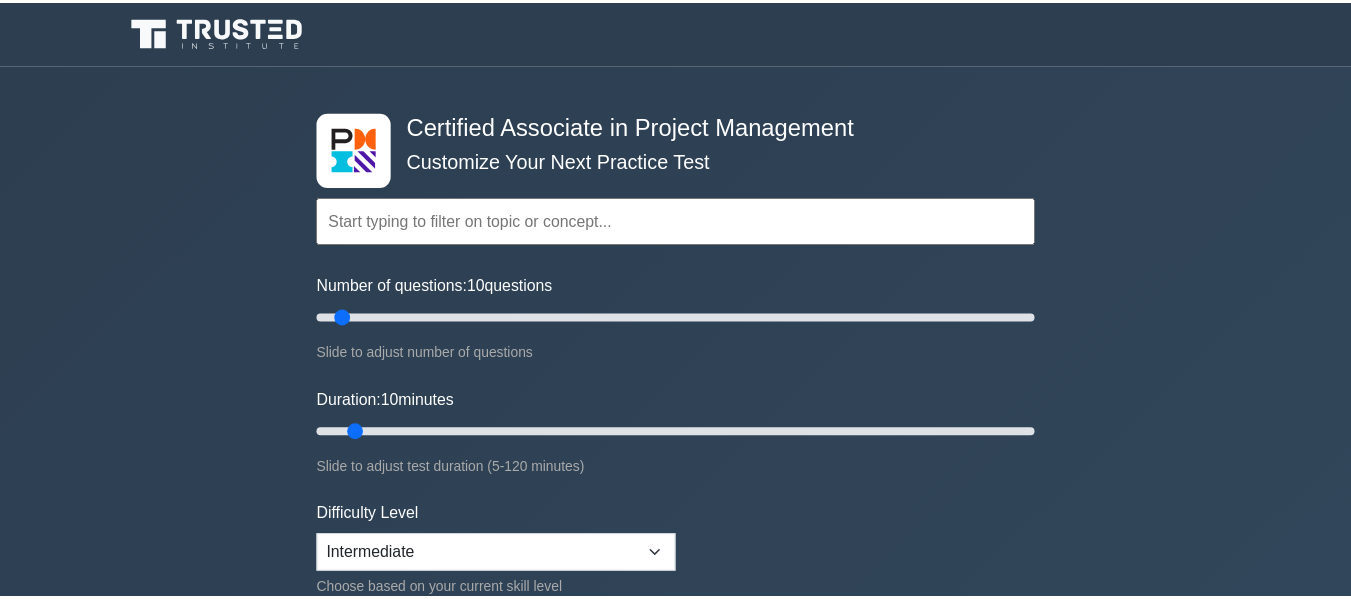 scroll, scrollTop: 0, scrollLeft: 0, axis: both 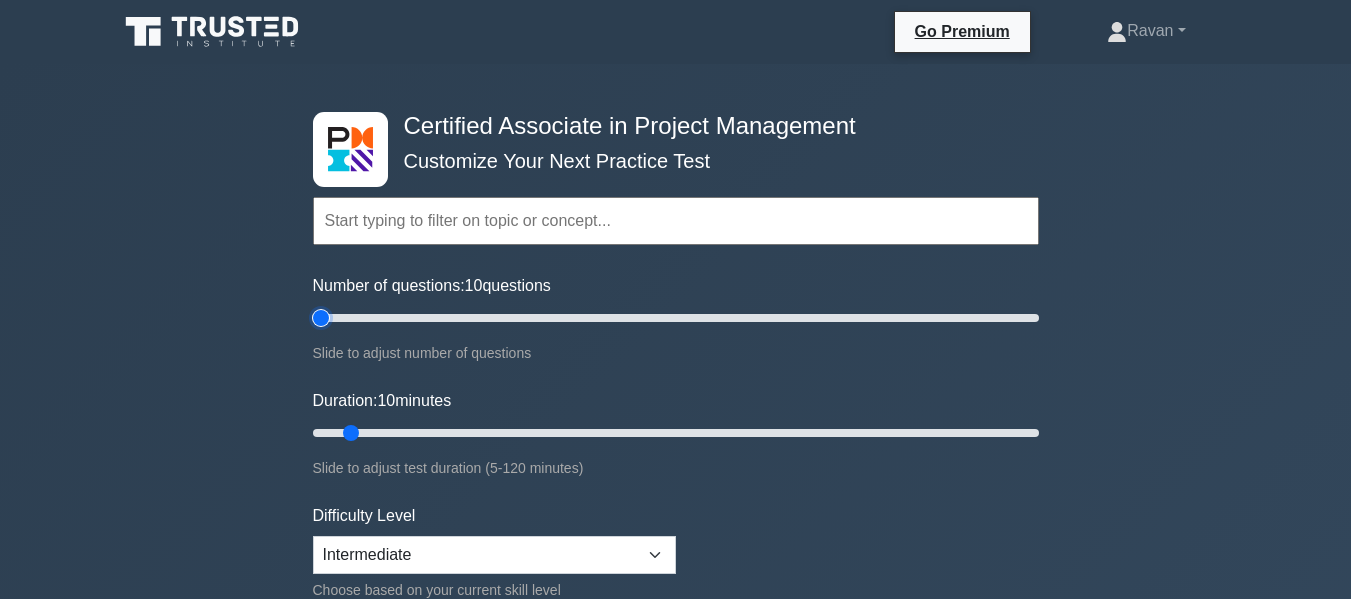 drag, startPoint x: 278, startPoint y: 306, endPoint x: 264, endPoint y: 303, distance: 14.3178215 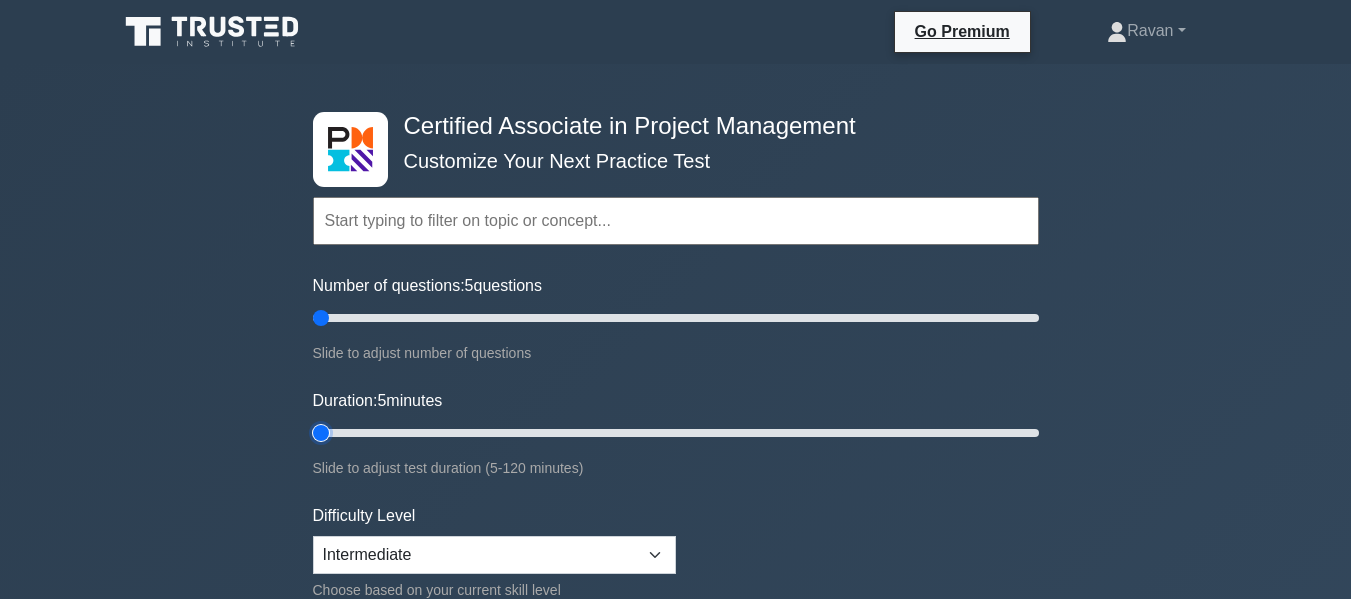 drag, startPoint x: 345, startPoint y: 426, endPoint x: 285, endPoint y: 413, distance: 61.39218 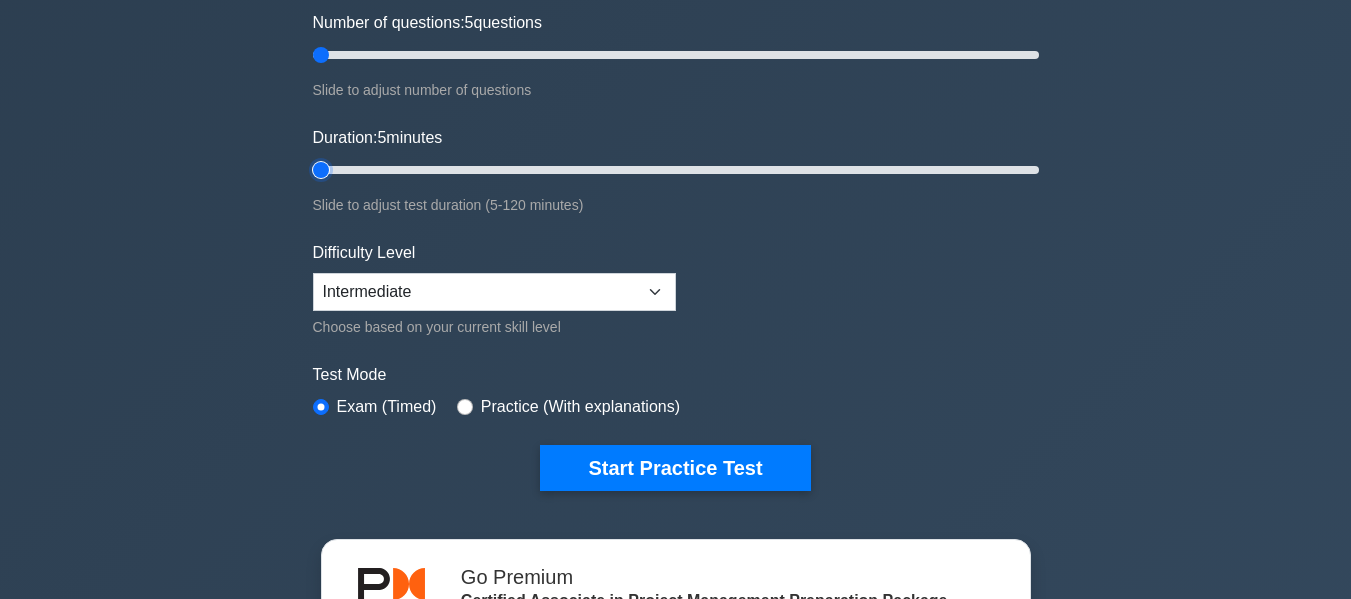 scroll, scrollTop: 300, scrollLeft: 0, axis: vertical 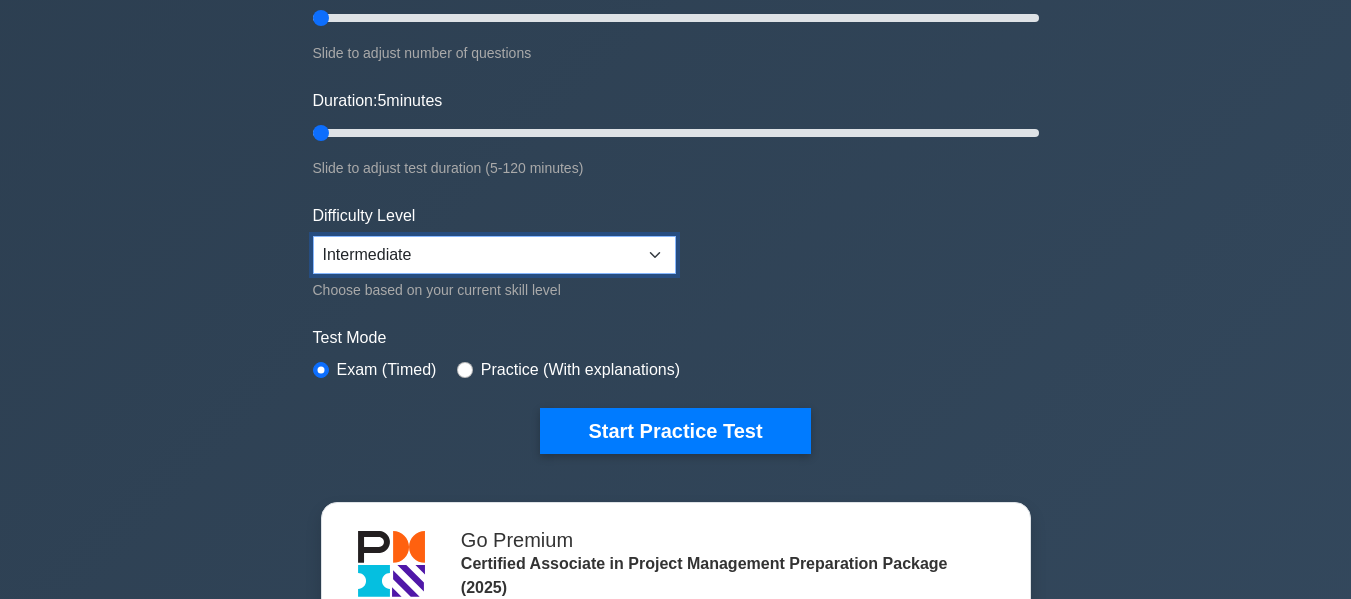 click on "Beginner
Intermediate
Expert" at bounding box center (494, 255) 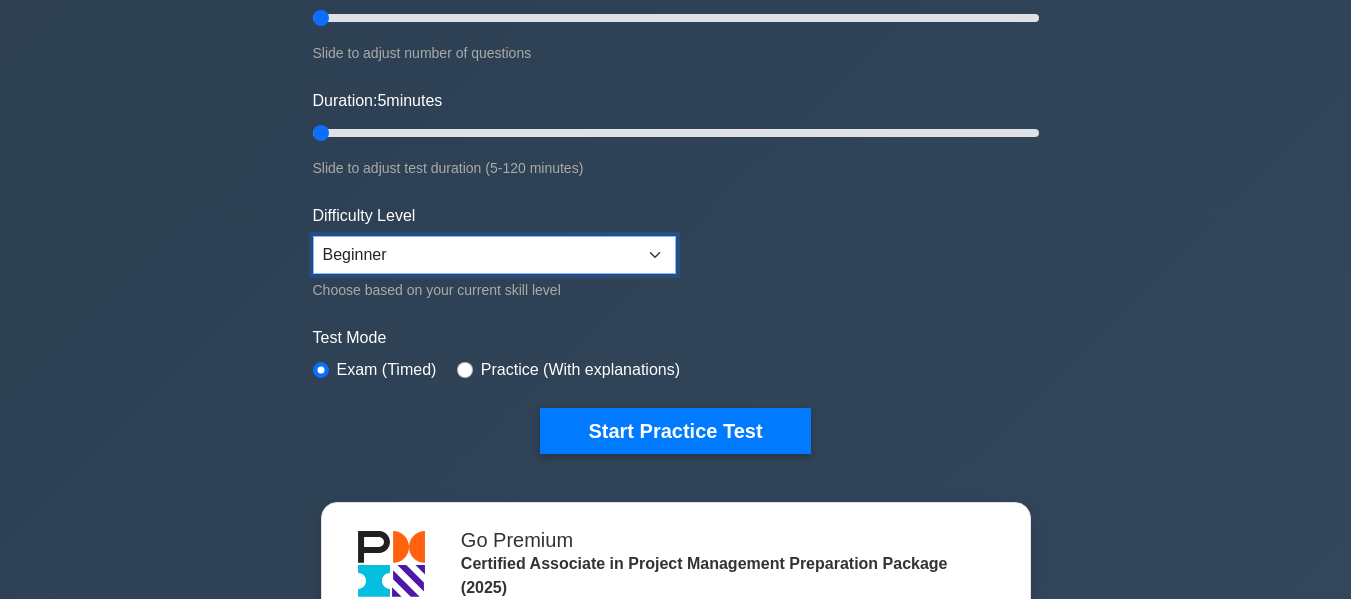 click on "Beginner
Intermediate
Expert" at bounding box center (494, 255) 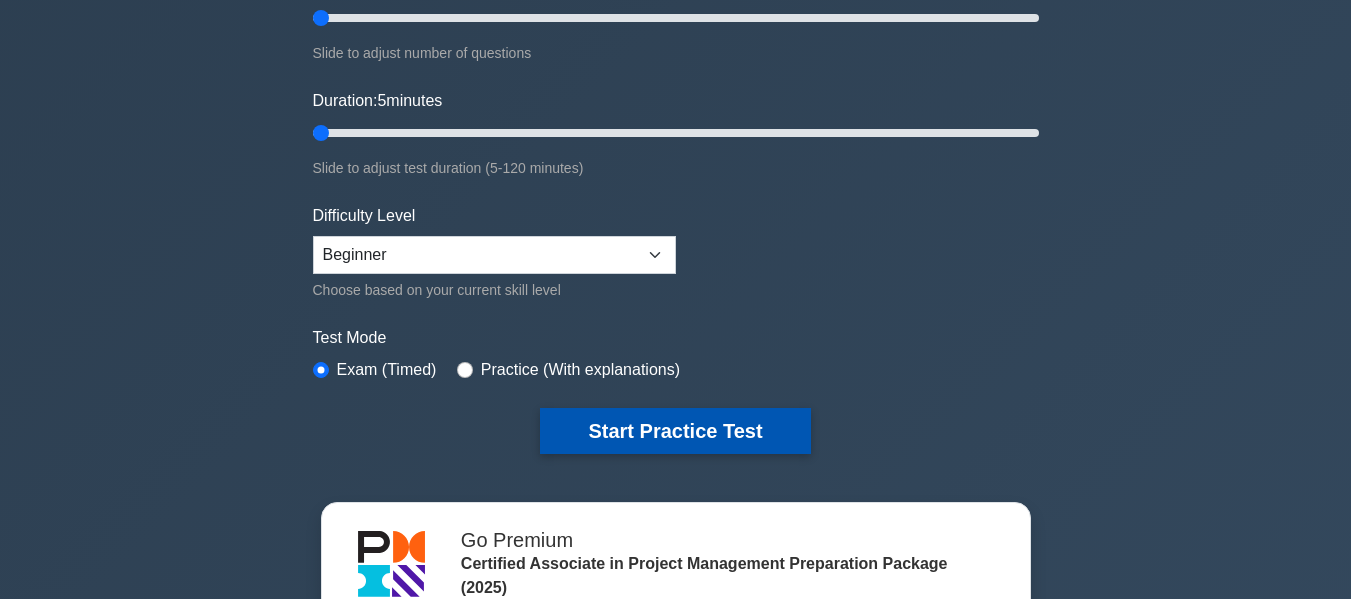 click on "Start Practice Test" at bounding box center [675, 431] 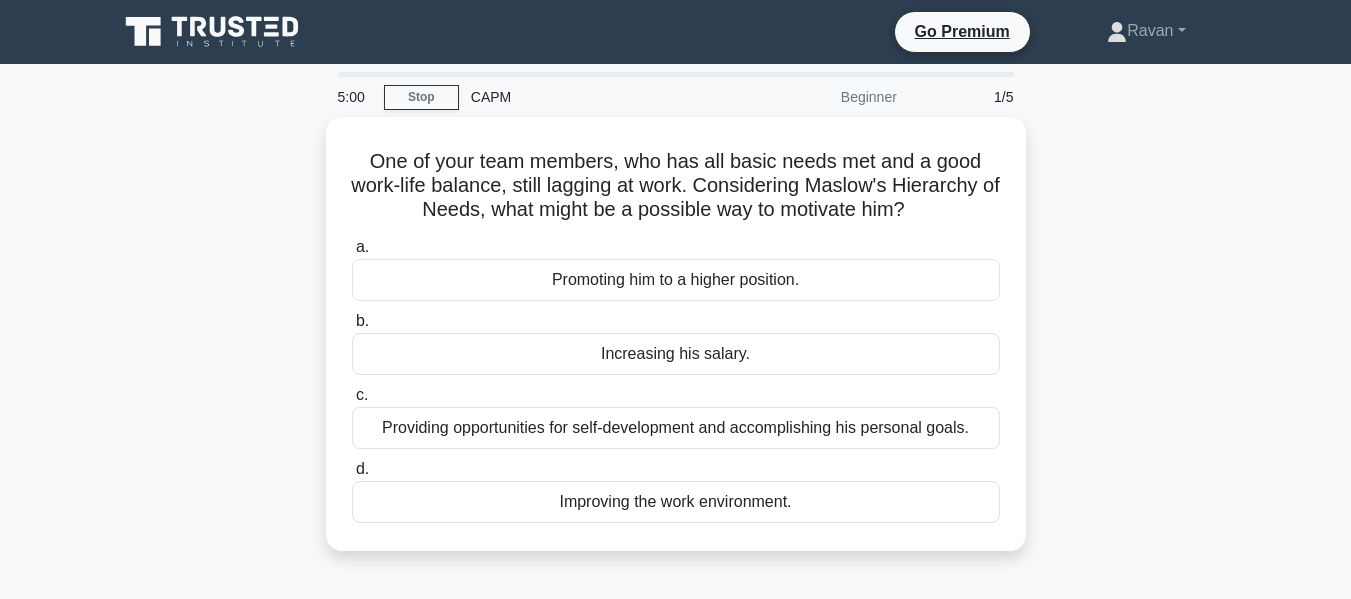 scroll, scrollTop: 0, scrollLeft: 0, axis: both 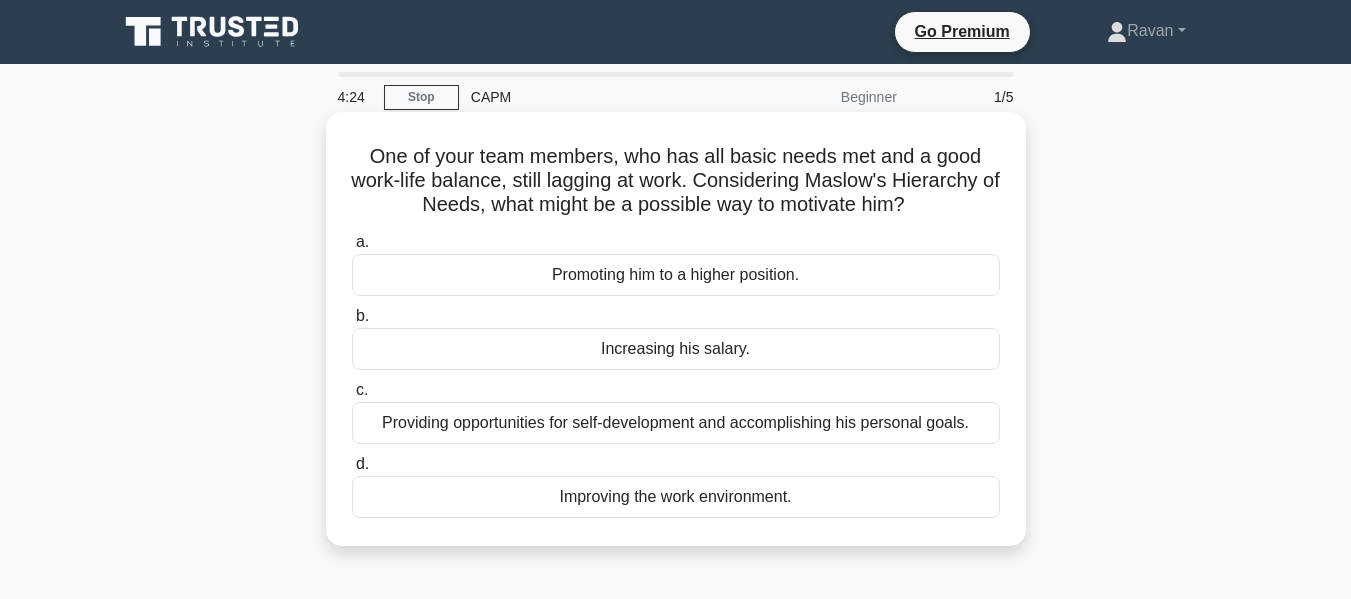 click on "Providing opportunities for self-development and accomplishing his personal goals." at bounding box center (676, 423) 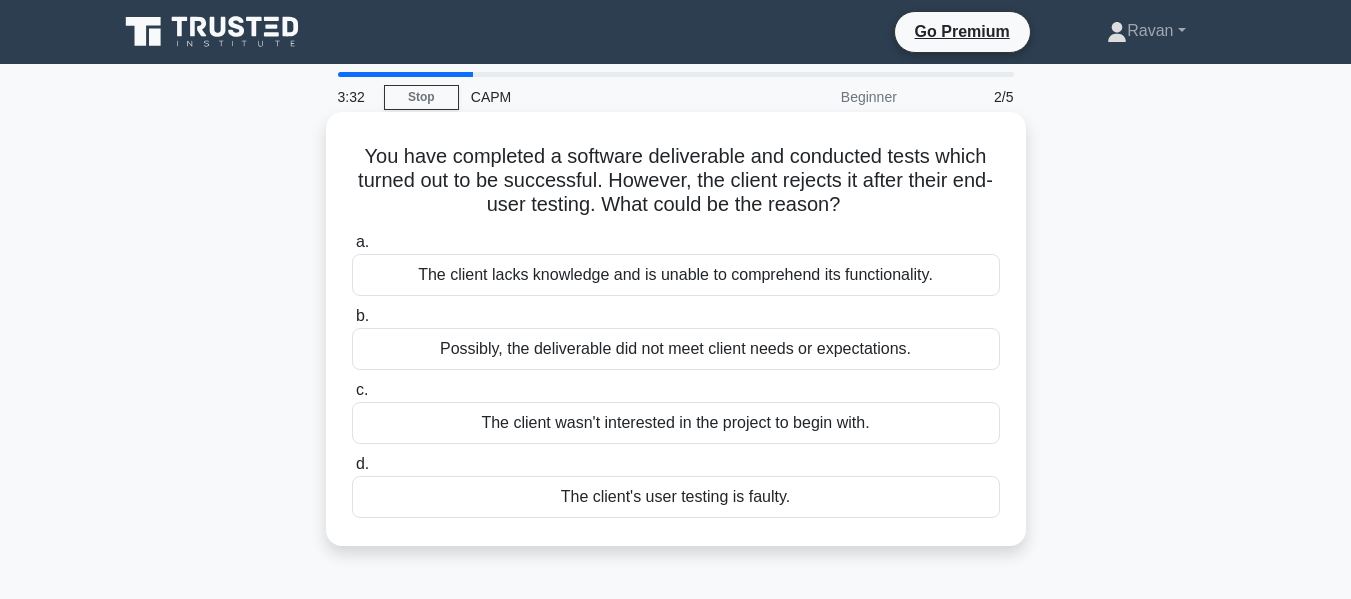 click on "Possibly, the deliverable did not meet client needs or expectations." at bounding box center [676, 349] 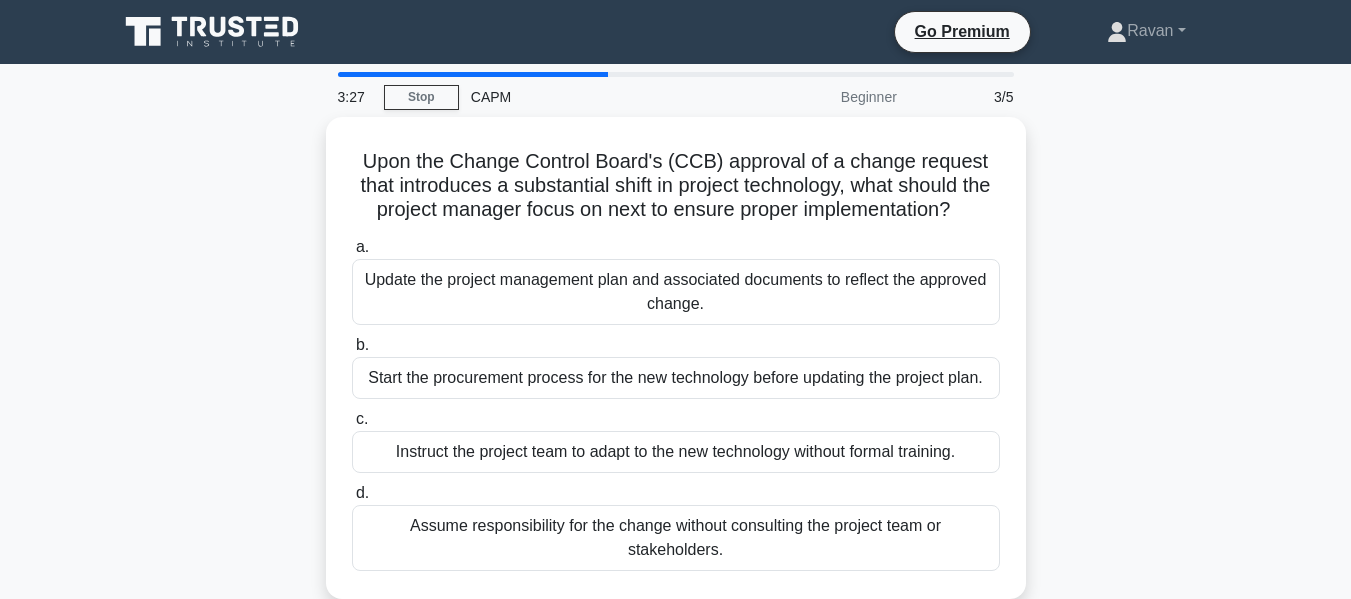 click on "3:27
Stop
CAPM
Beginner
3/5
Upon the Change Control Board's (CCB) approval of a change request that introduces a substantial shift in project technology, what should the project manager focus on next to ensure proper implementation?
.spinner_0XTQ{transform-origin:center;animation:spinner_y6GP .75s linear infinite}@keyframes spinner_y6GP{100%{transform:rotate(360deg)}}
a.
b. c. d." at bounding box center [675, 572] 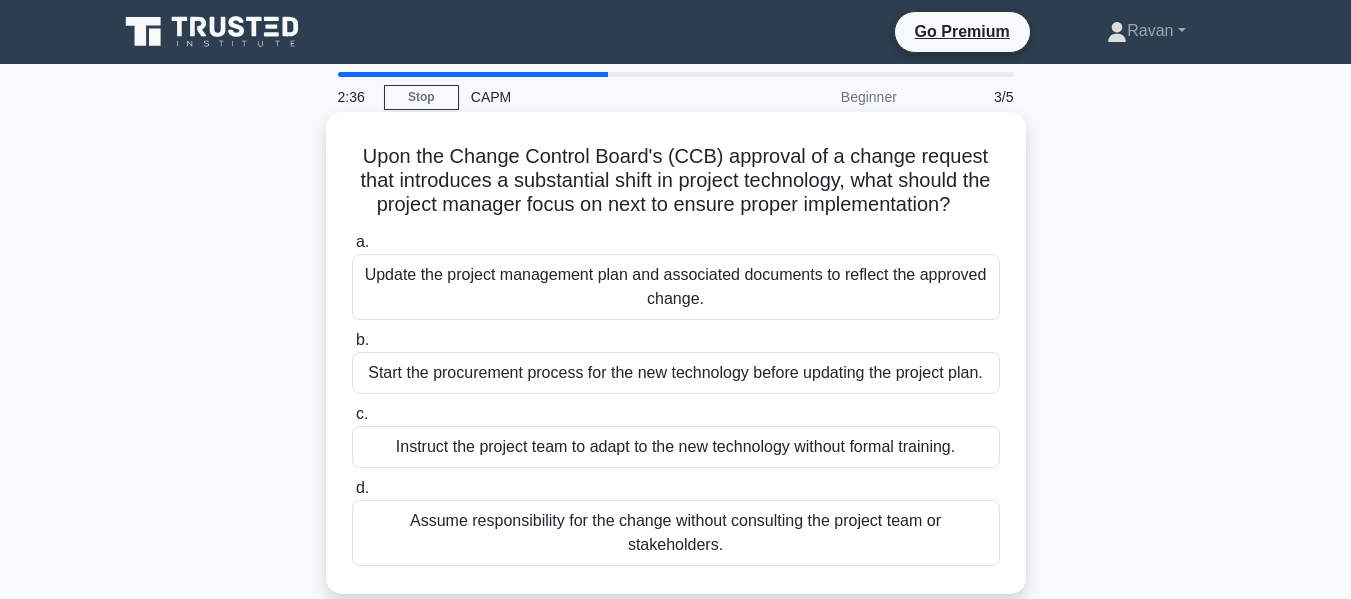 scroll, scrollTop: 100, scrollLeft: 0, axis: vertical 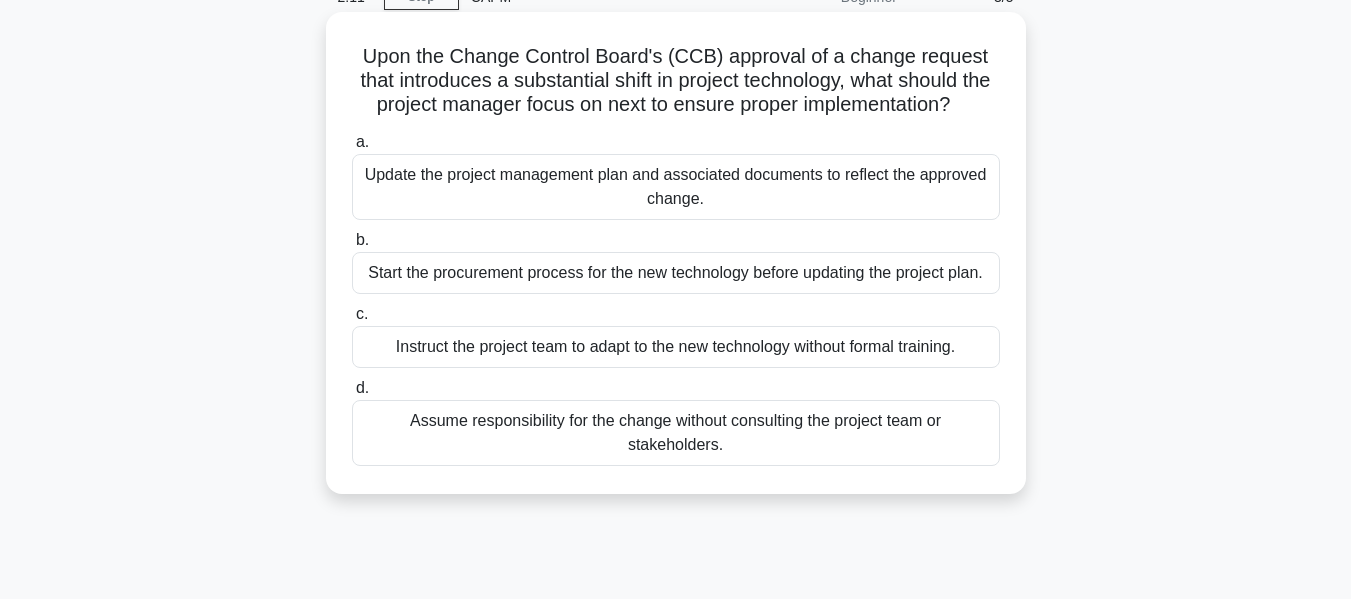 click on "Update the project management plan and associated documents to reflect the approved change." at bounding box center [676, 187] 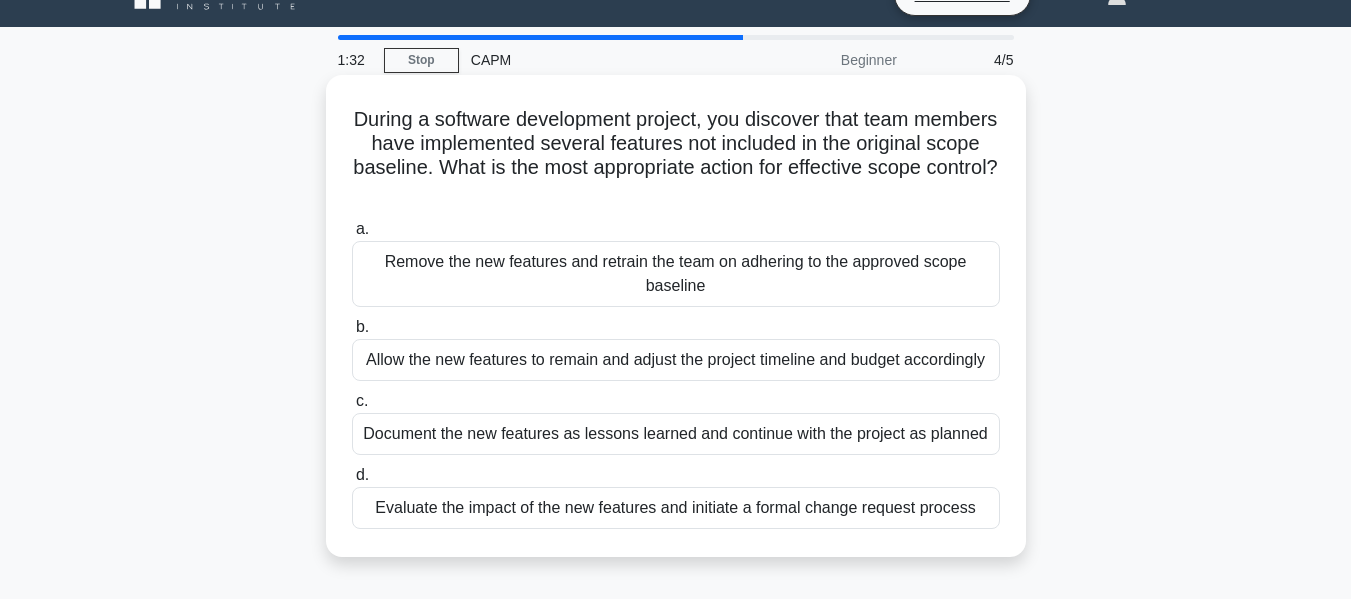 scroll, scrollTop: 100, scrollLeft: 0, axis: vertical 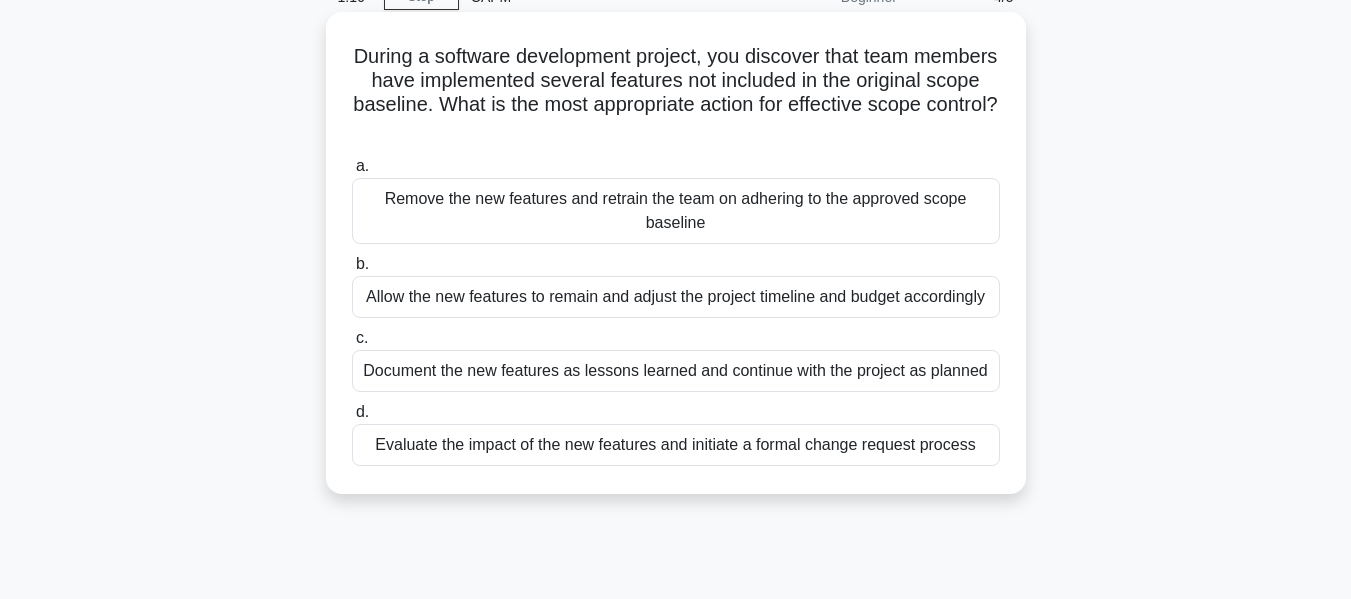 click on "Evaluate the impact of the new features and initiate a formal change request process" at bounding box center [676, 445] 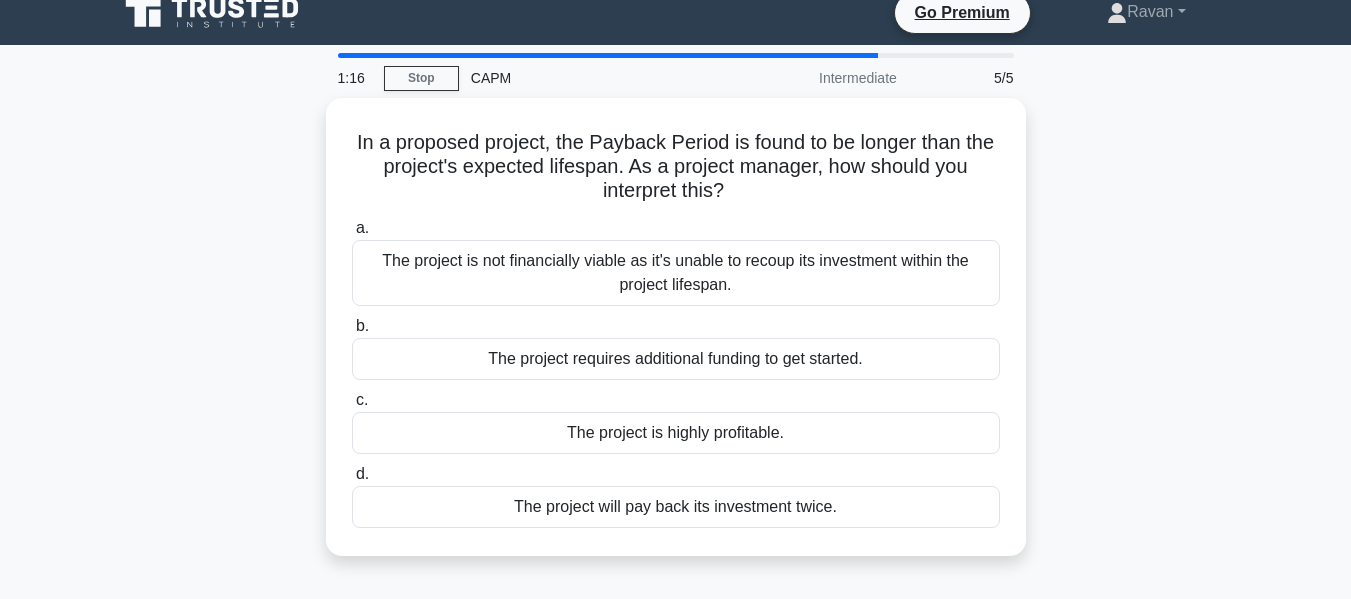 scroll, scrollTop: 0, scrollLeft: 0, axis: both 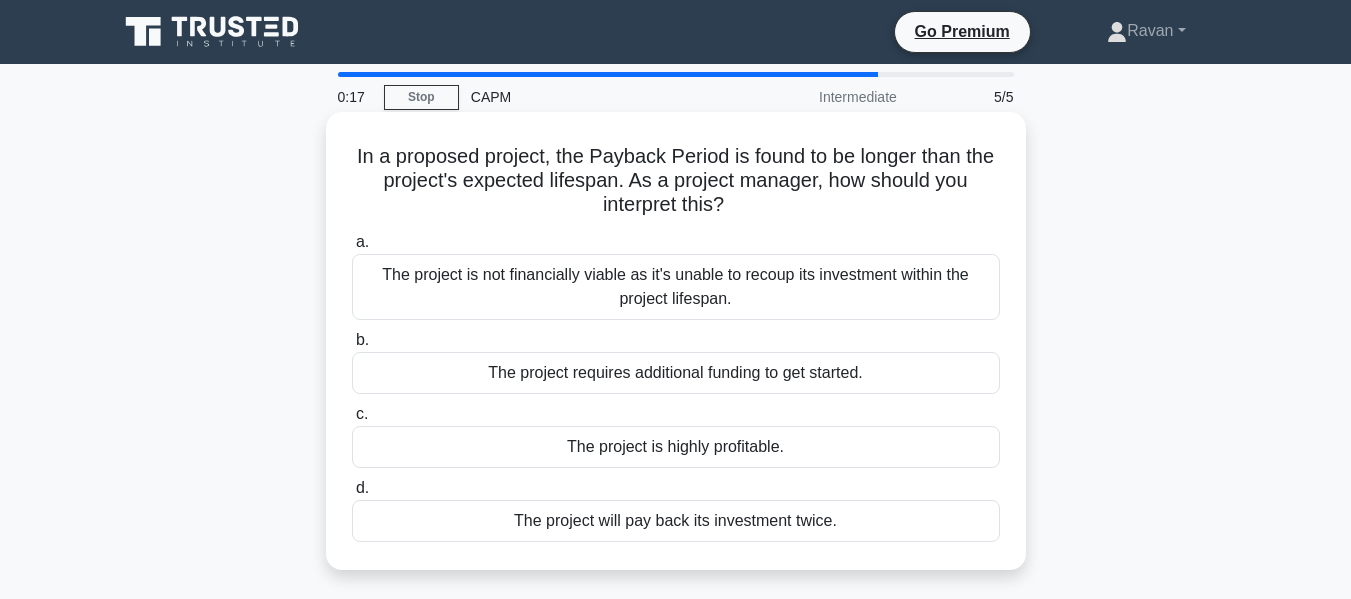 click on "The project is highly profitable." at bounding box center [676, 447] 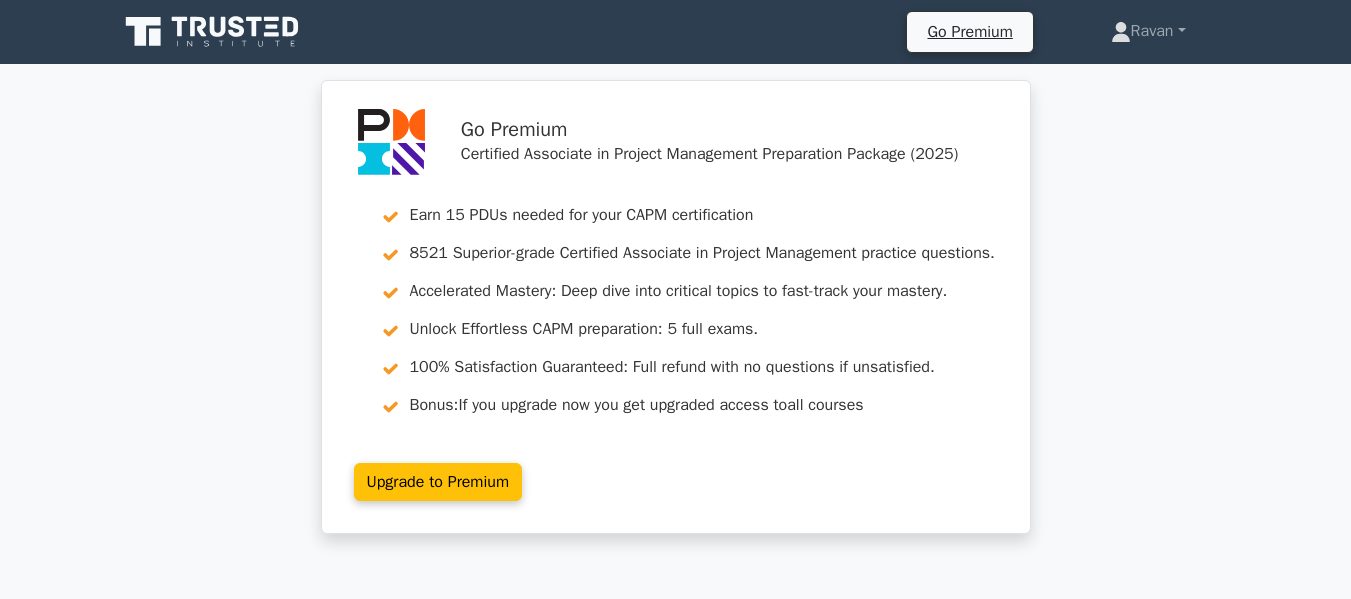 scroll, scrollTop: 0, scrollLeft: 0, axis: both 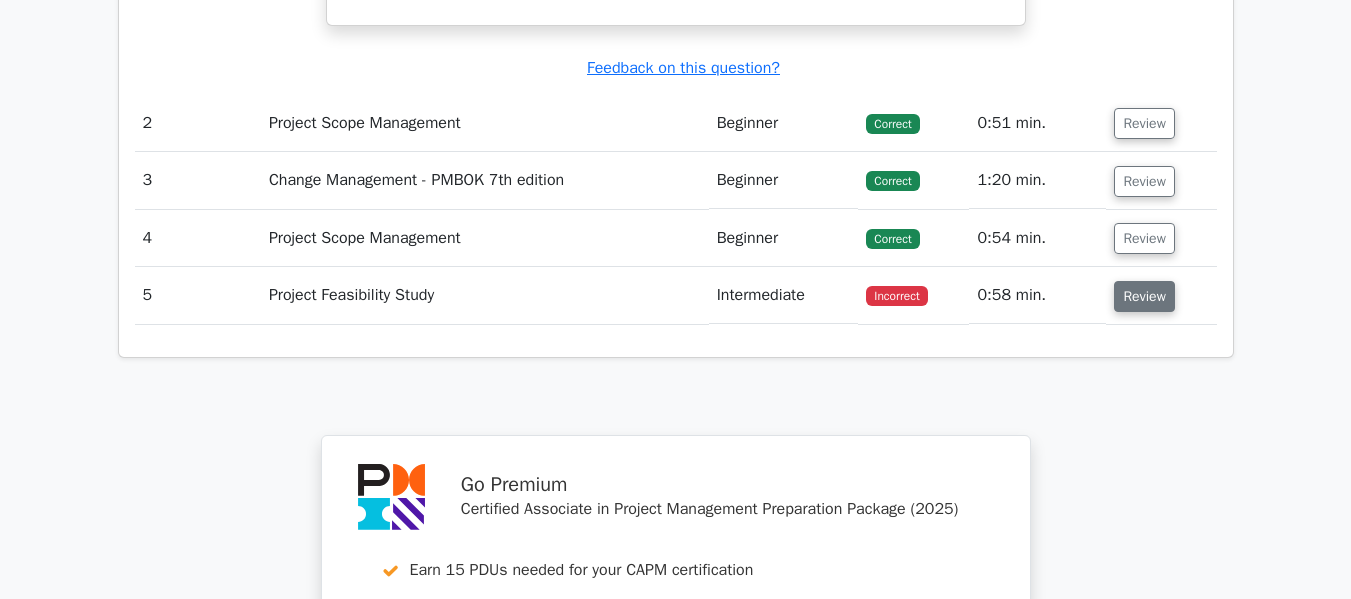 click on "Review" at bounding box center [1144, 296] 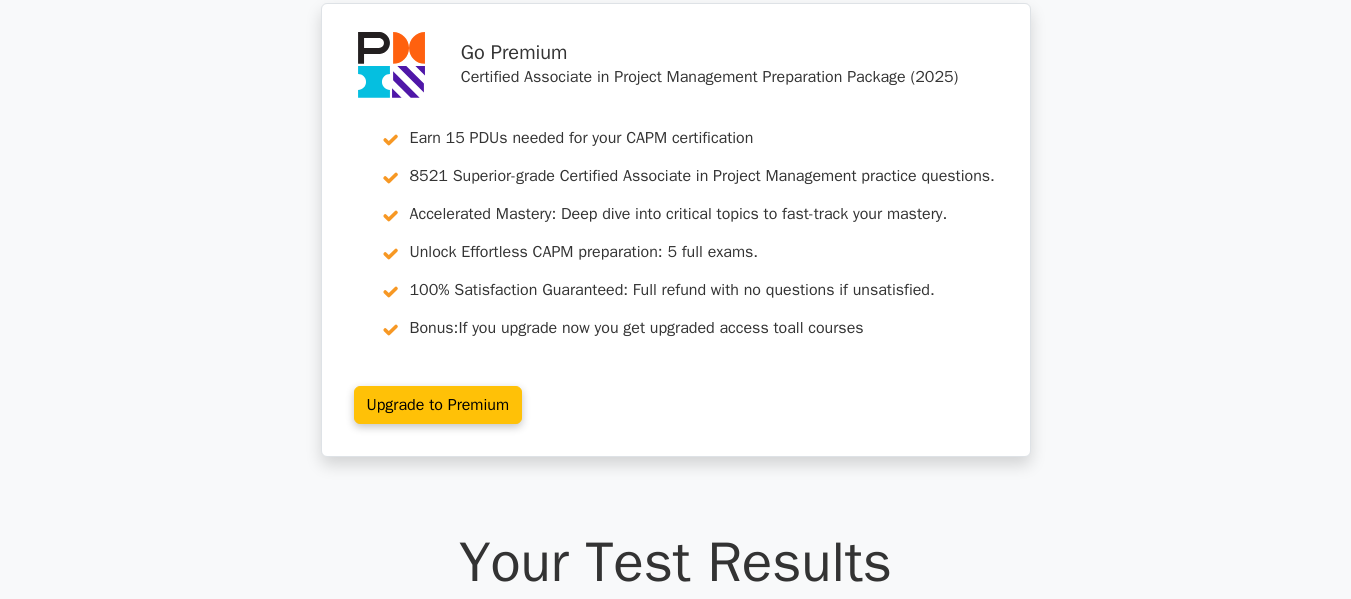 scroll, scrollTop: 0, scrollLeft: 0, axis: both 